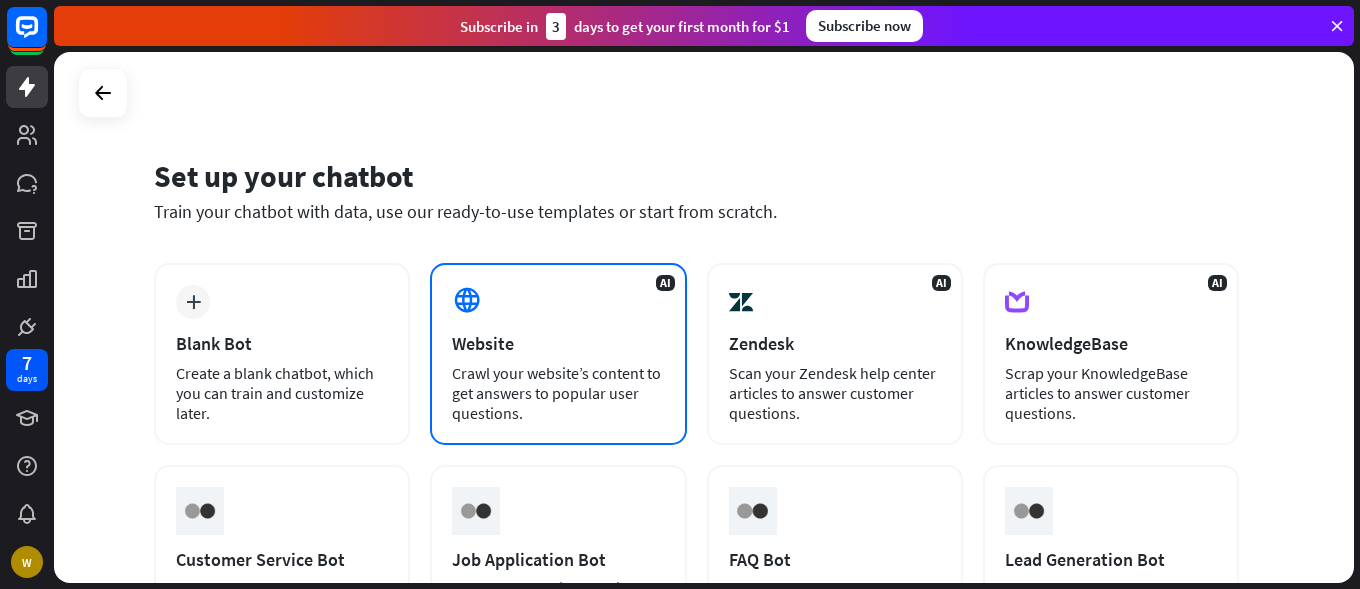 scroll, scrollTop: 0, scrollLeft: 0, axis: both 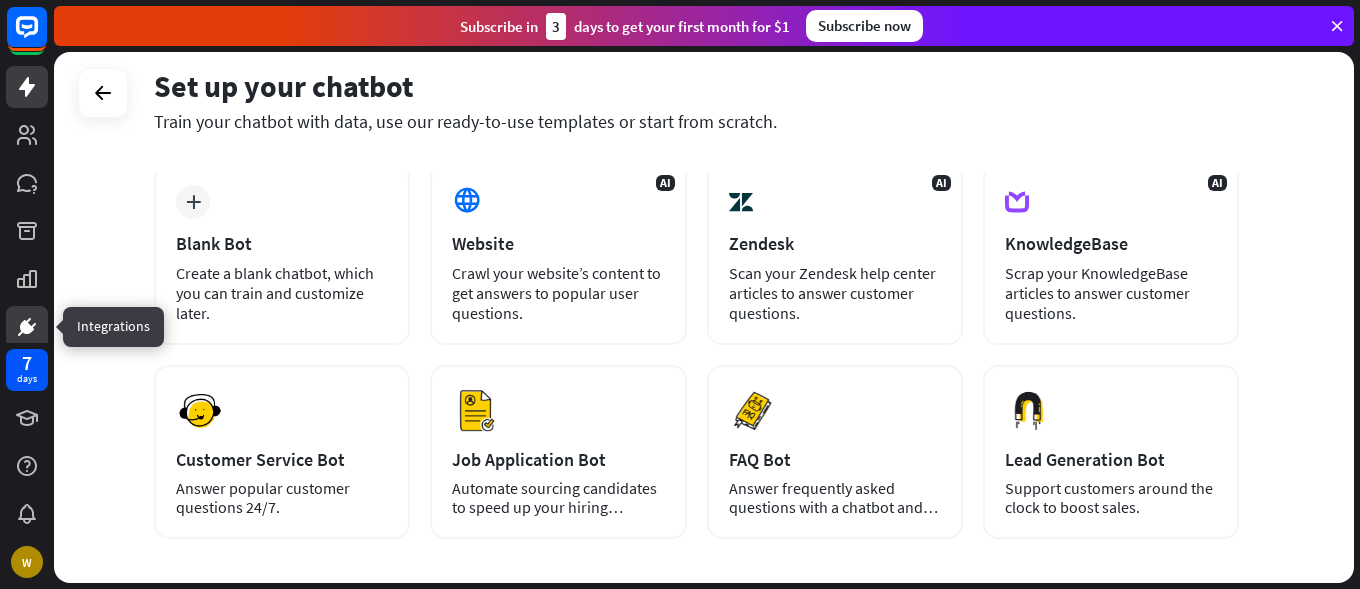 click 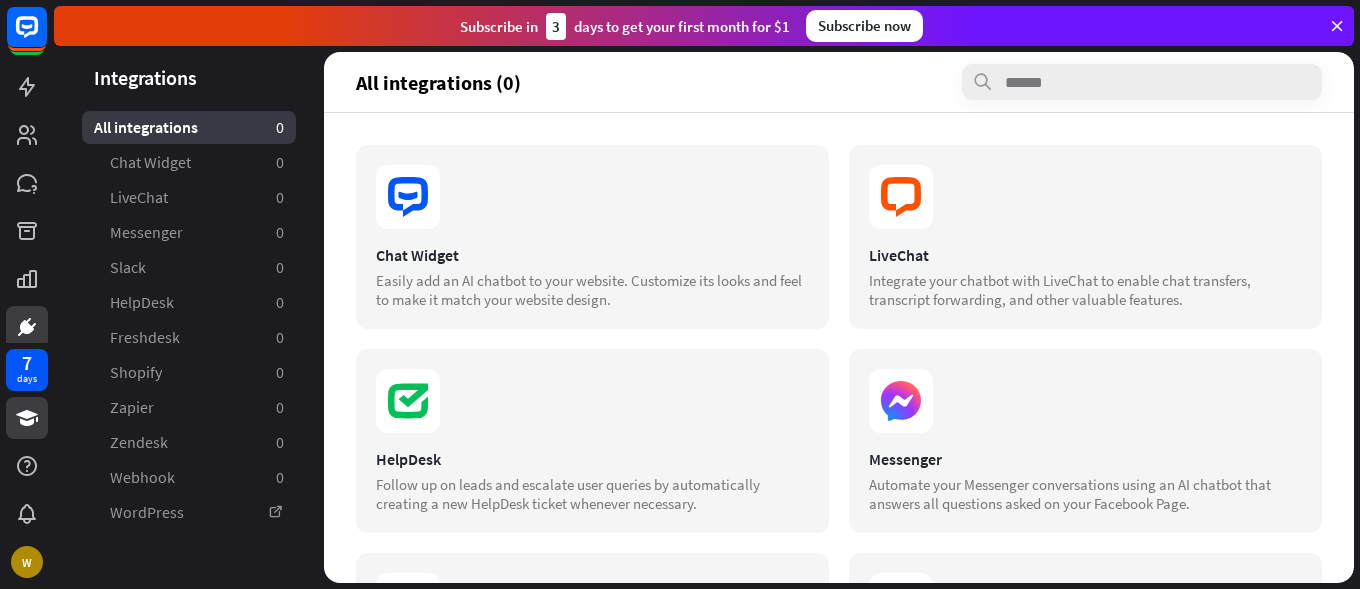 scroll, scrollTop: 0, scrollLeft: 0, axis: both 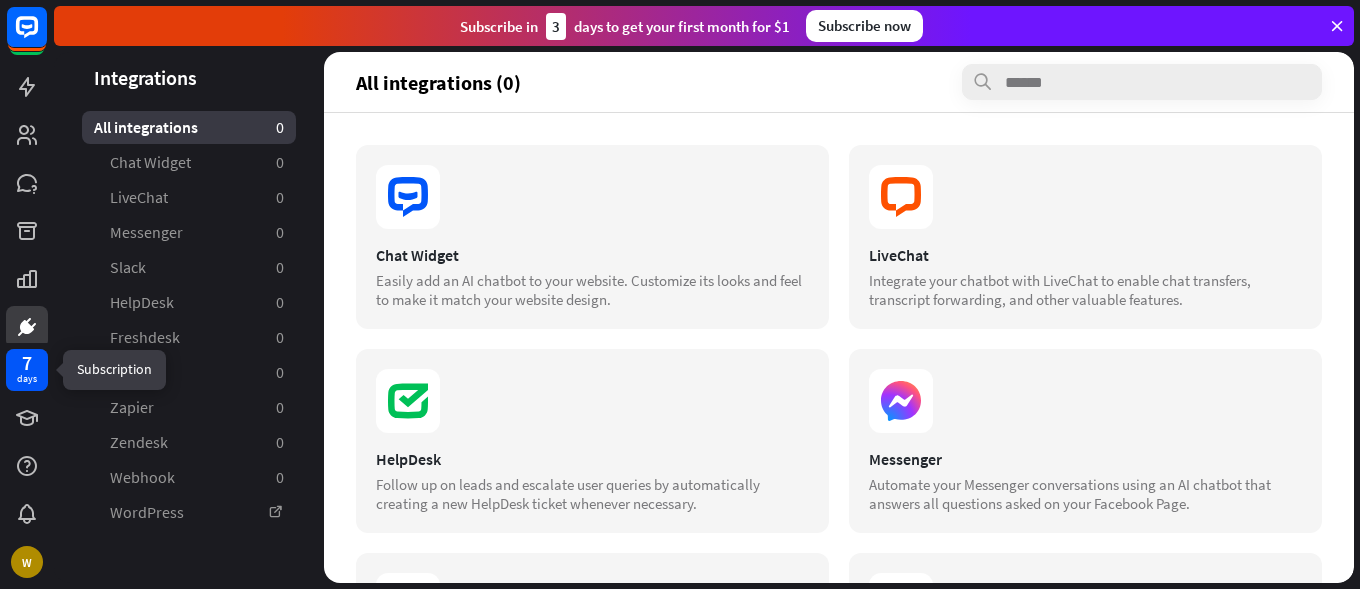 click on "days" at bounding box center (27, 379) 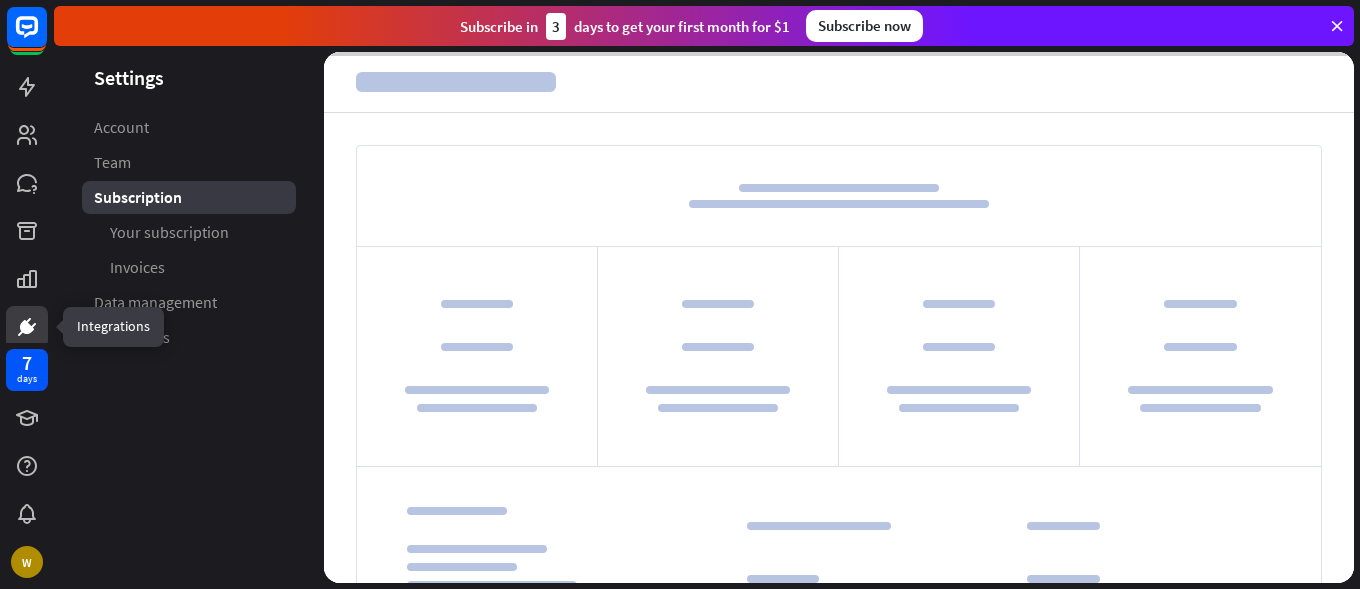 click 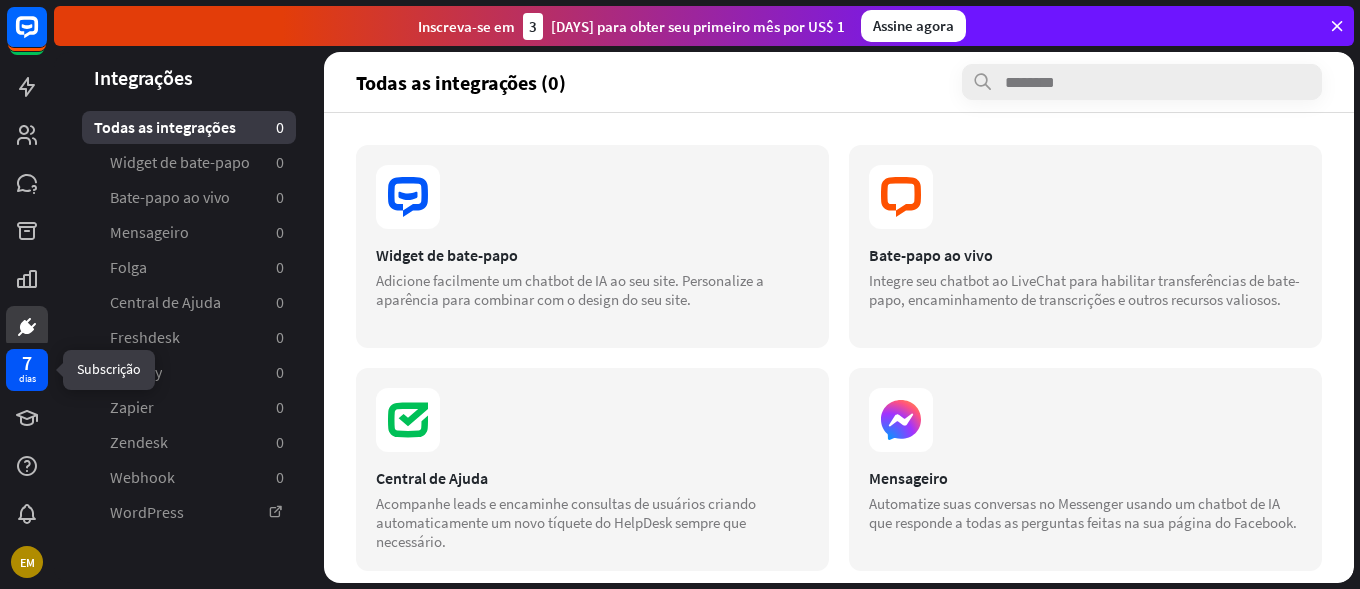 click on "dias" at bounding box center (27, 378) 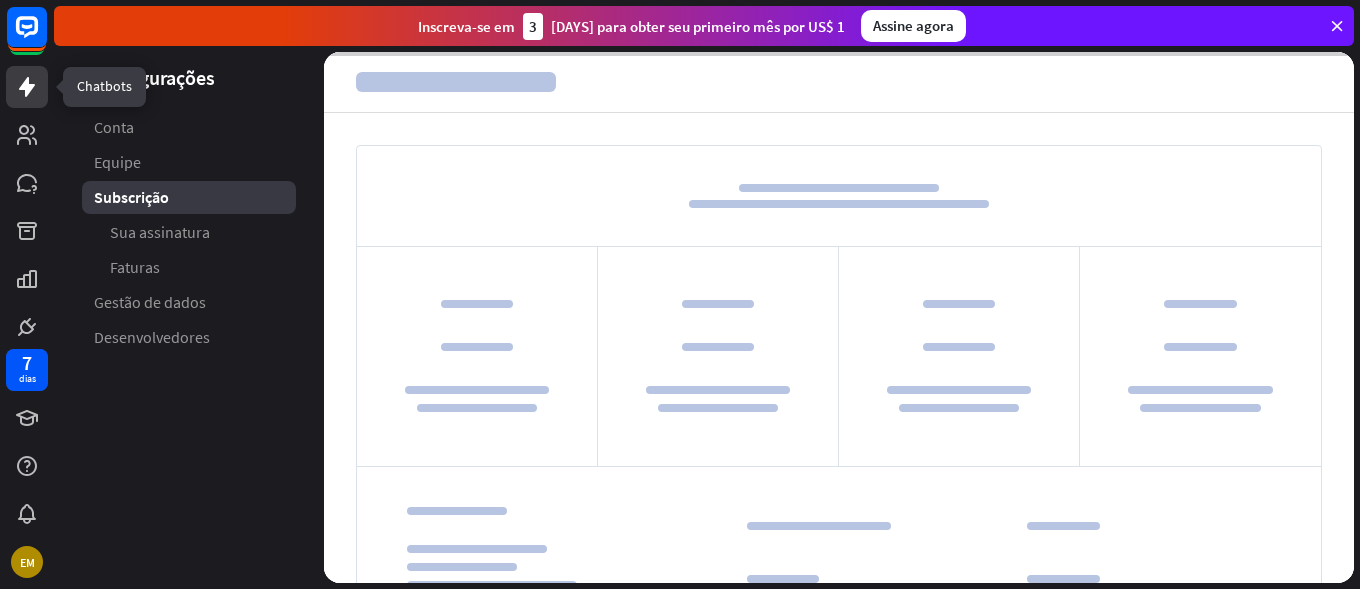 click 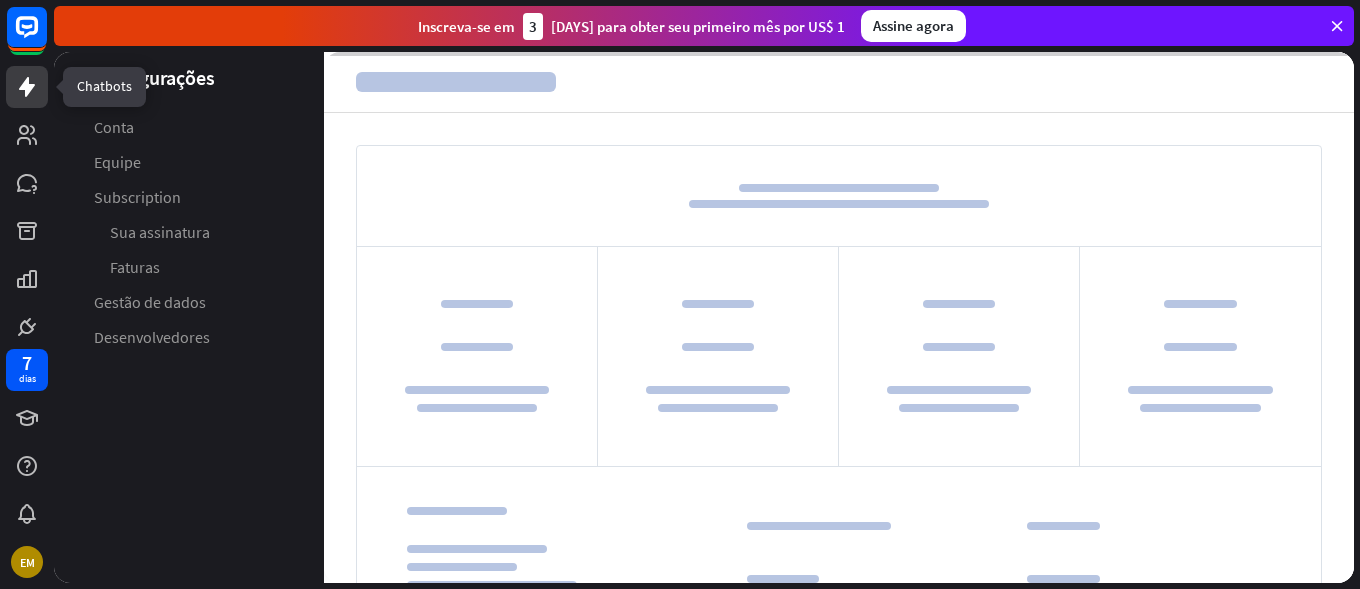 click 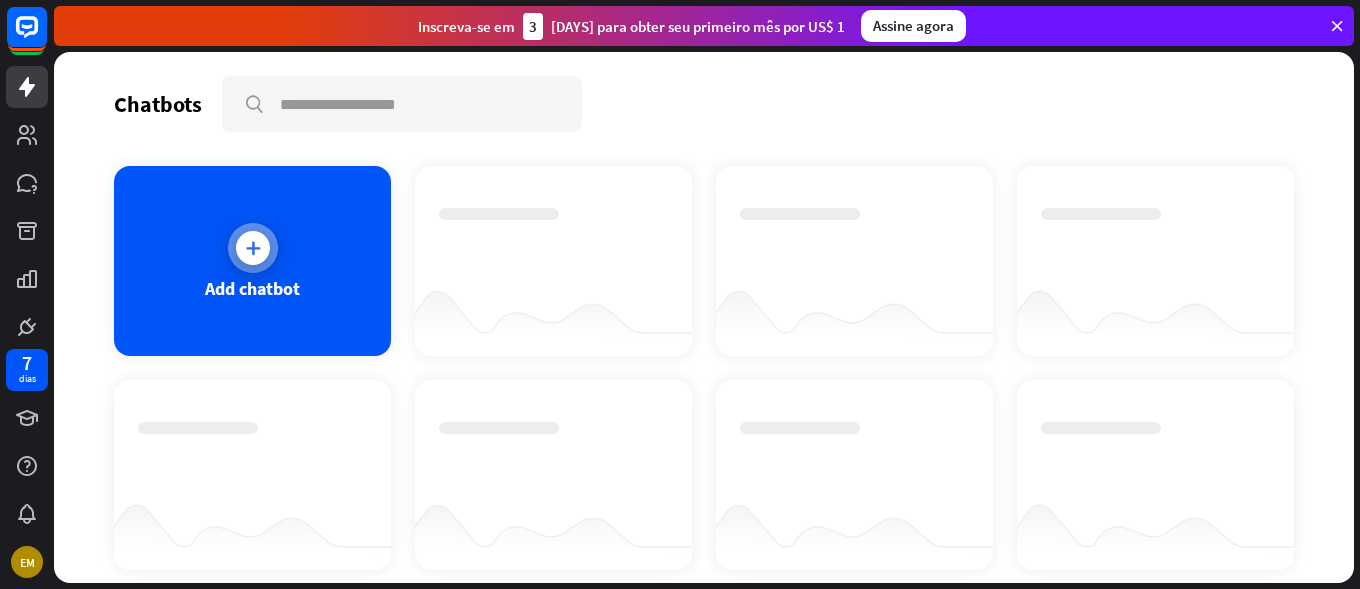 click at bounding box center [253, 248] 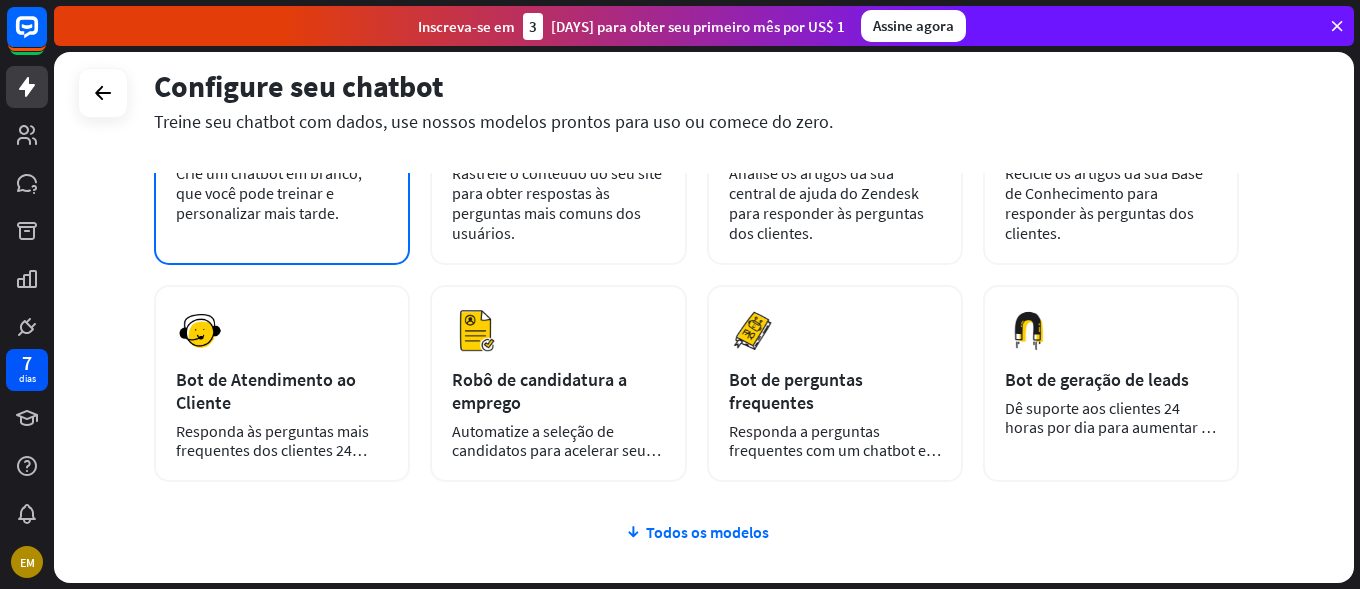 scroll, scrollTop: 0, scrollLeft: 0, axis: both 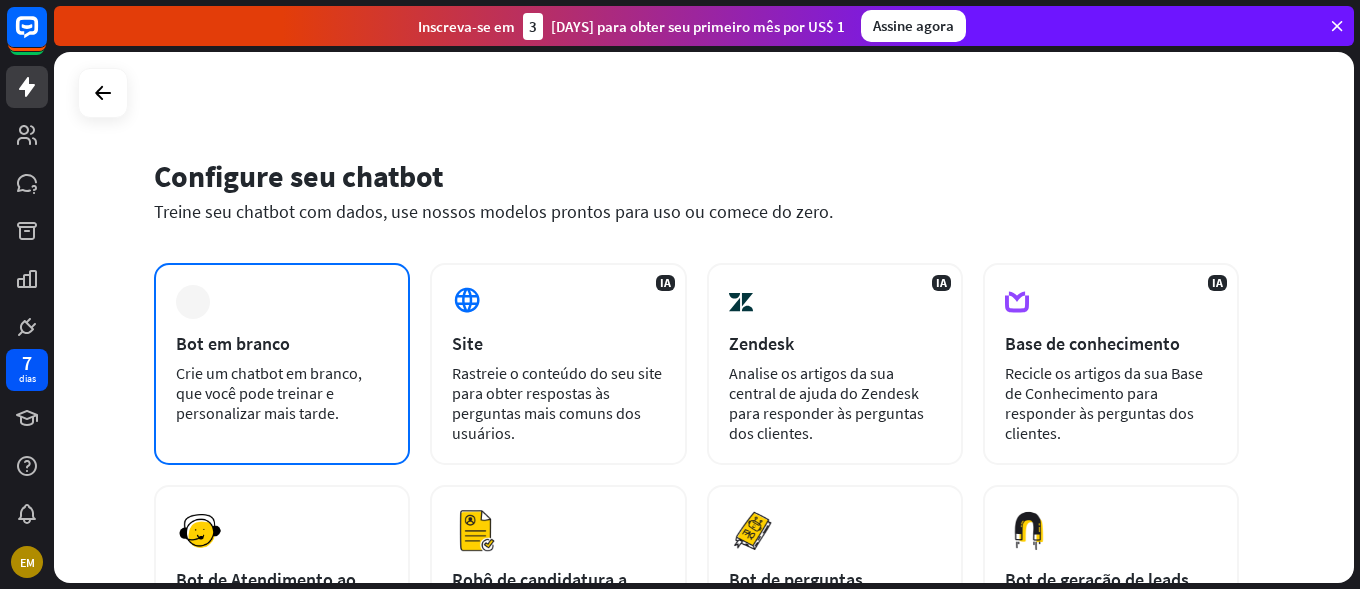 click on "Crie um chatbot em branco, que você pode treinar e personalizar mais tarde." at bounding box center [269, 393] 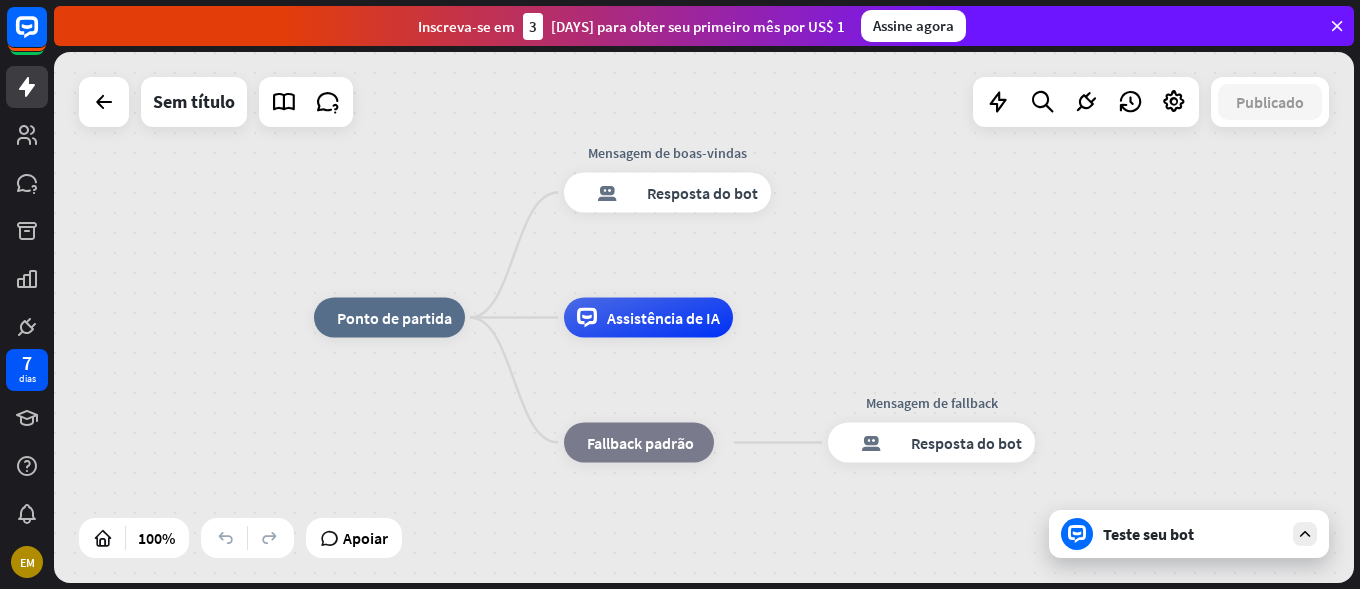 click at bounding box center (1337, 26) 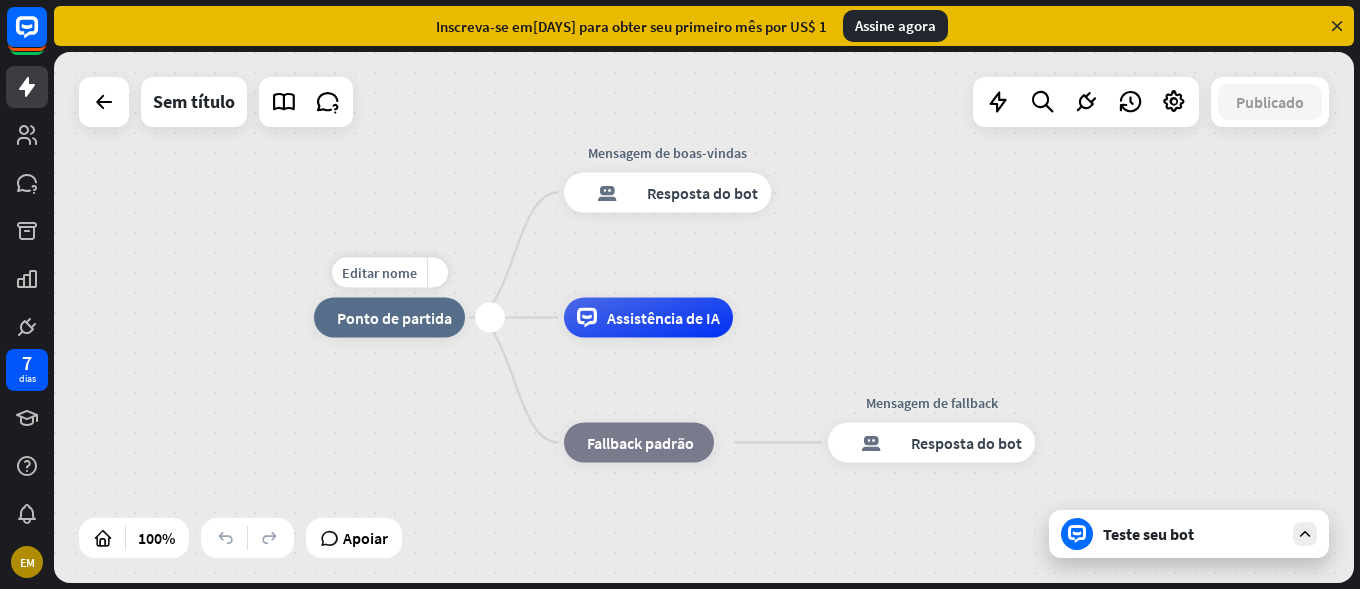 click on "Ponto de partida" at bounding box center (394, 318) 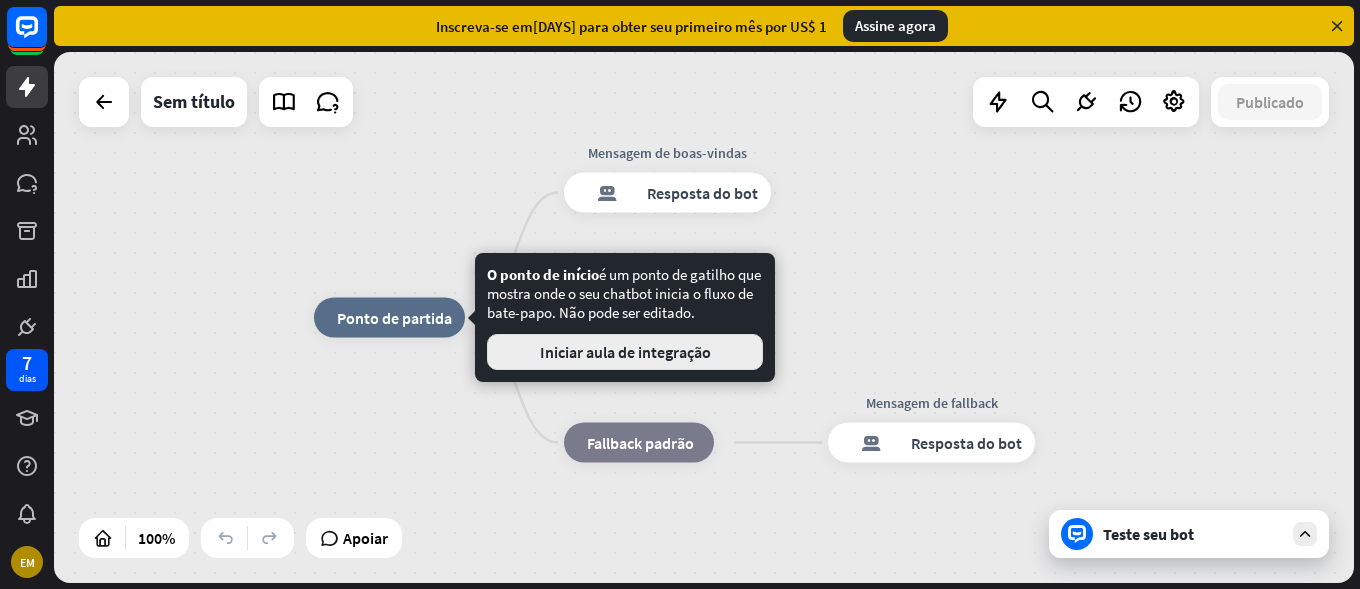 click on "Iniciar aula de integração" at bounding box center (625, 352) 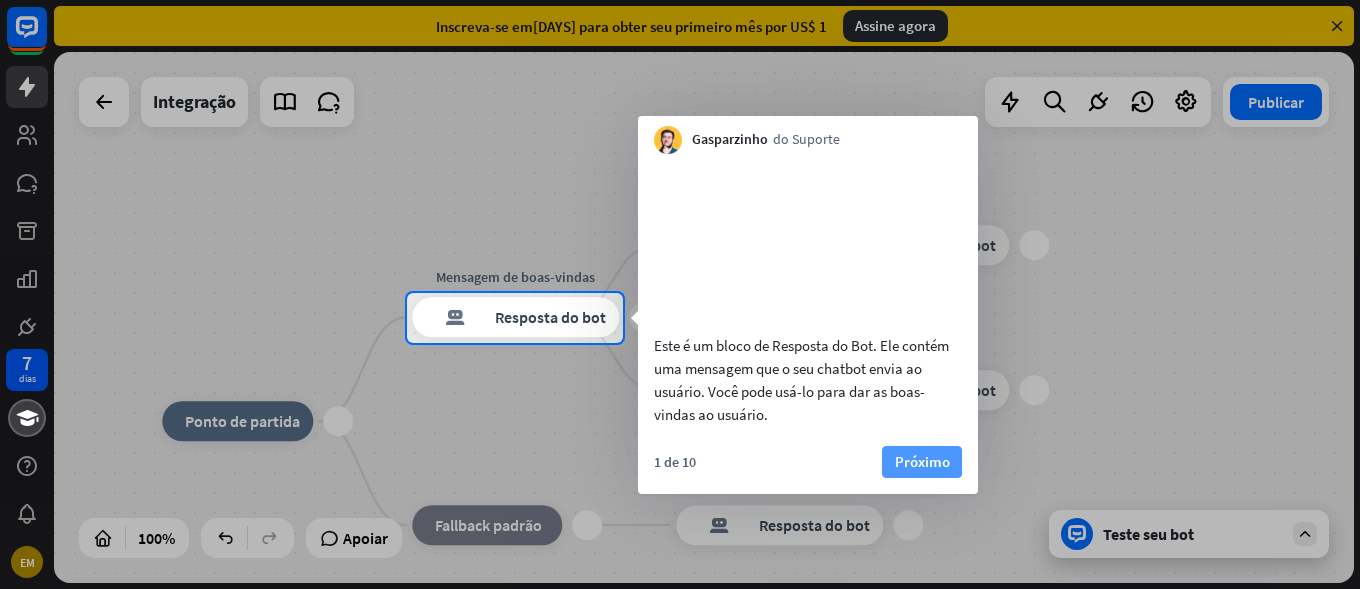 click on "Próximo" at bounding box center [922, 461] 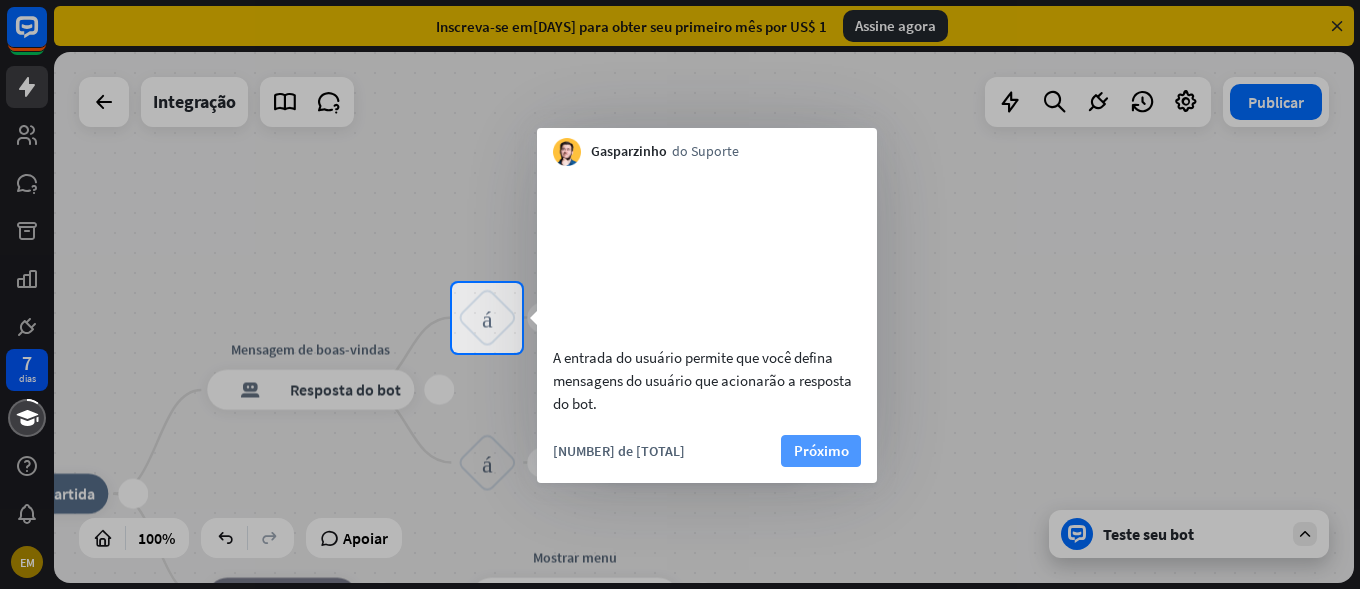 click on "Próximo" at bounding box center (821, 451) 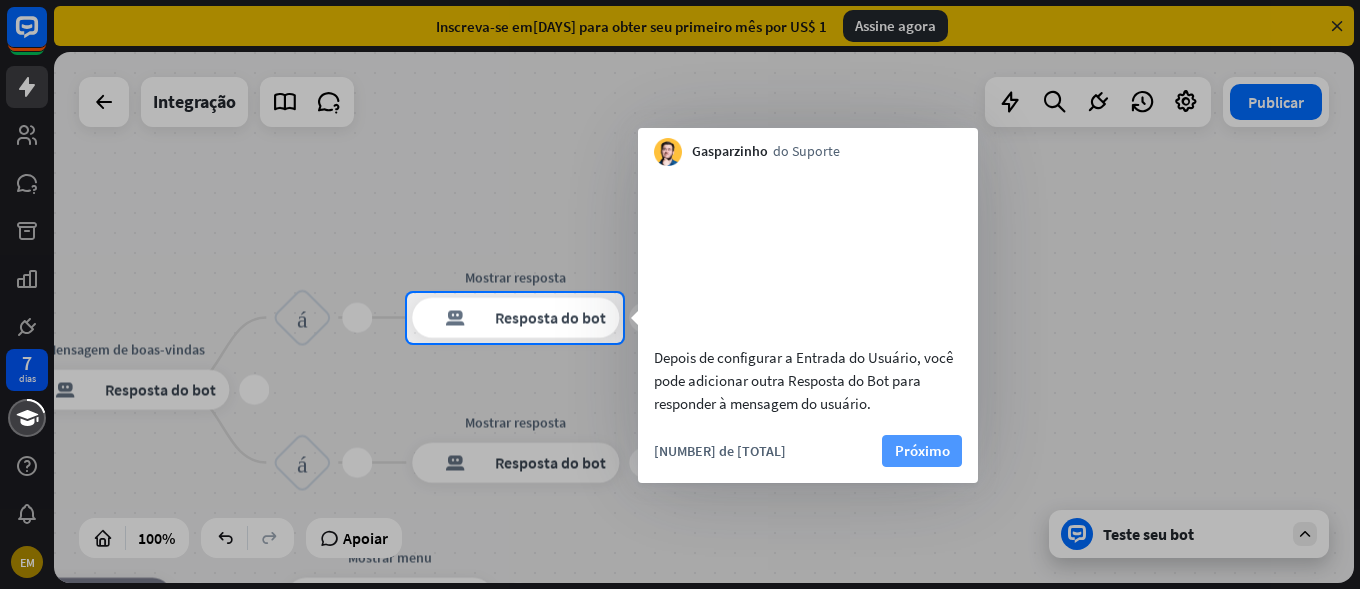click on "Próximo" at bounding box center [922, 450] 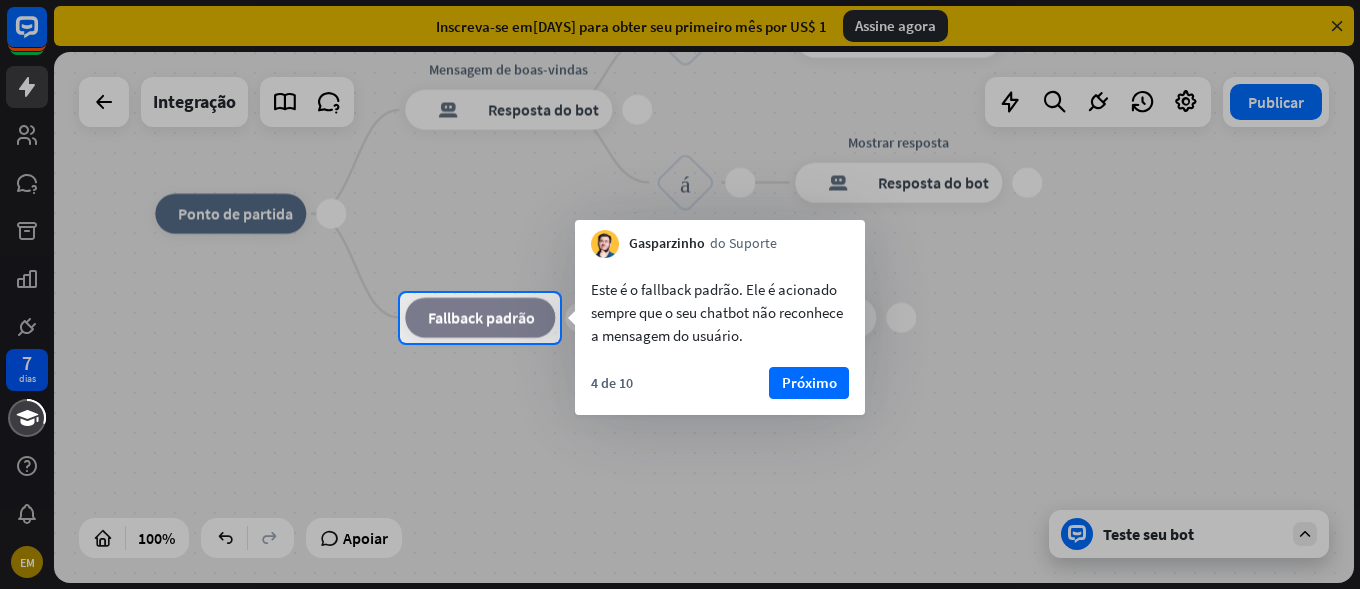 click on "Próximo" at bounding box center (809, 383) 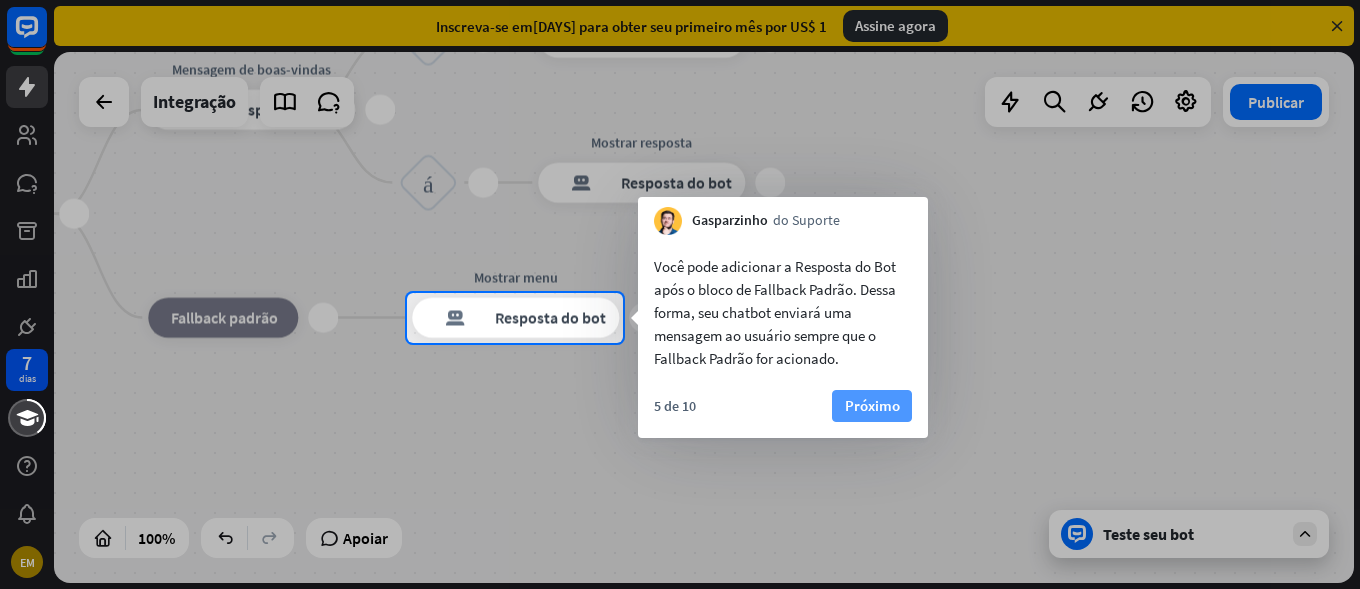 click on "Próximo" at bounding box center [872, 406] 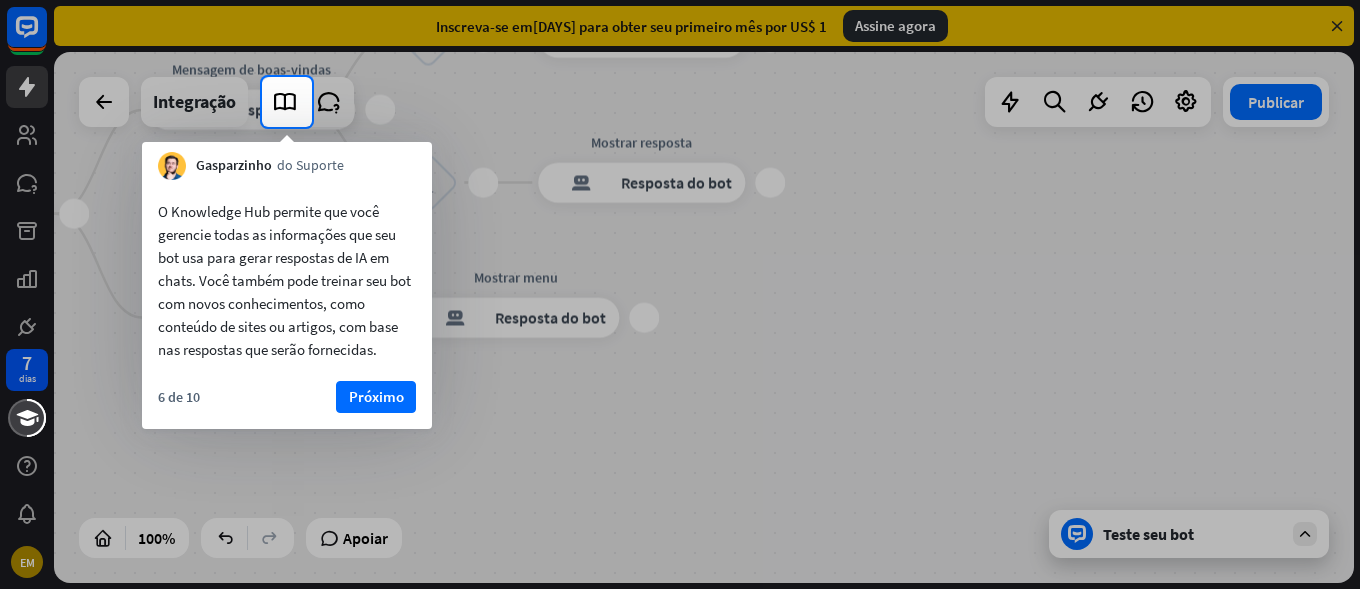 click on "Próximo" at bounding box center (376, 396) 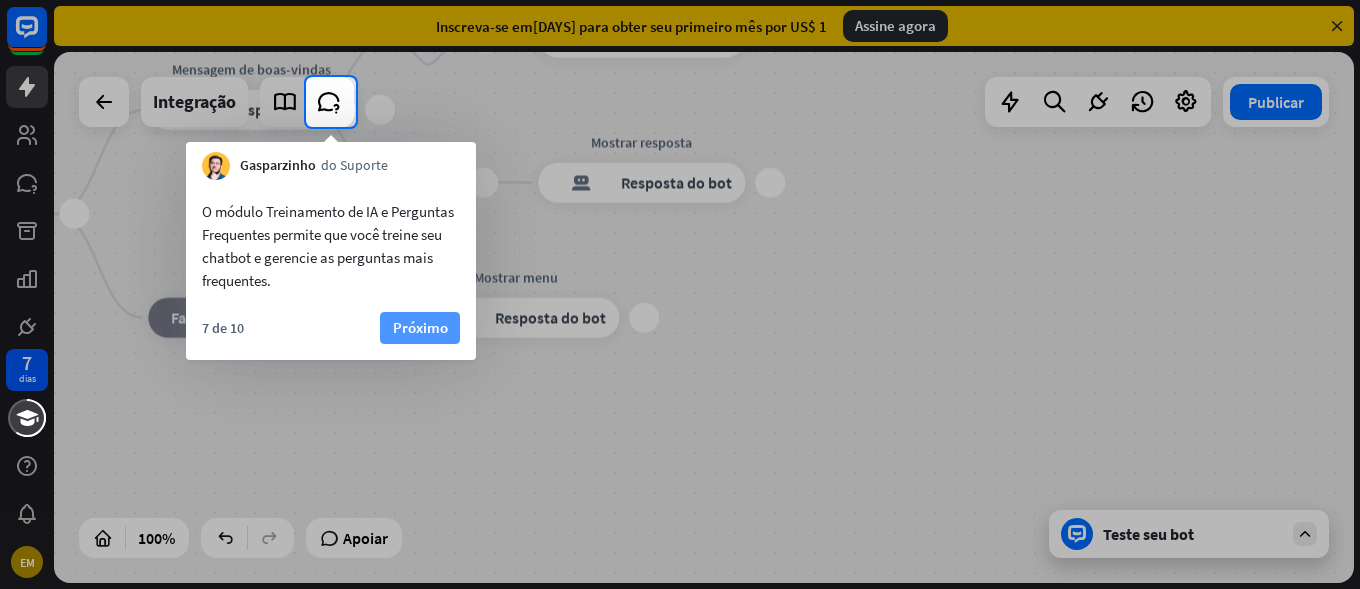 click on "Próximo" at bounding box center (420, 327) 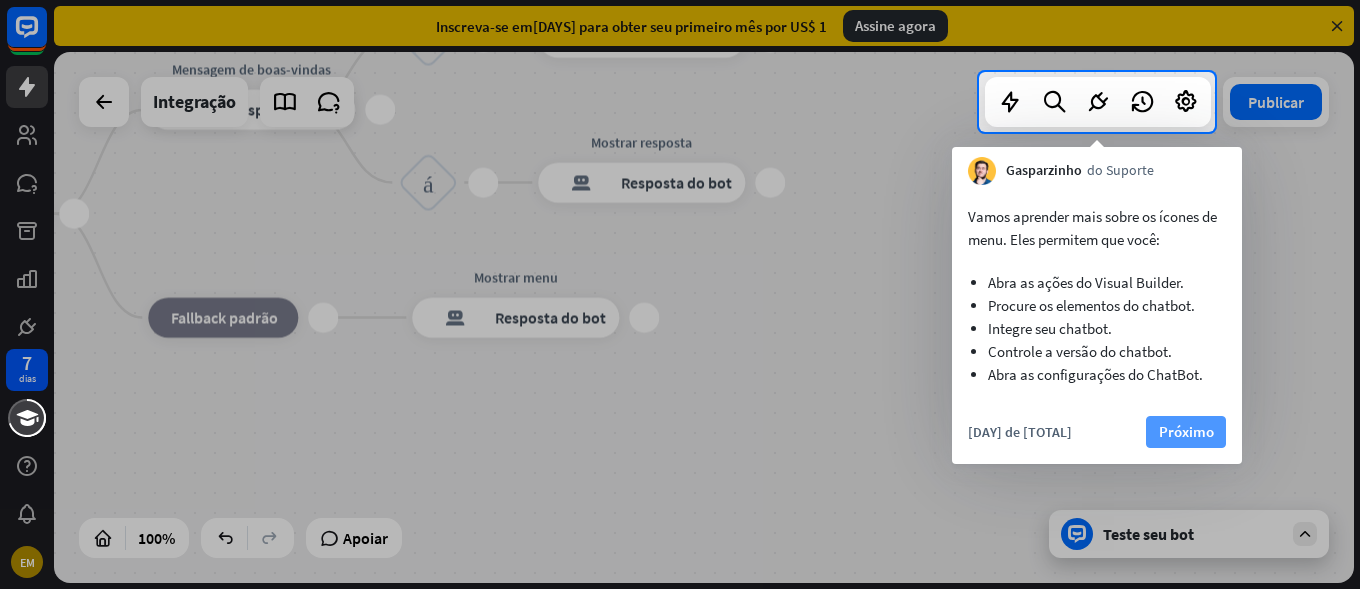 click on "Próximo" at bounding box center [1186, 432] 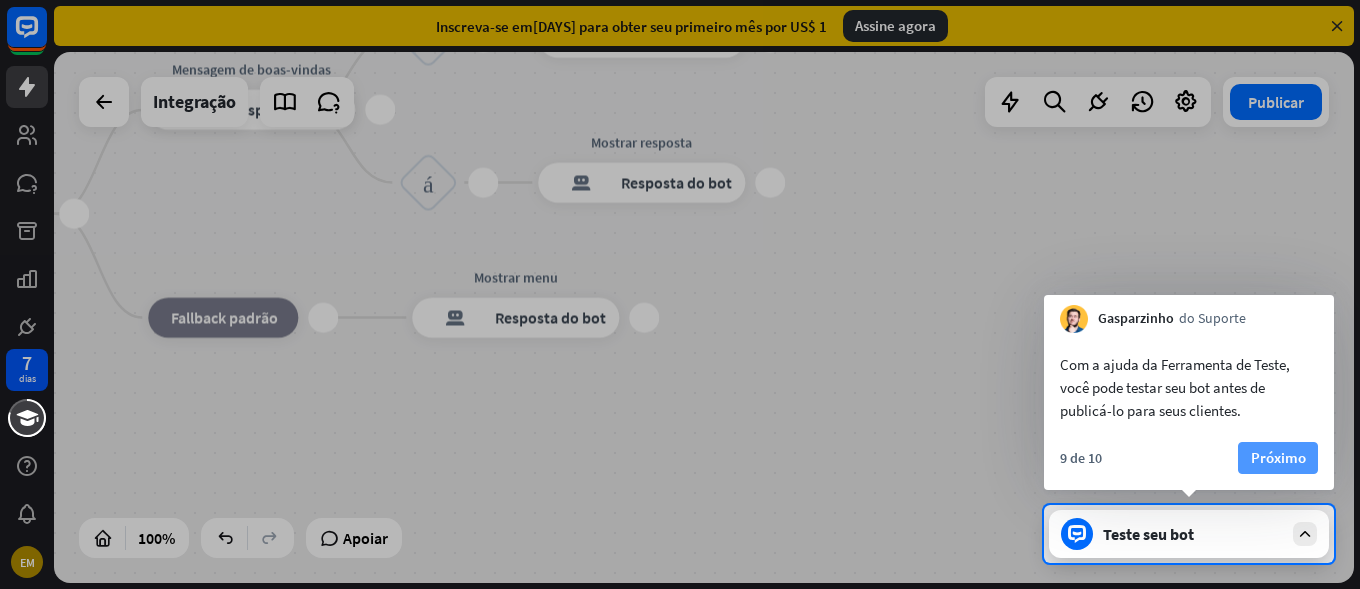 click on "Próximo" at bounding box center [1278, 457] 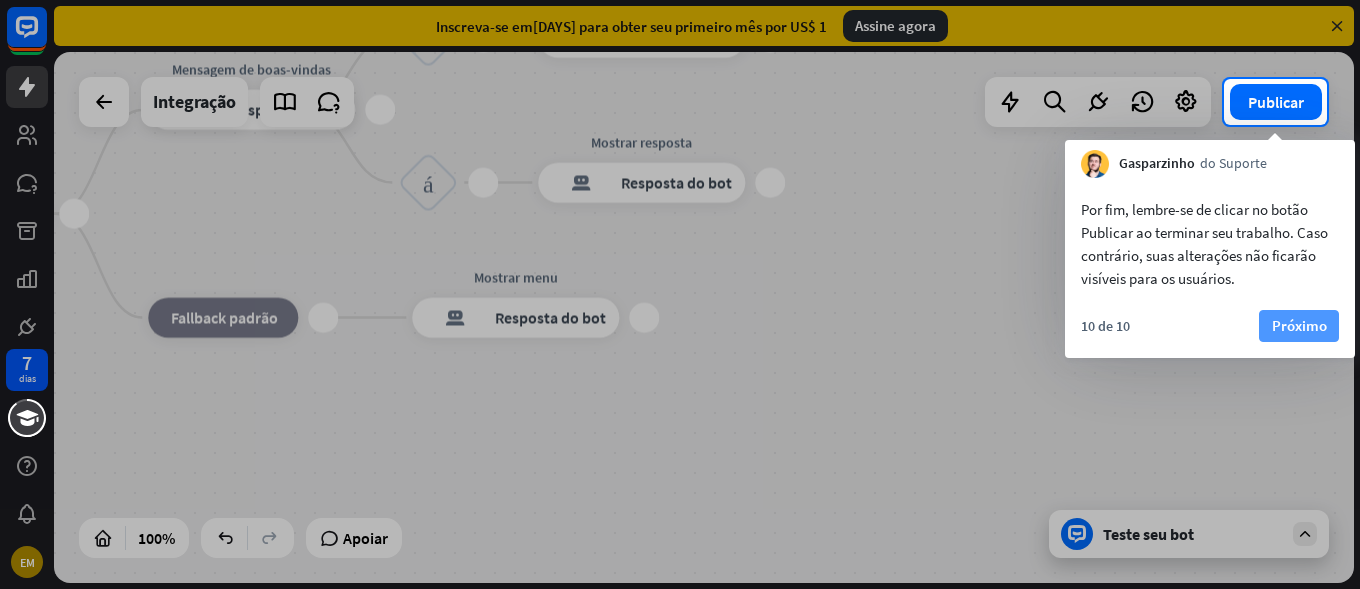 click on "Próximo" at bounding box center [1299, 325] 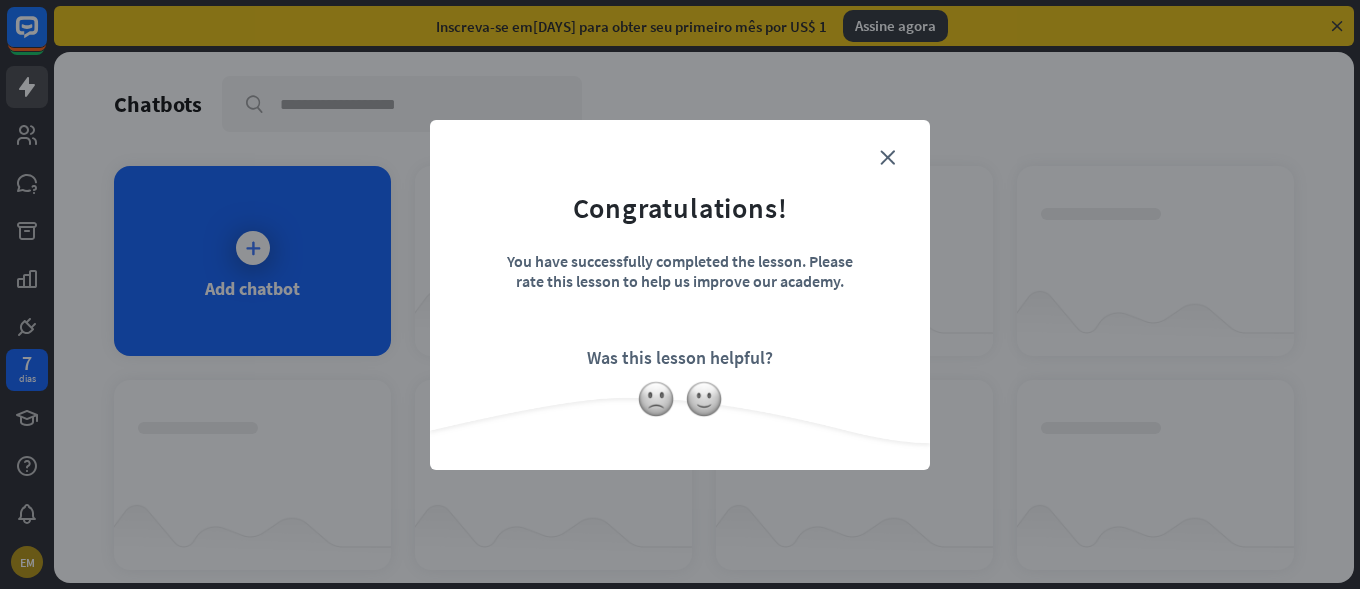 click on "Congratulations!
You have successfully completed the lesson.
Please rate this lesson to help us improve our
academy.
Was this lesson helpful?" at bounding box center [680, 264] 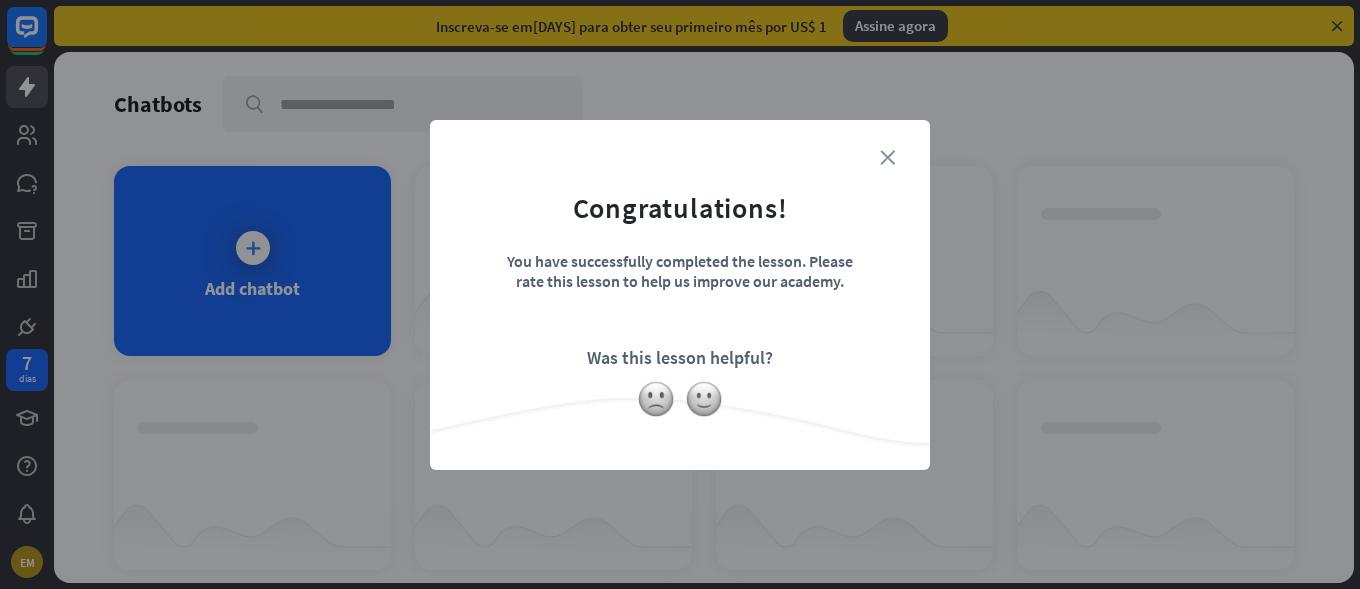 click on "close
Congratulations!
You have successfully completed the lesson.
Please rate this lesson to help us improve our
academy.
Was this lesson helpful?" at bounding box center (680, 295) 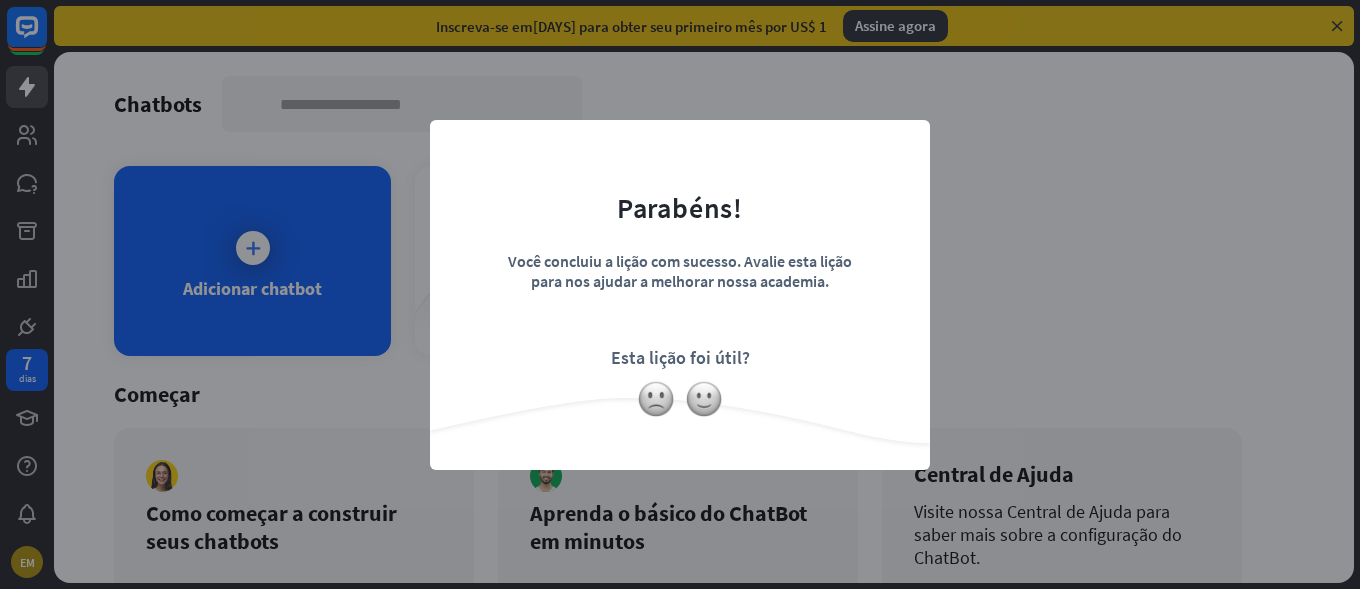 click on "fechar
Parabéns!
Você concluiu a lição com sucesso. Avalie esta lição para nos ajudar a melhorar nossa academia.
Esta lição foi útil?" at bounding box center [680, 294] 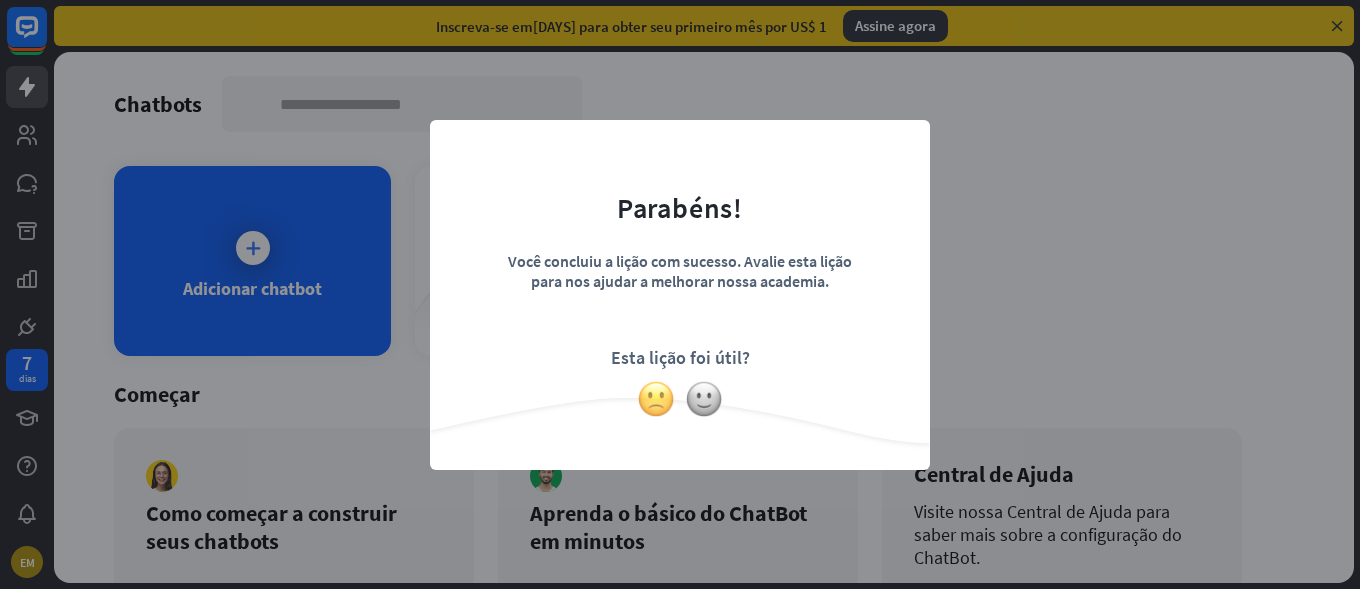 click at bounding box center [656, 399] 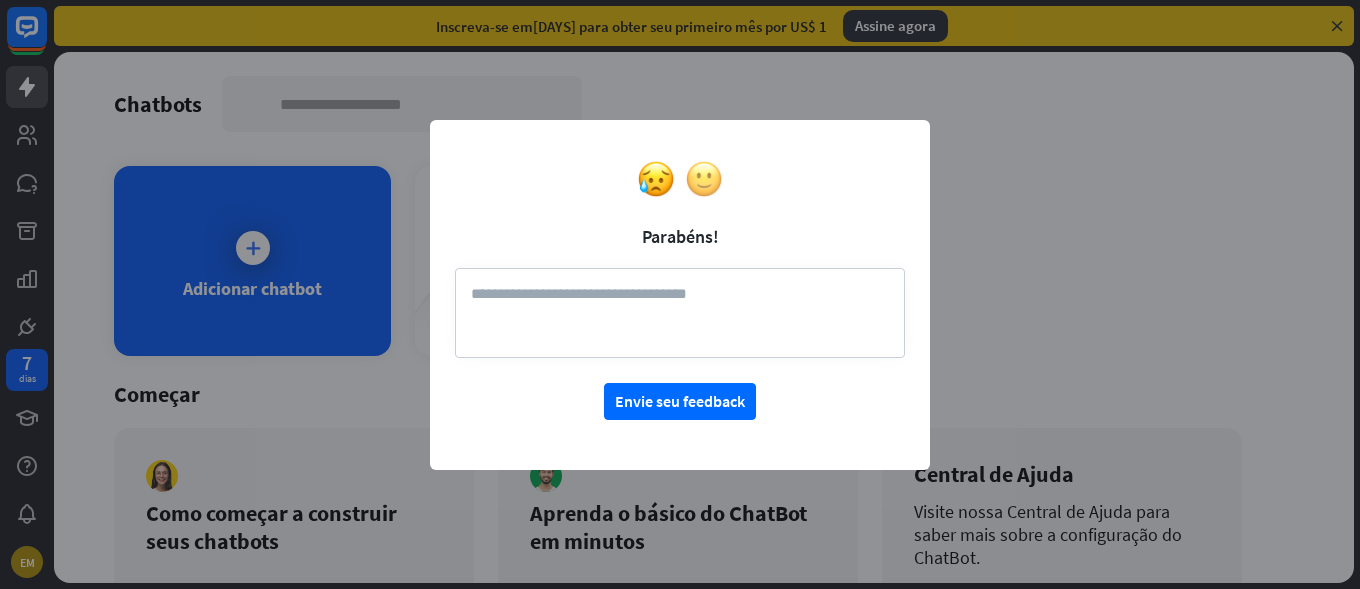 click at bounding box center [704, 179] 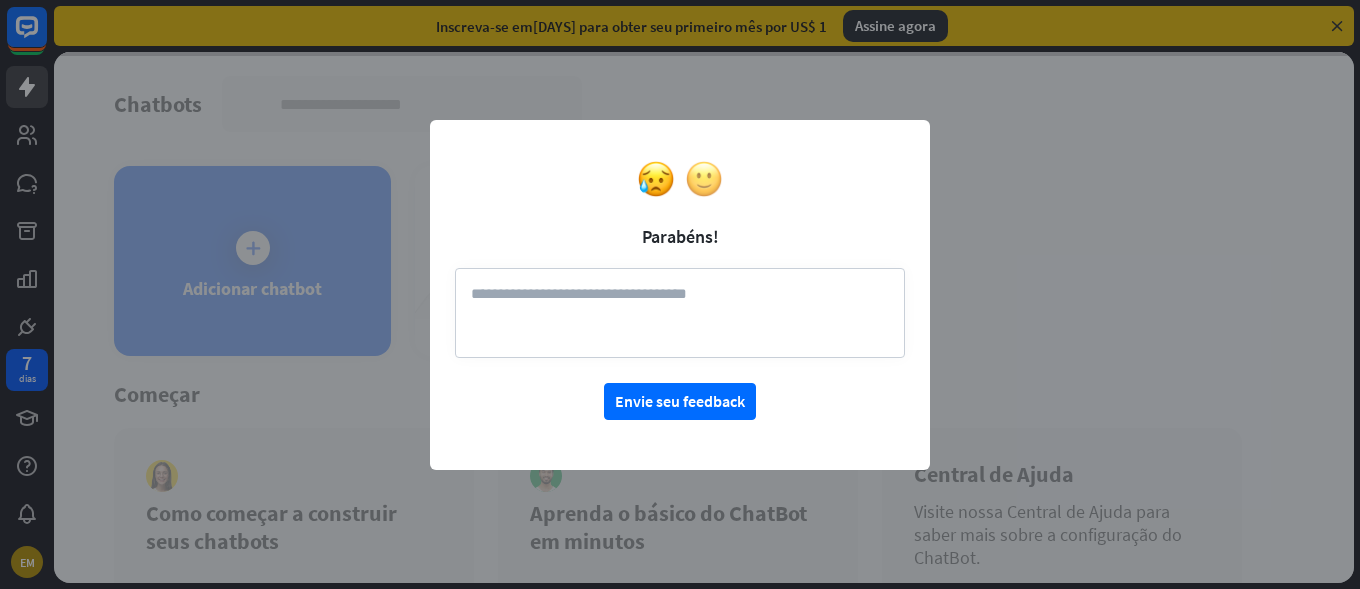 click at bounding box center [704, 179] 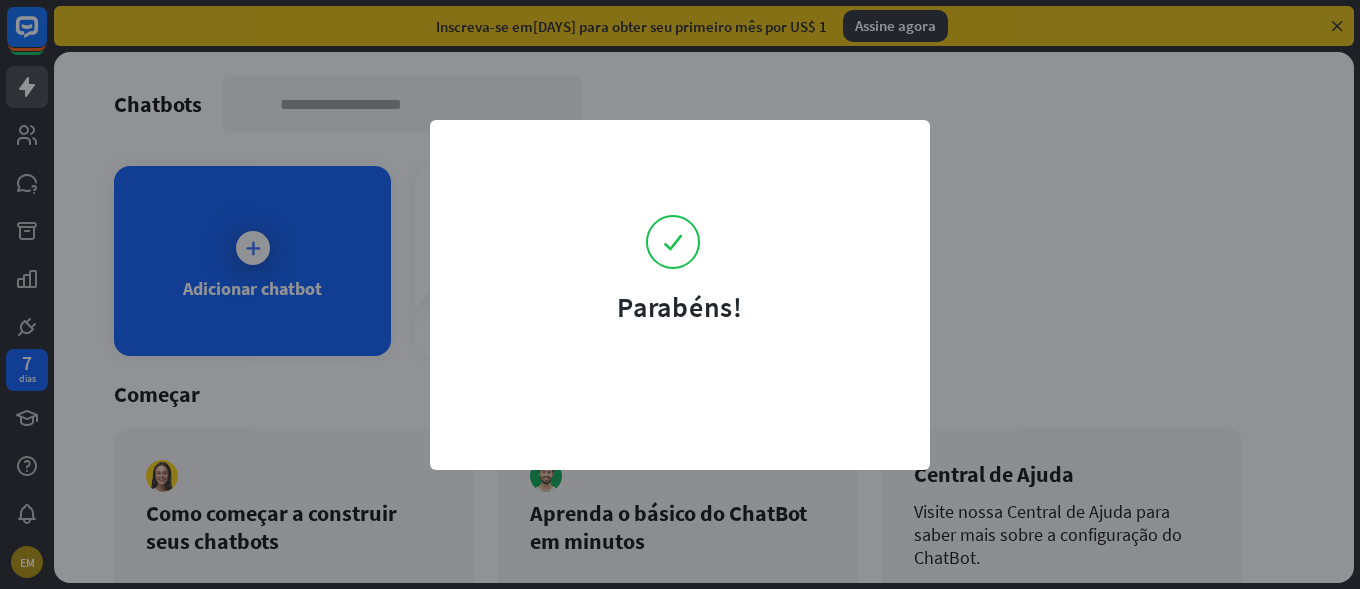 click on "Parabéns!" at bounding box center [680, 235] 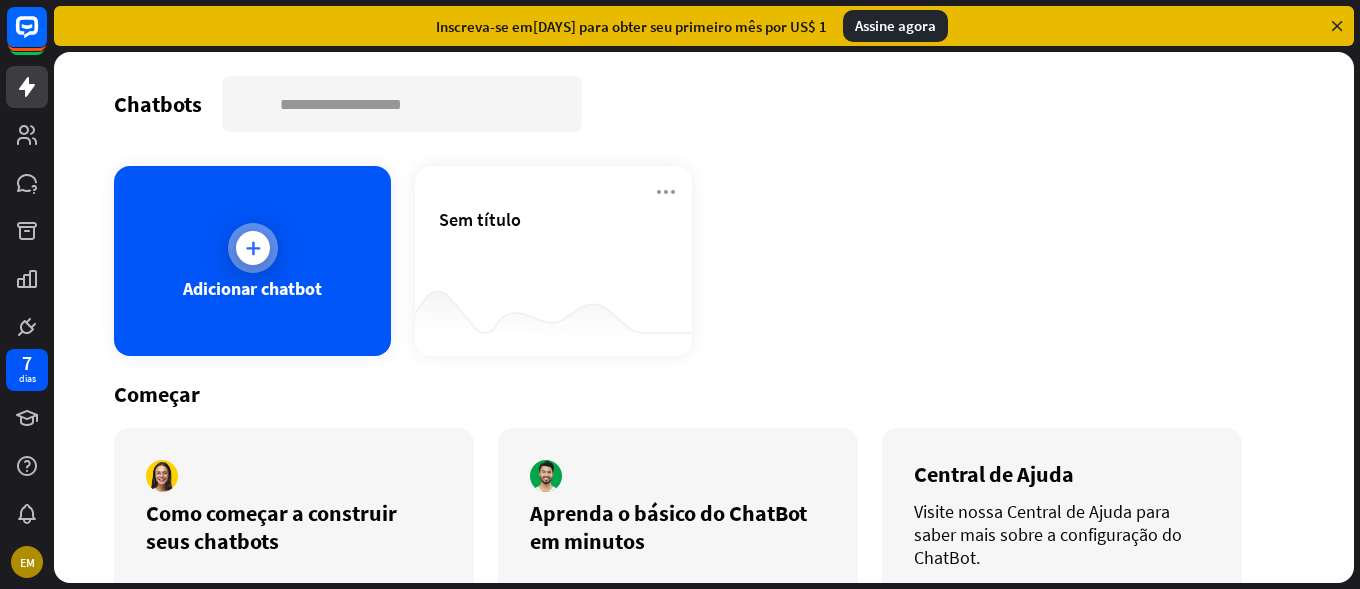 click on "Adicionar chatbot" at bounding box center (252, 261) 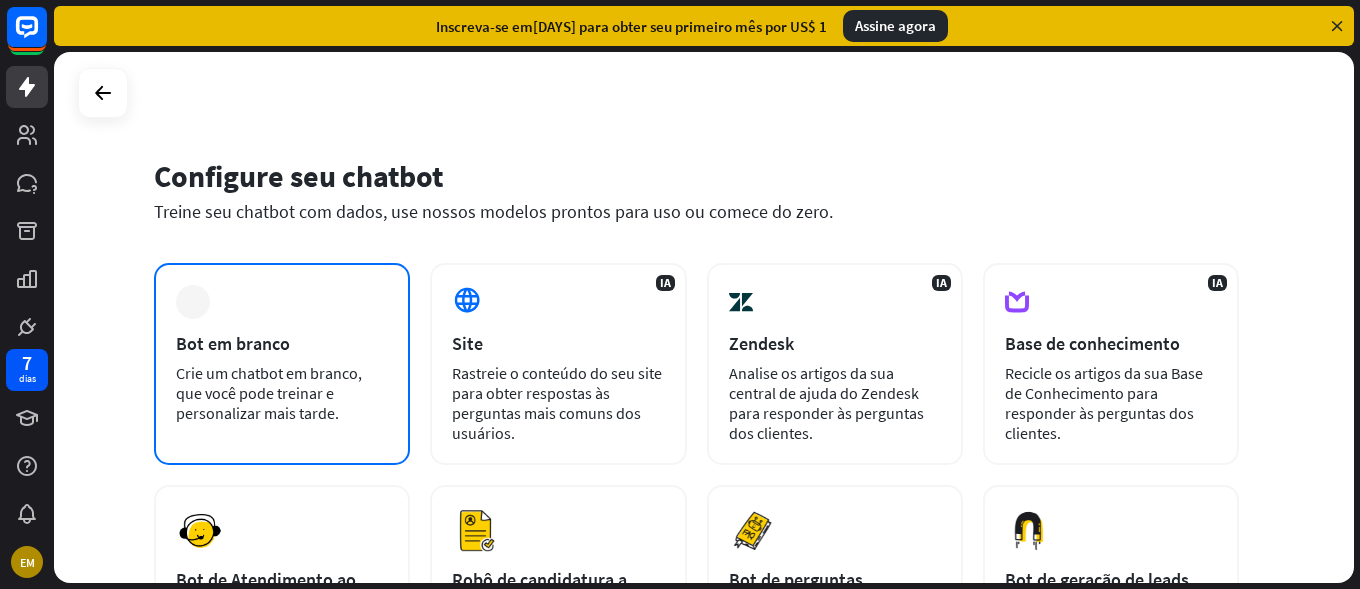 click on "mais   Bot em branco
Crie um chatbot em branco, que você pode treinar e personalizar mais tarde." at bounding box center [282, 364] 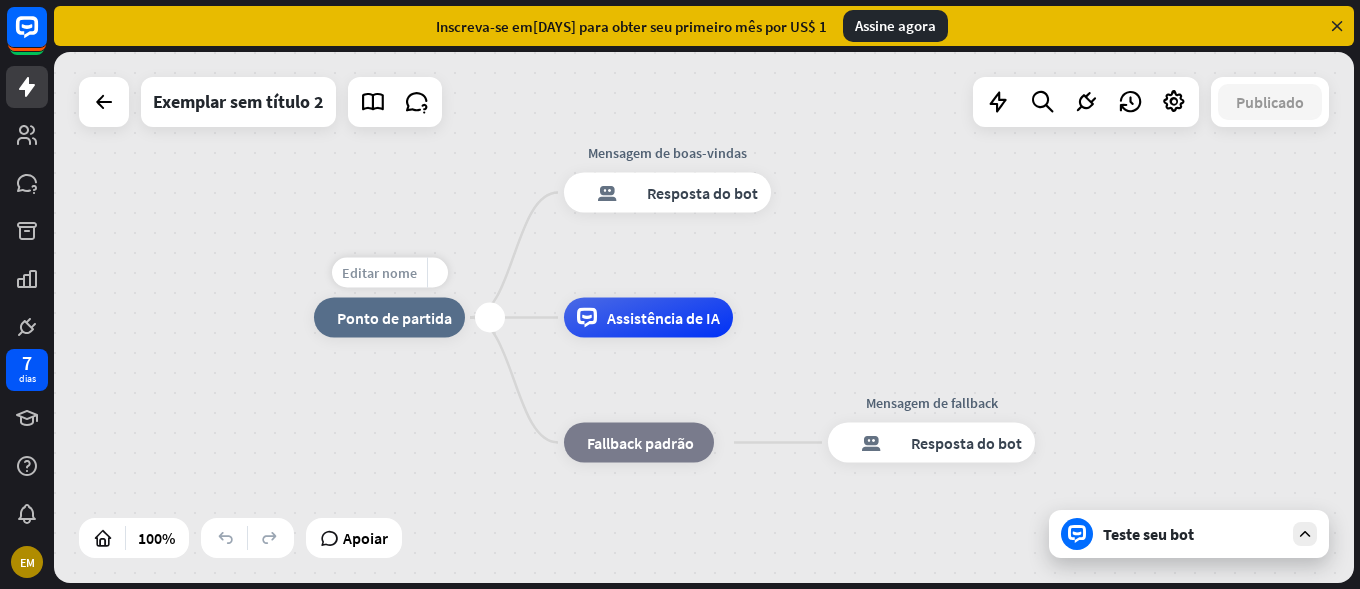 click on "Editar nome" at bounding box center [379, 273] 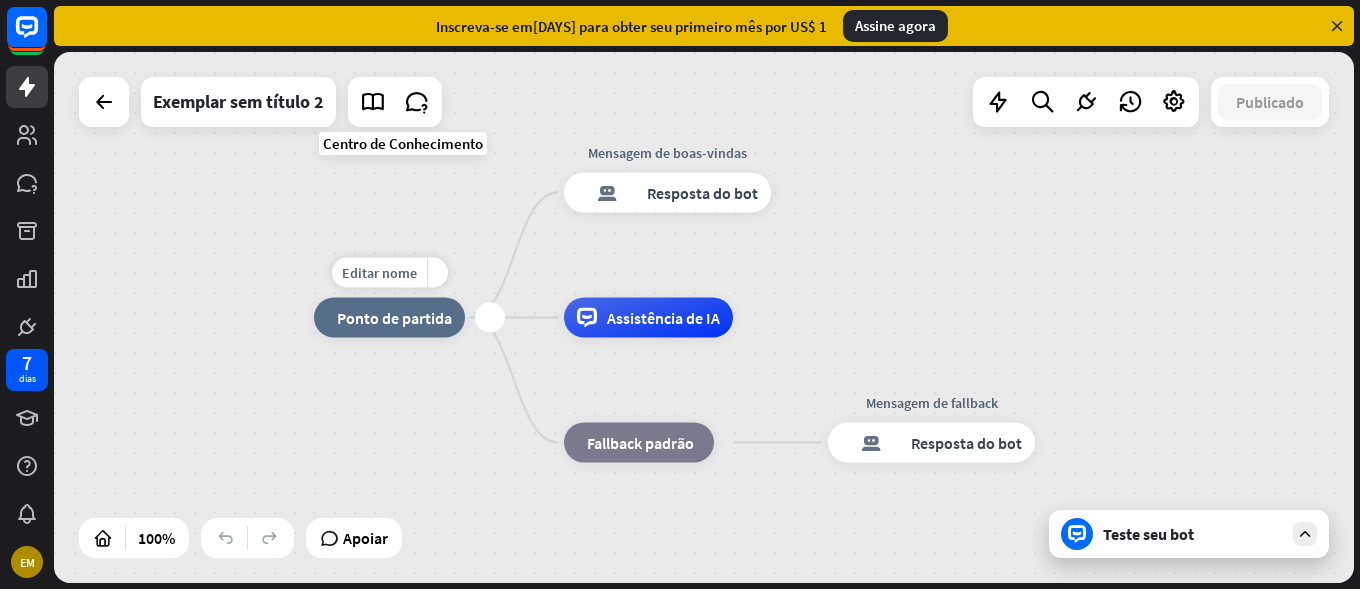 click on "casa_2   Ponto de partida" at bounding box center [389, 318] 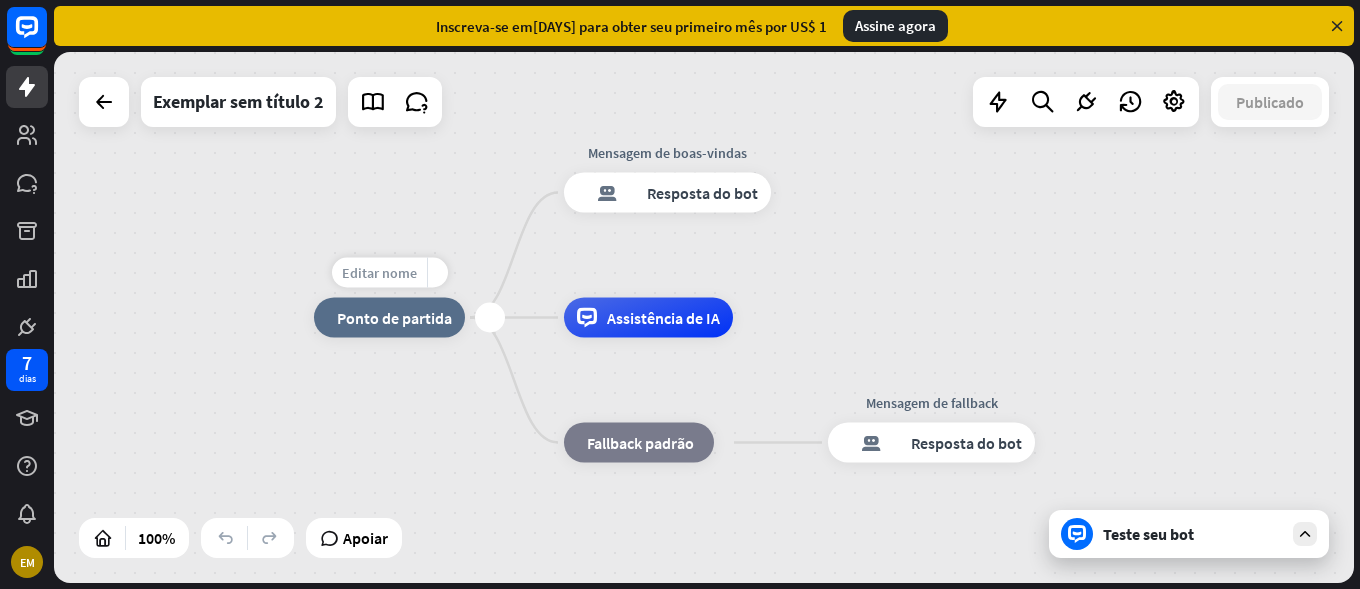 click on "Editar nome" at bounding box center [379, 273] 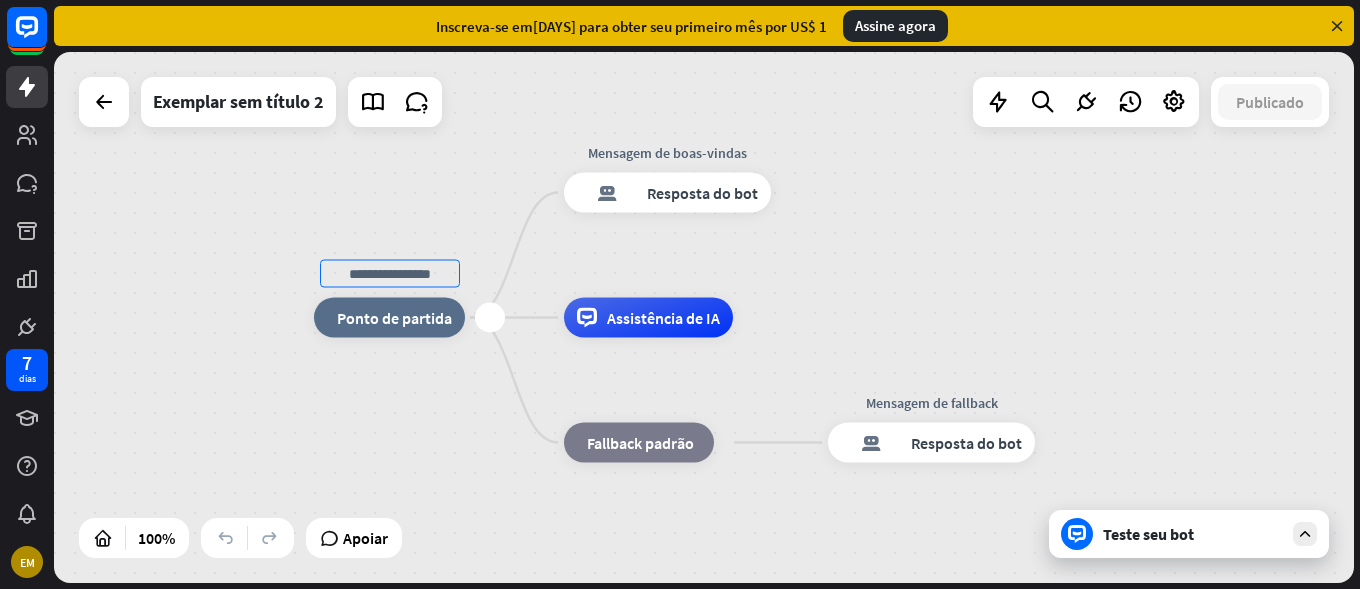 click at bounding box center [390, 274] 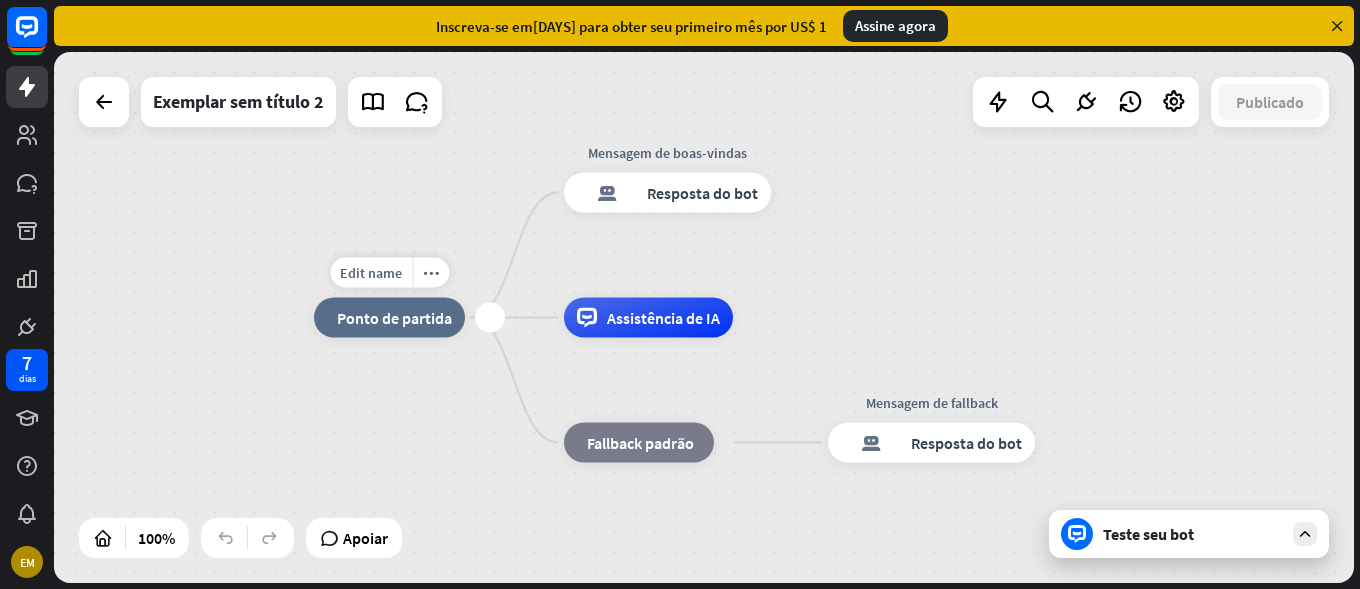 click on "casa_2   Ponto de partida" at bounding box center (389, 318) 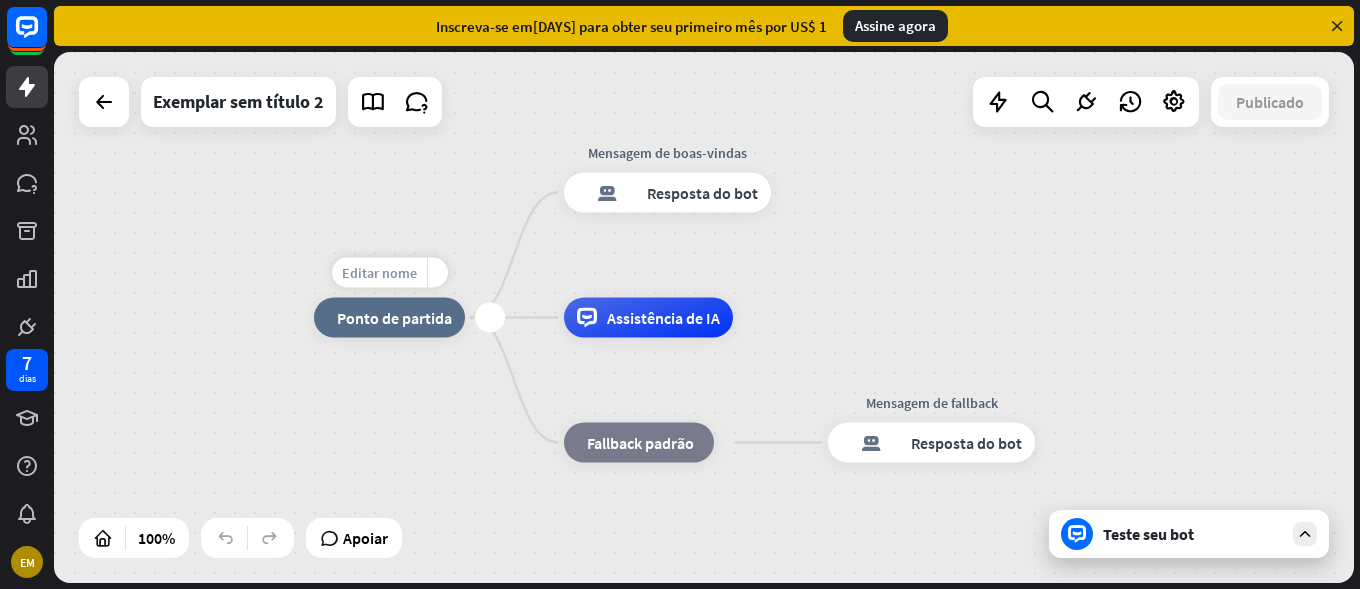 click on "Editar nome" at bounding box center [379, 273] 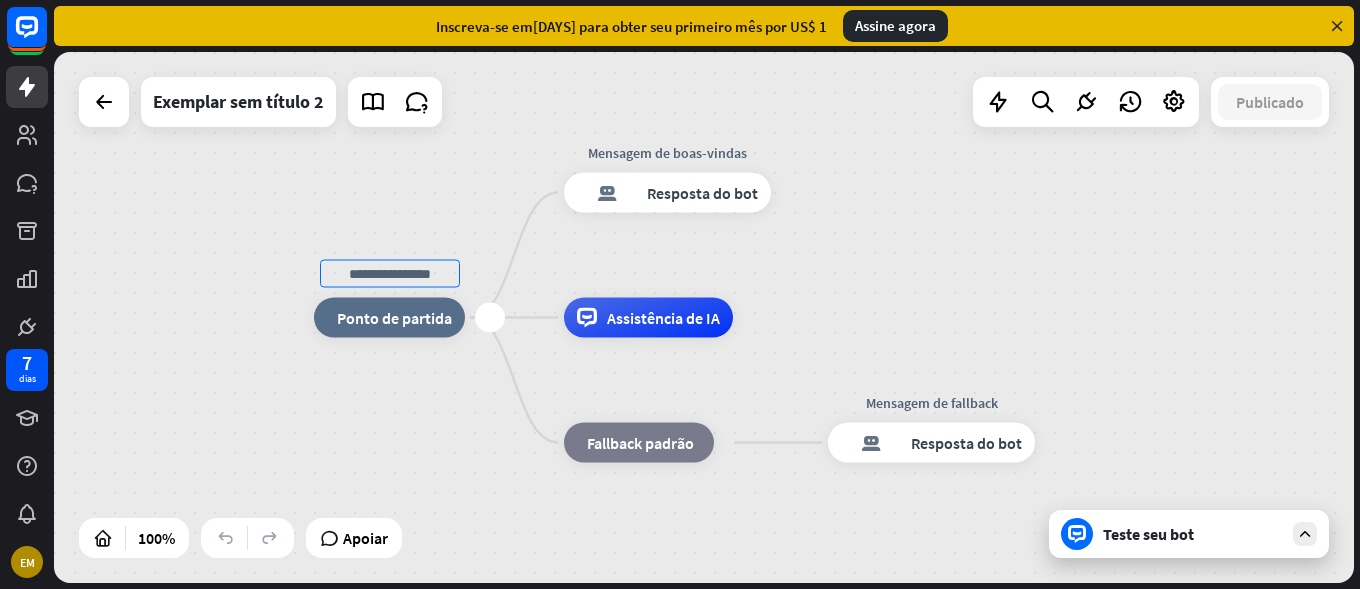 click on "Ponto de partida" at bounding box center (394, 318) 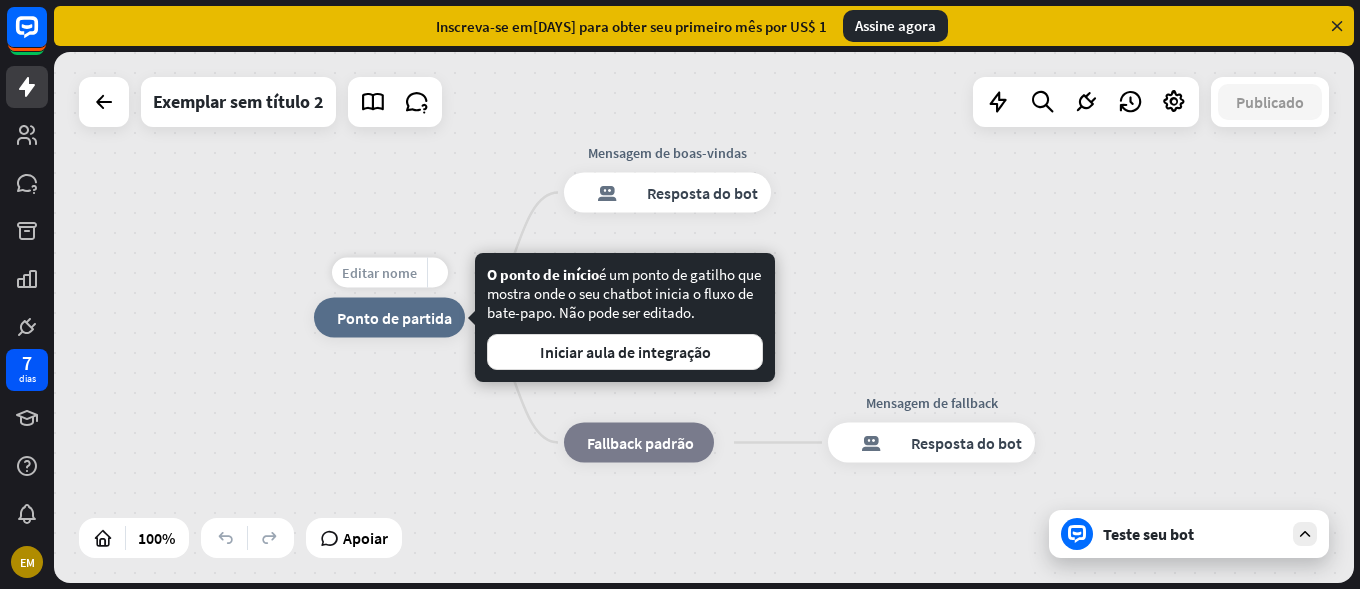 click on "Editar nome" at bounding box center [379, 273] 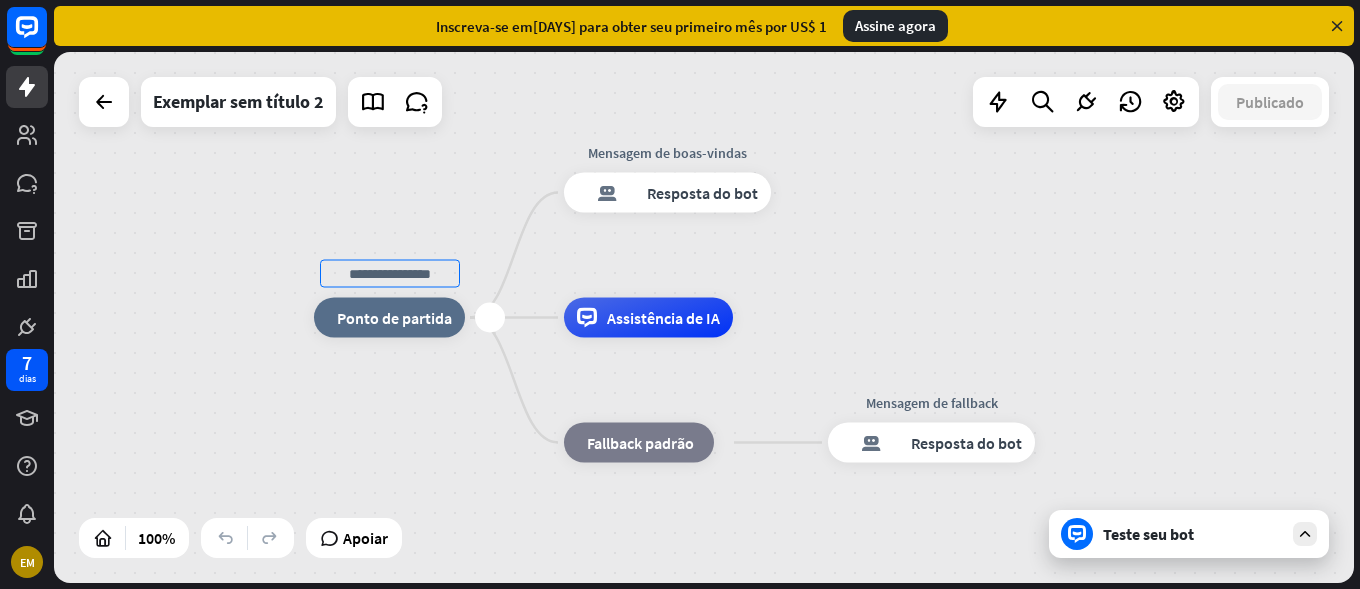 click on "casa_2   Ponto de partida" at bounding box center [389, 318] 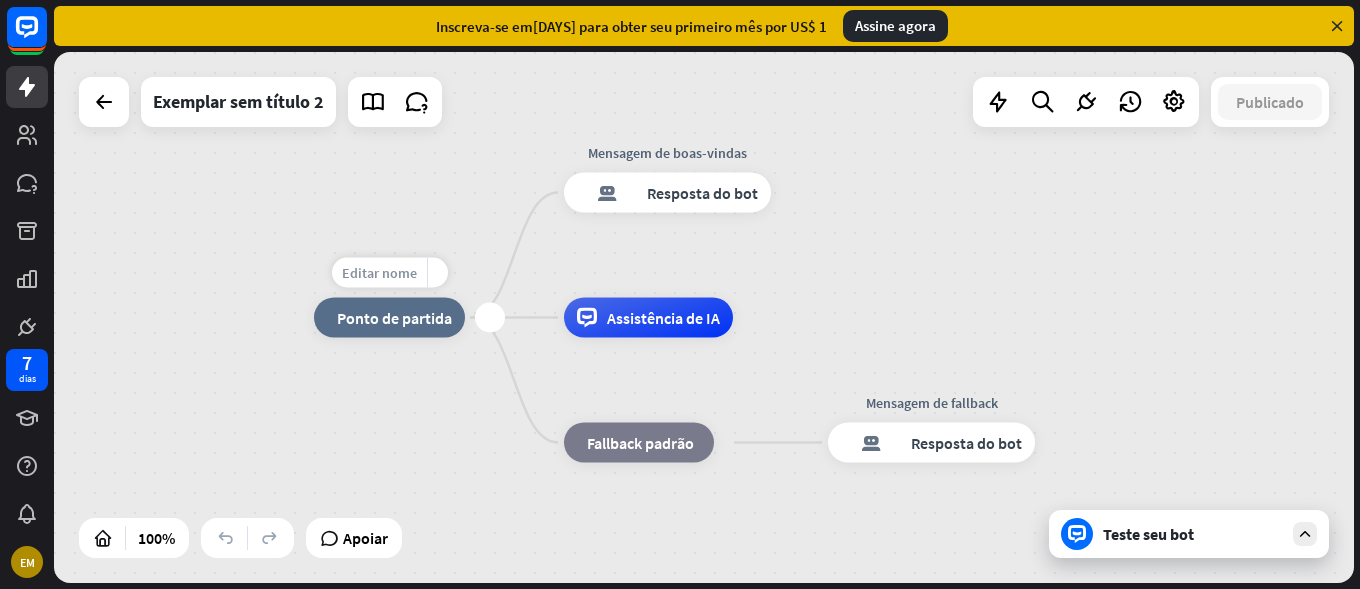 click on "Editar nome" at bounding box center (379, 273) 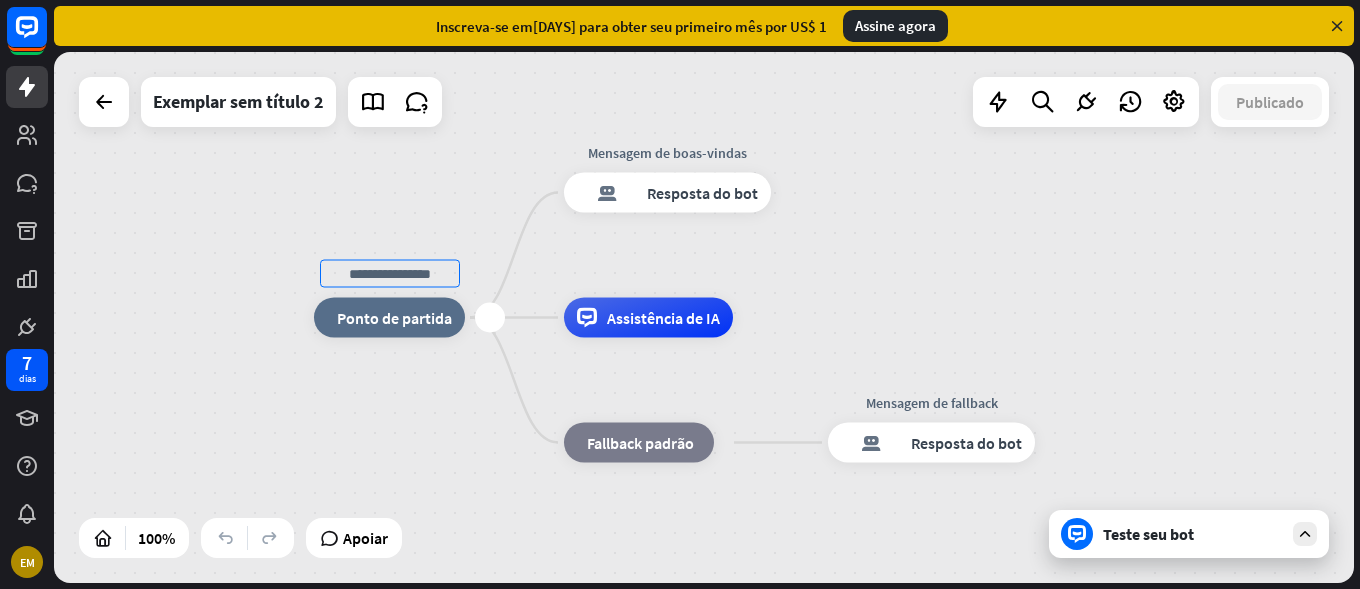 click at bounding box center (390, 274) 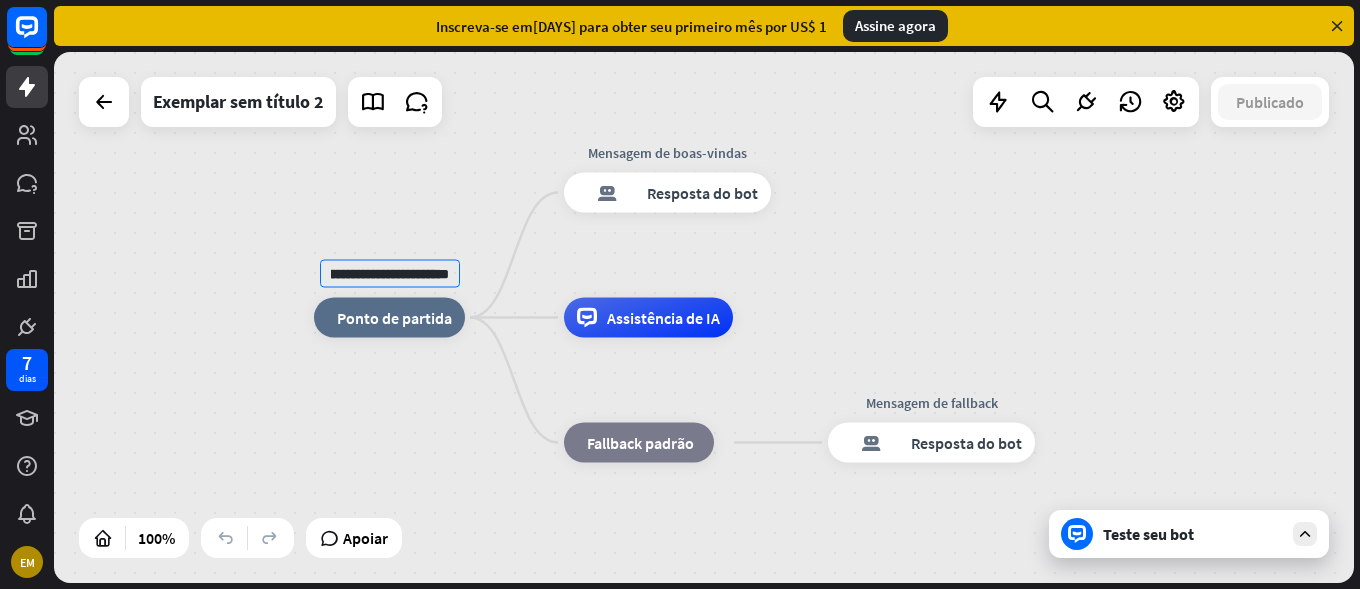 scroll, scrollTop: 0, scrollLeft: 53, axis: horizontal 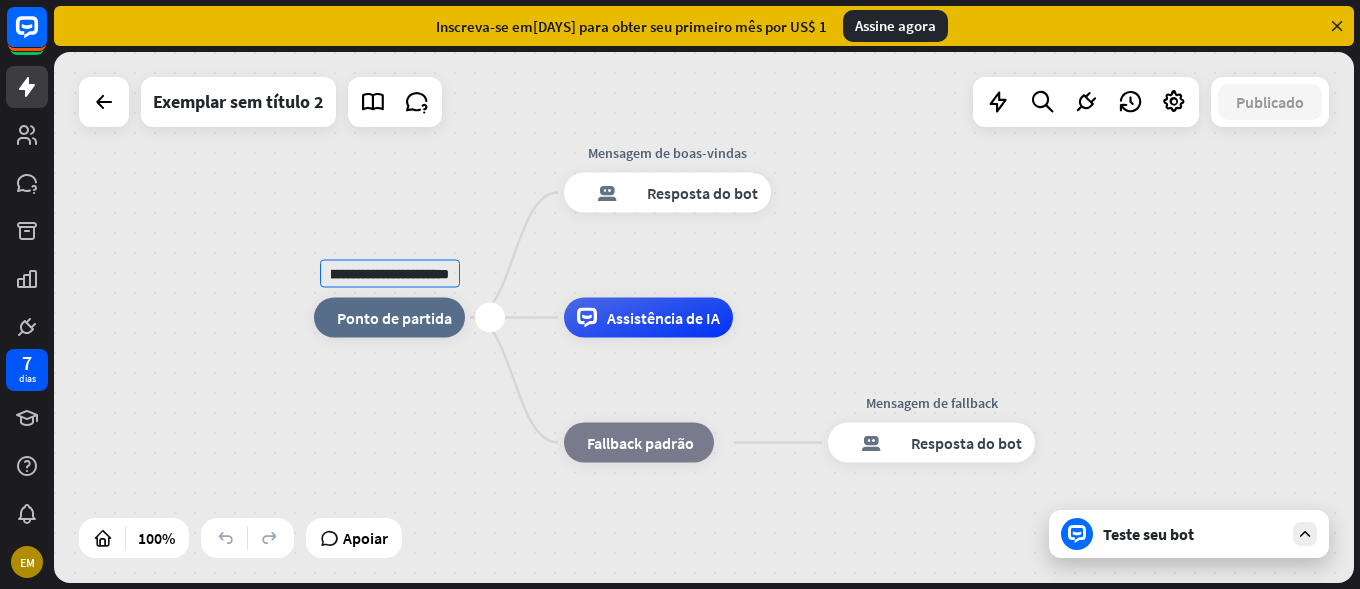 type on "**********" 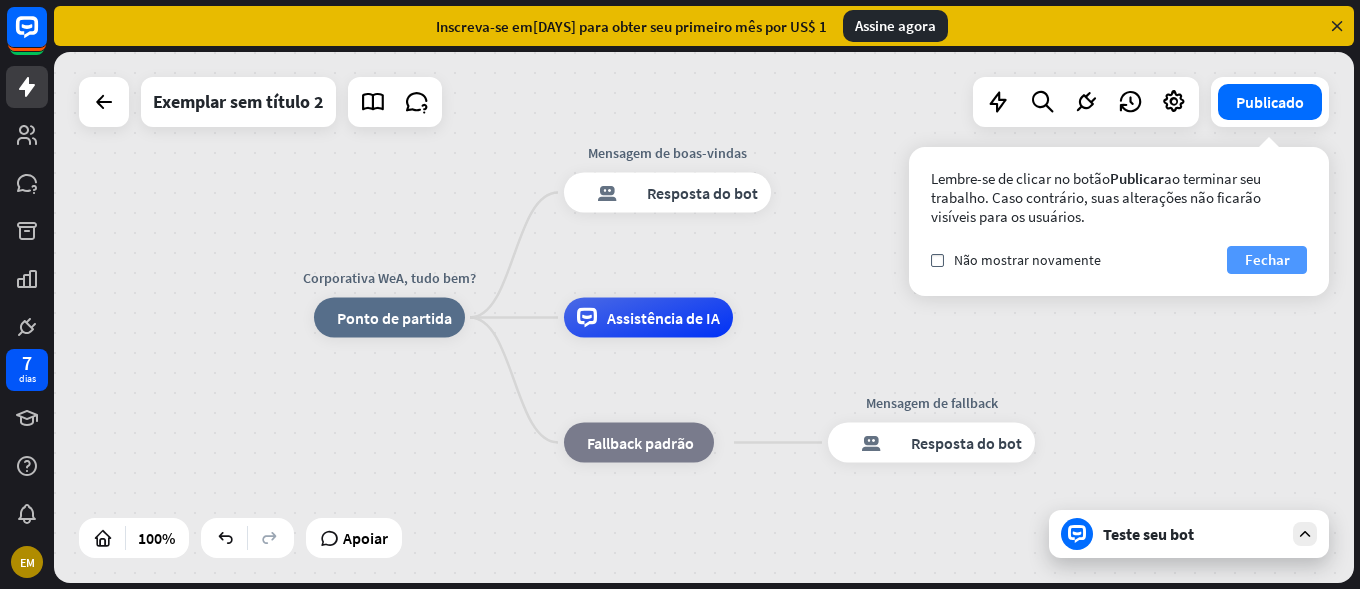drag, startPoint x: 1281, startPoint y: 265, endPoint x: 1210, endPoint y: 299, distance: 78.72102 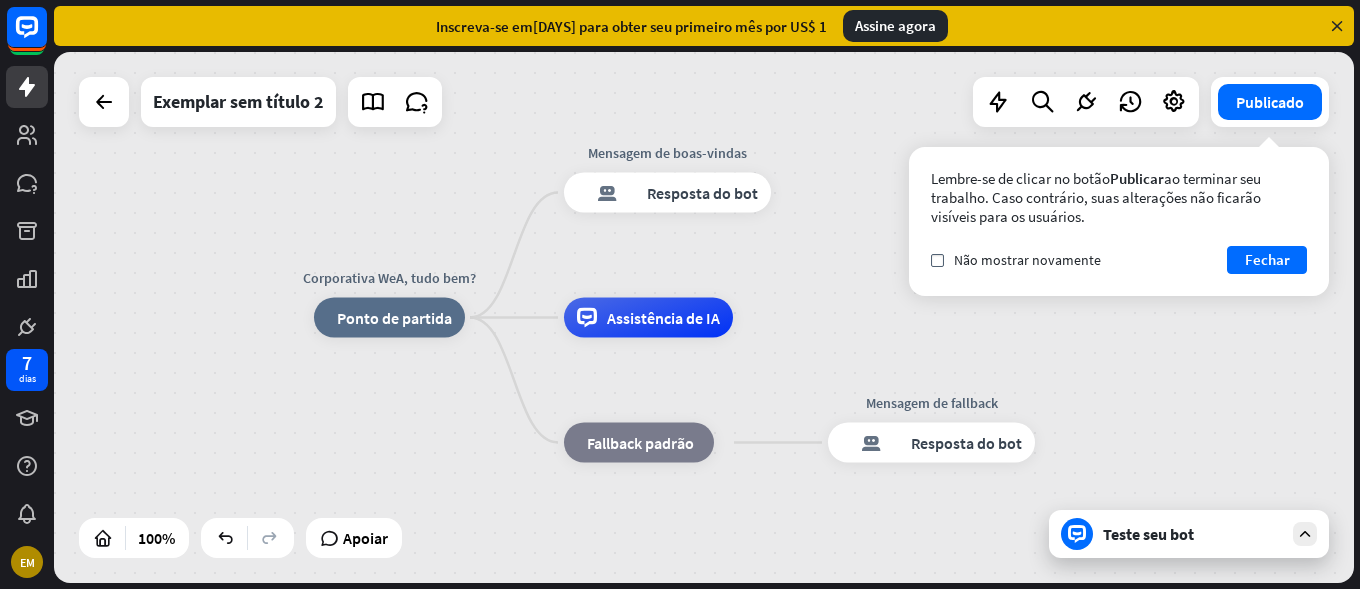 click on "Fechar" at bounding box center [1267, 259] 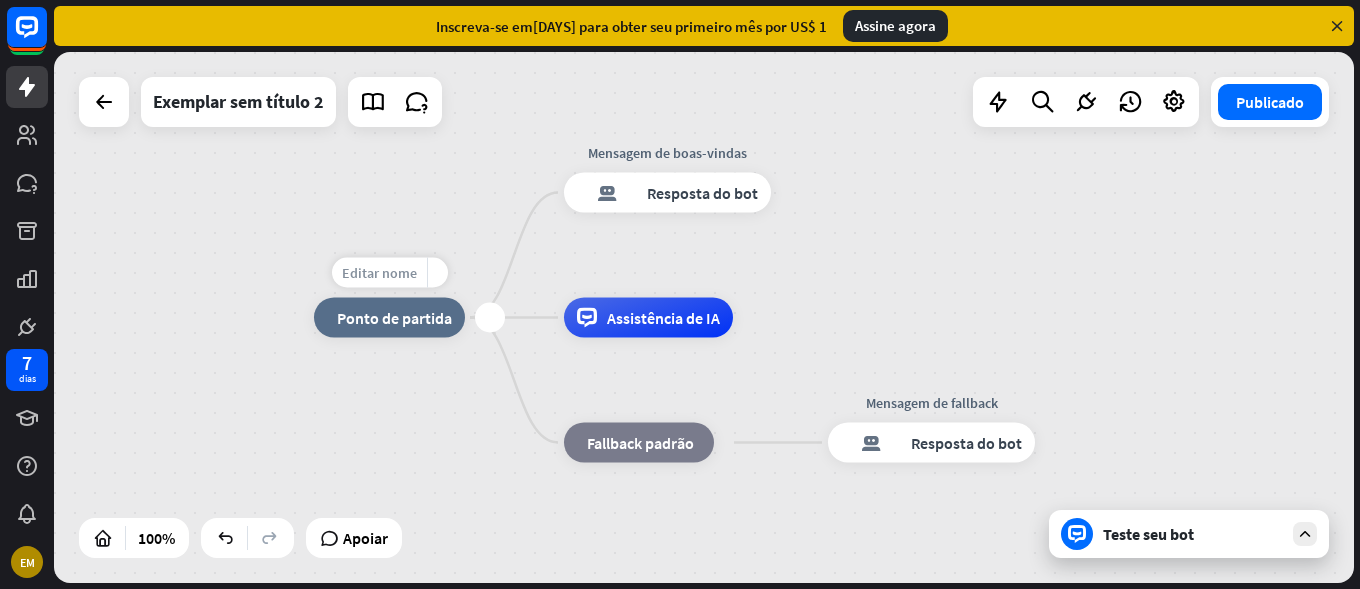 click on "Editar nome" at bounding box center [379, 273] 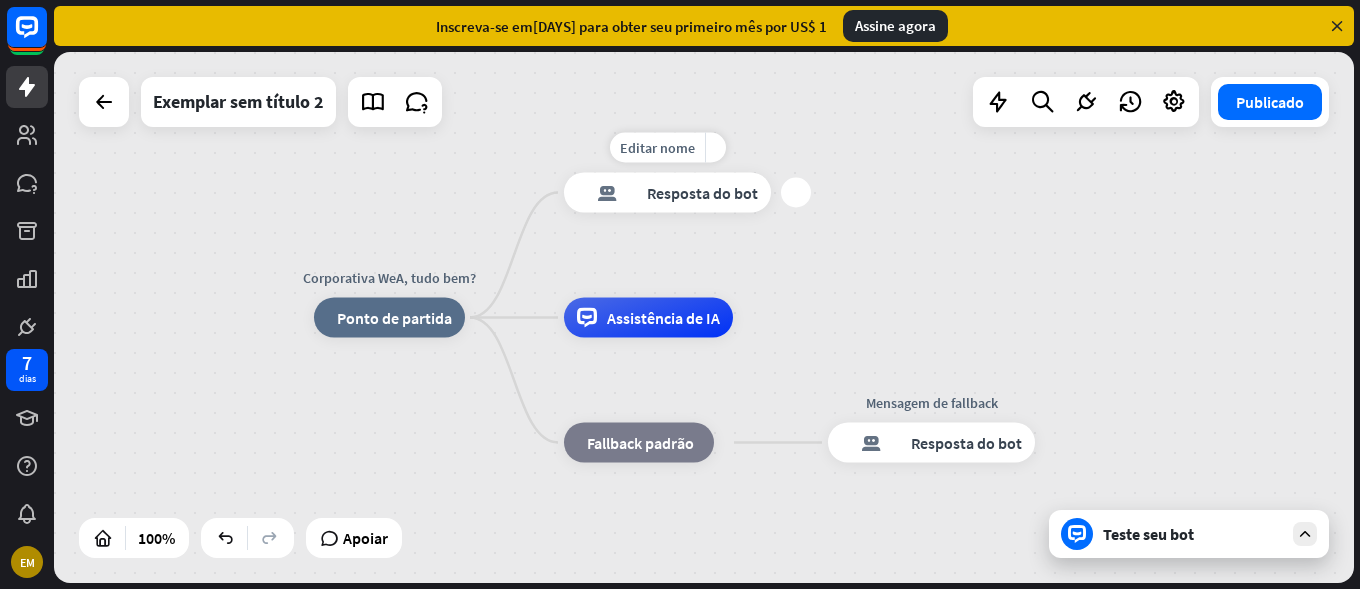 scroll, scrollTop: 0, scrollLeft: 0, axis: both 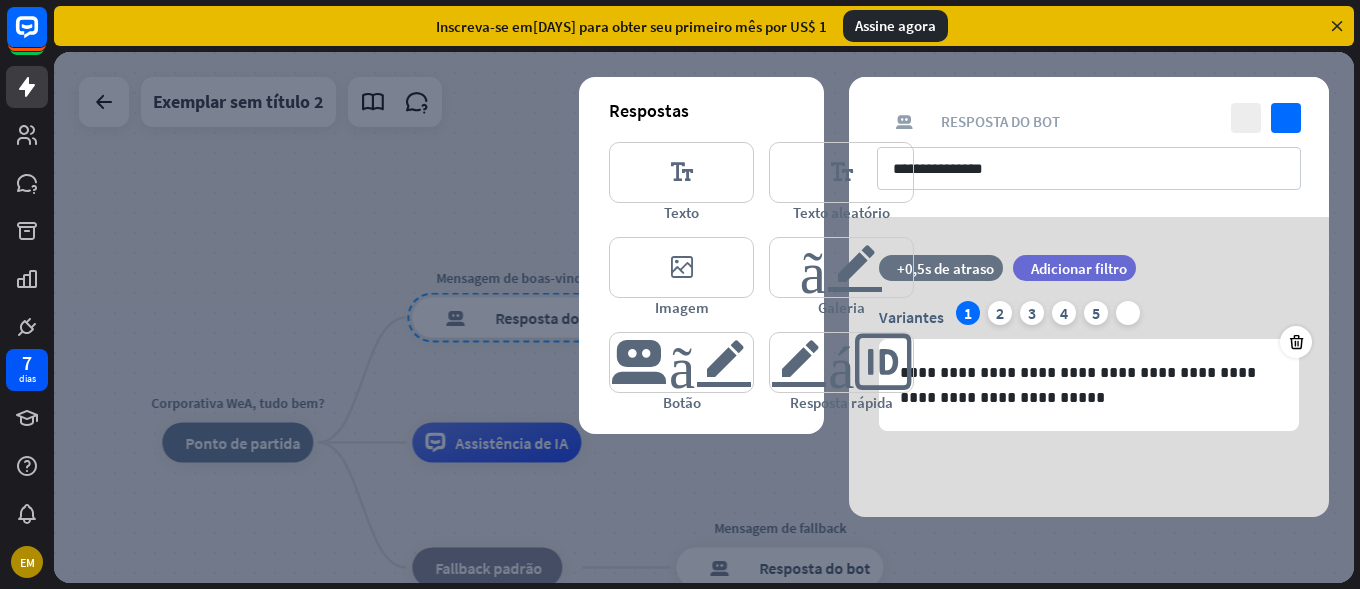 drag, startPoint x: 410, startPoint y: 230, endPoint x: 411, endPoint y: 254, distance: 24.020824 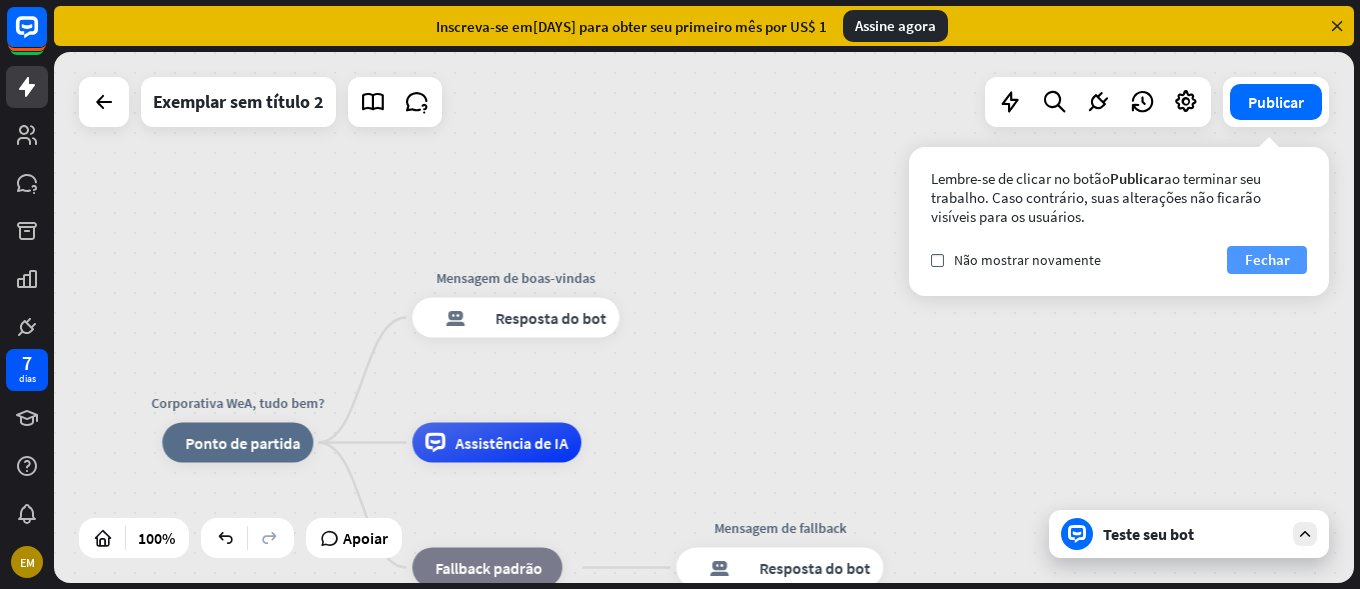 click on "Fechar" at bounding box center [1267, 260] 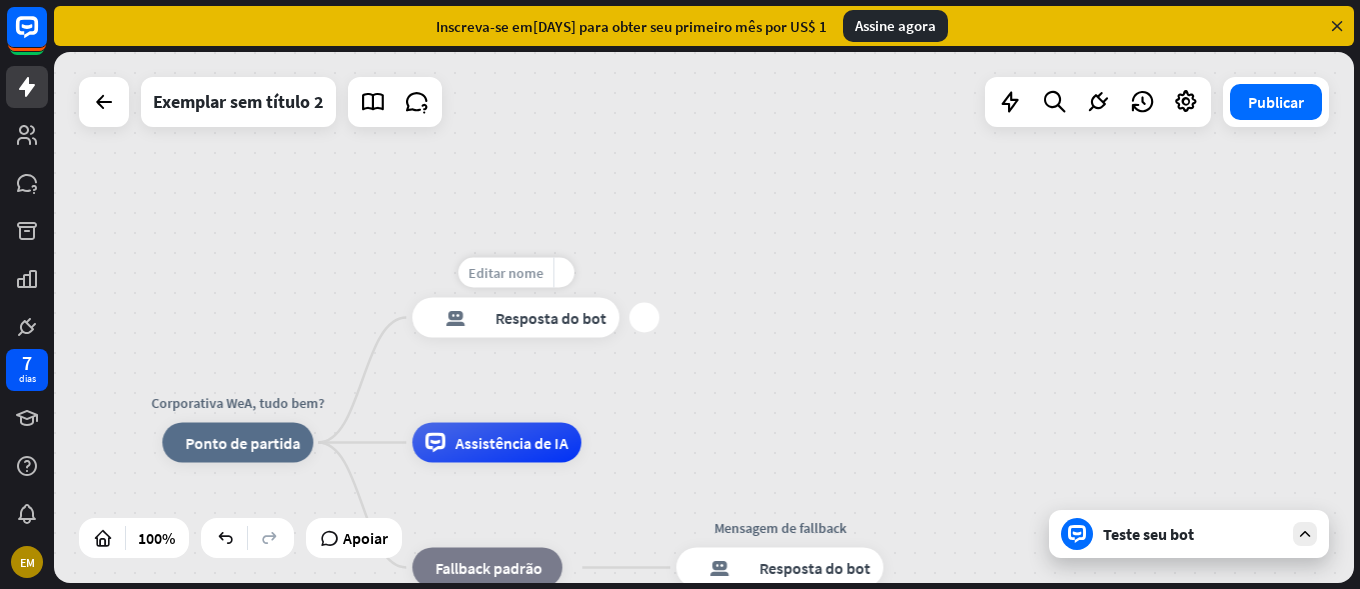 click on "Editar nome" at bounding box center (505, 273) 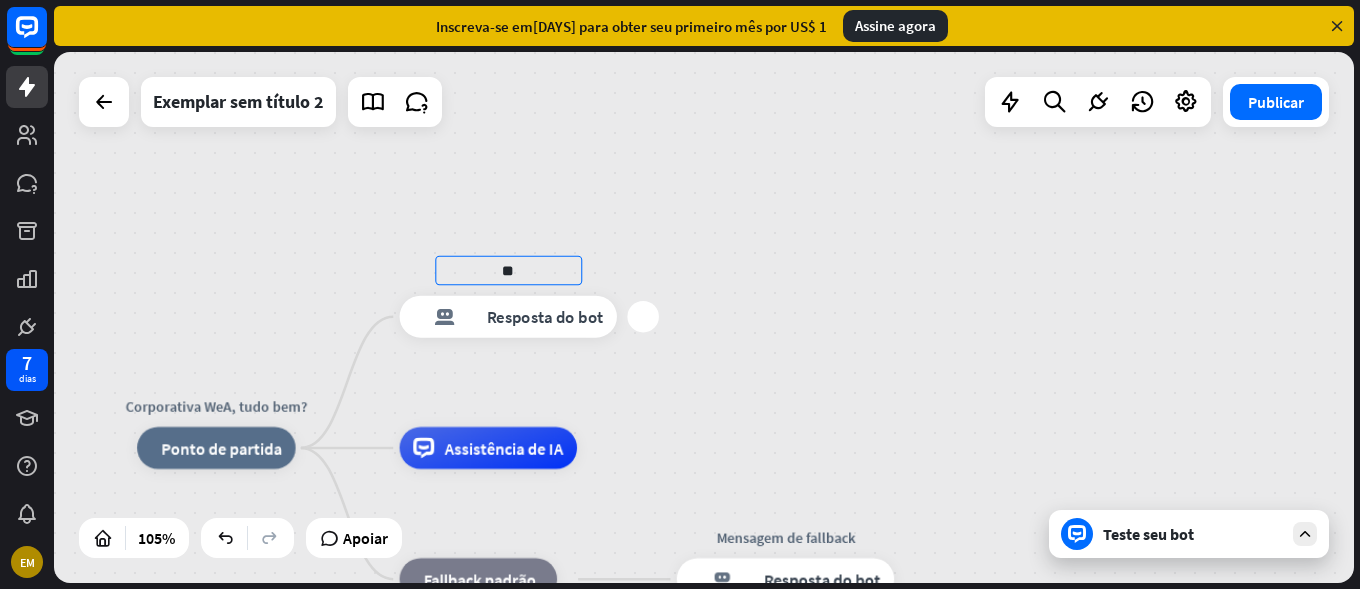 type on "*" 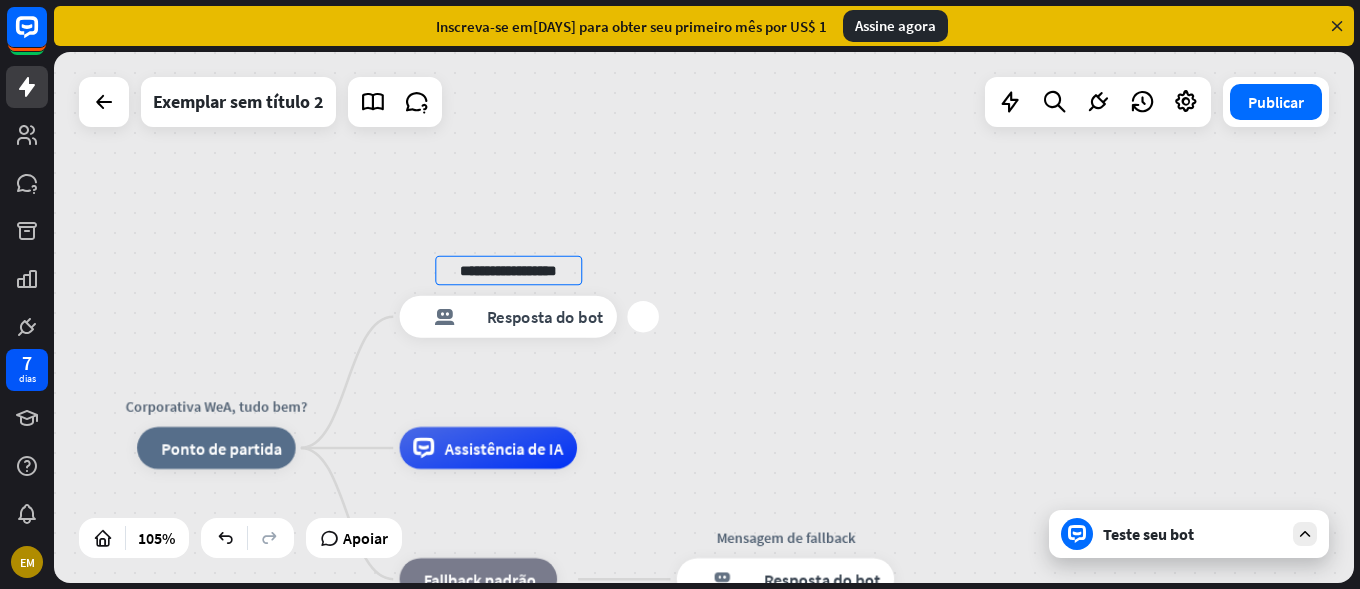 scroll, scrollTop: 0, scrollLeft: 1, axis: horizontal 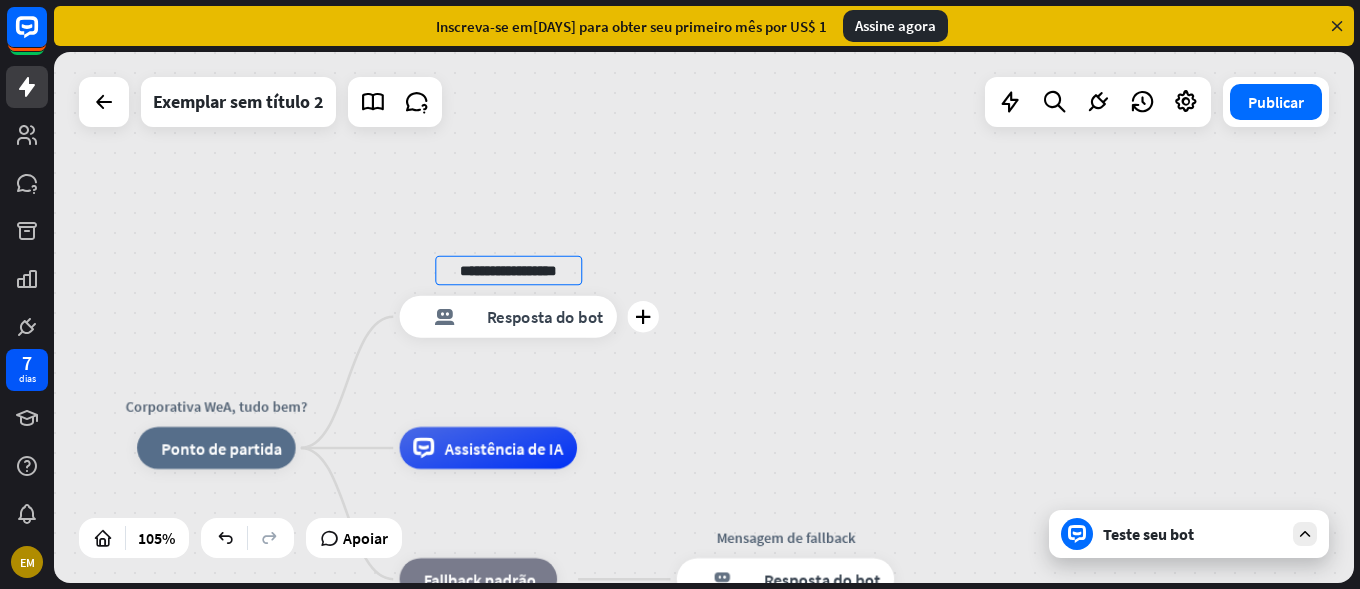 type on "**********" 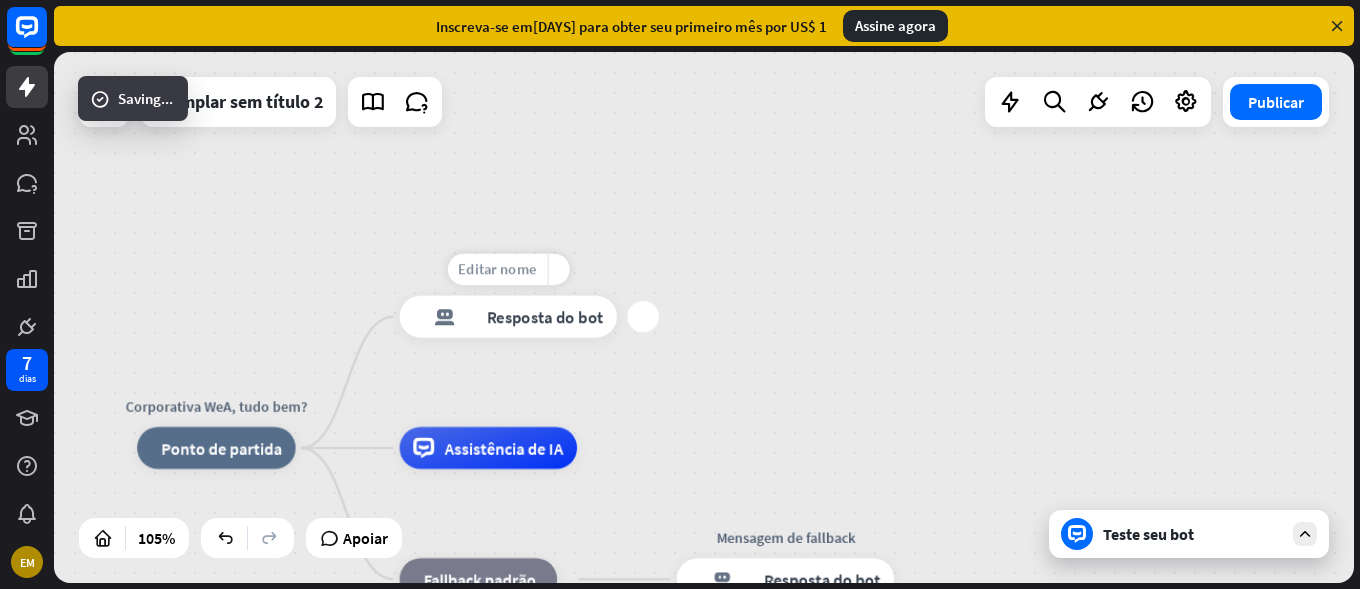 click on "Editar nome" at bounding box center (497, 269) 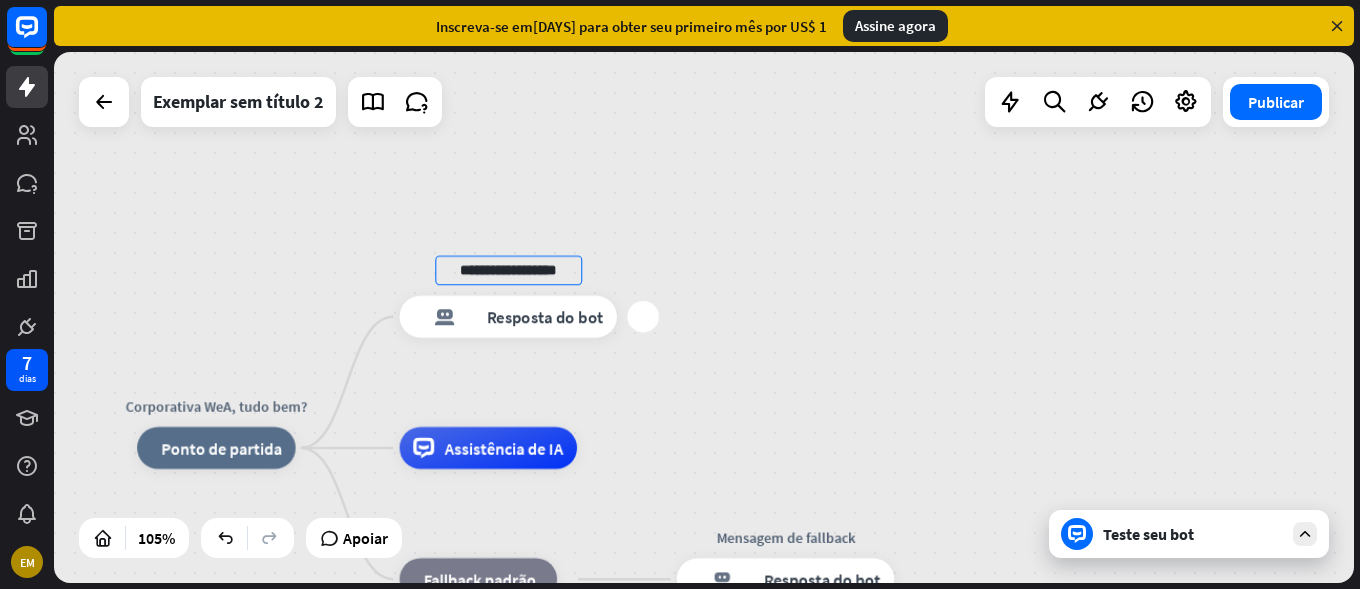 scroll, scrollTop: 0, scrollLeft: 1, axis: horizontal 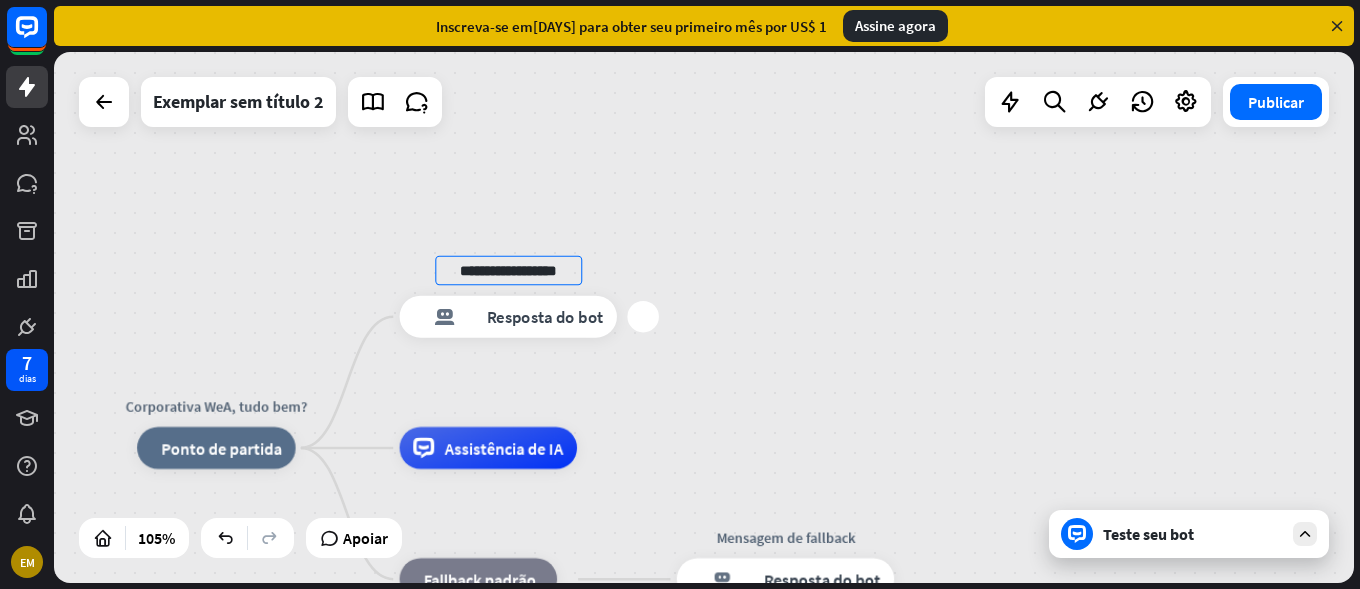 click on "Resposta do bot" at bounding box center [545, 316] 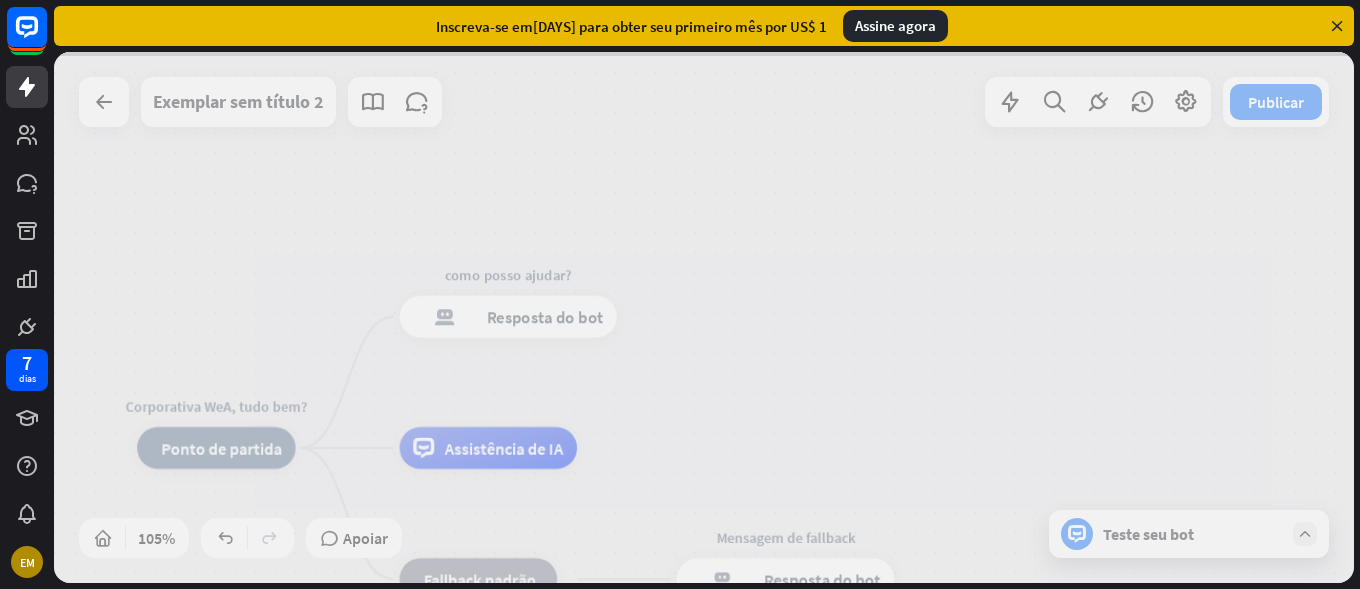 scroll, scrollTop: 0, scrollLeft: 0, axis: both 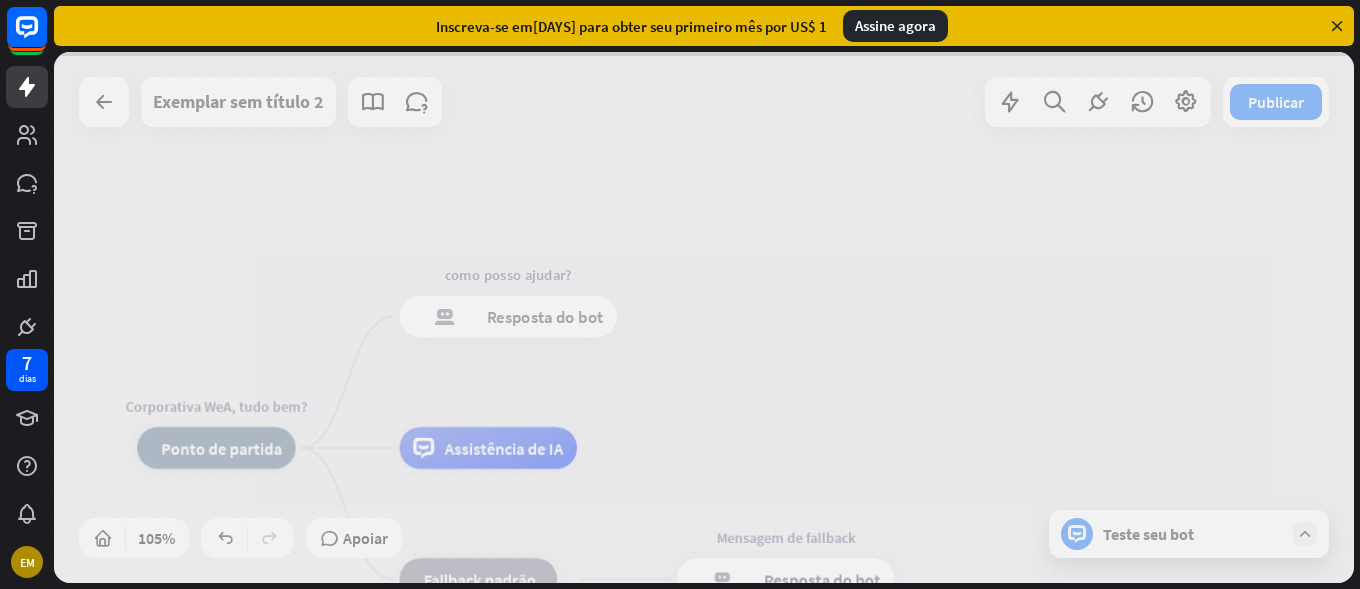 click at bounding box center (704, 317) 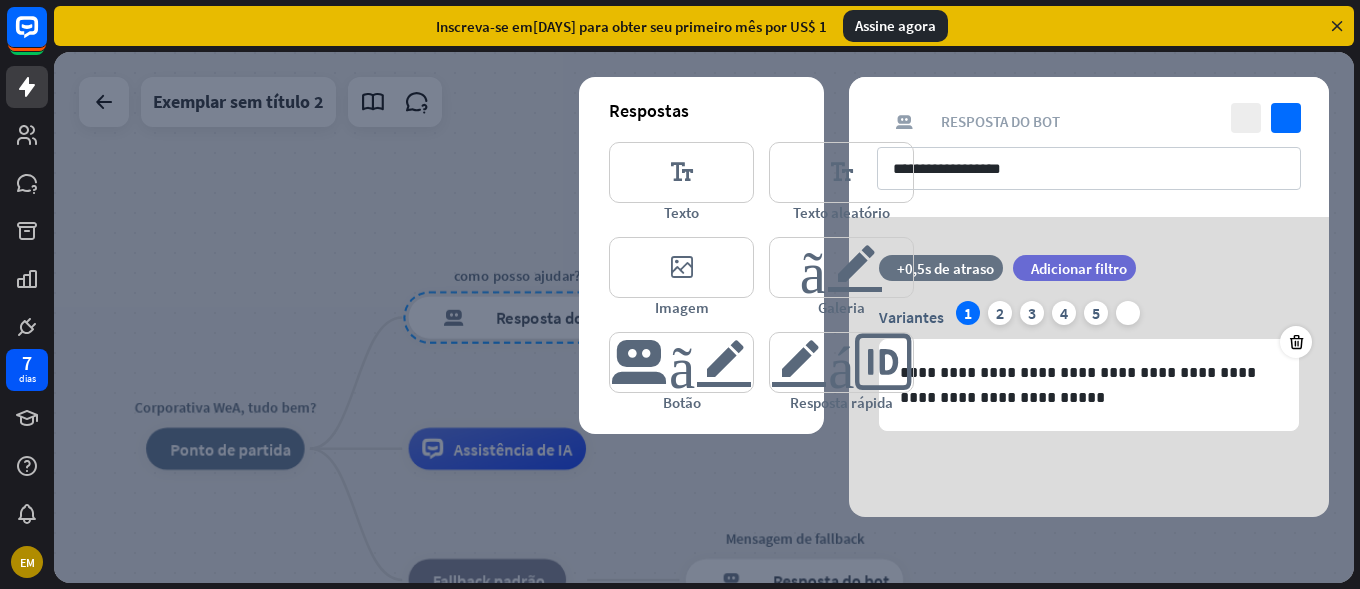 click at bounding box center [704, 317] 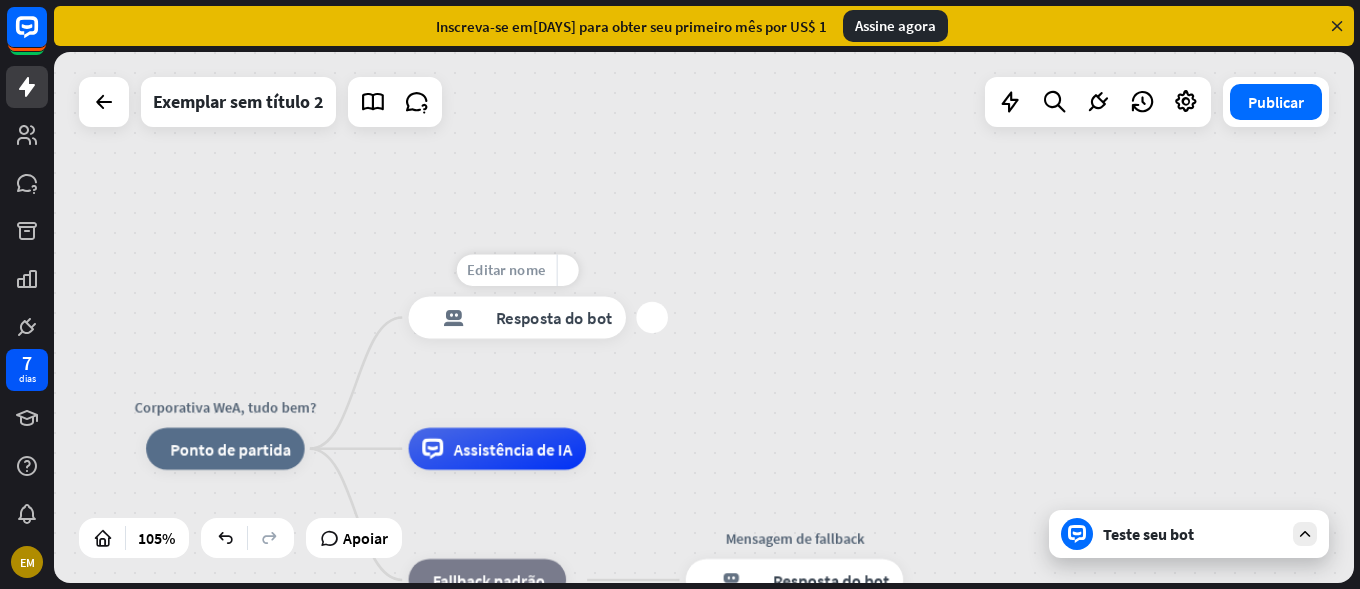 click on "Editar nome" at bounding box center (506, 270) 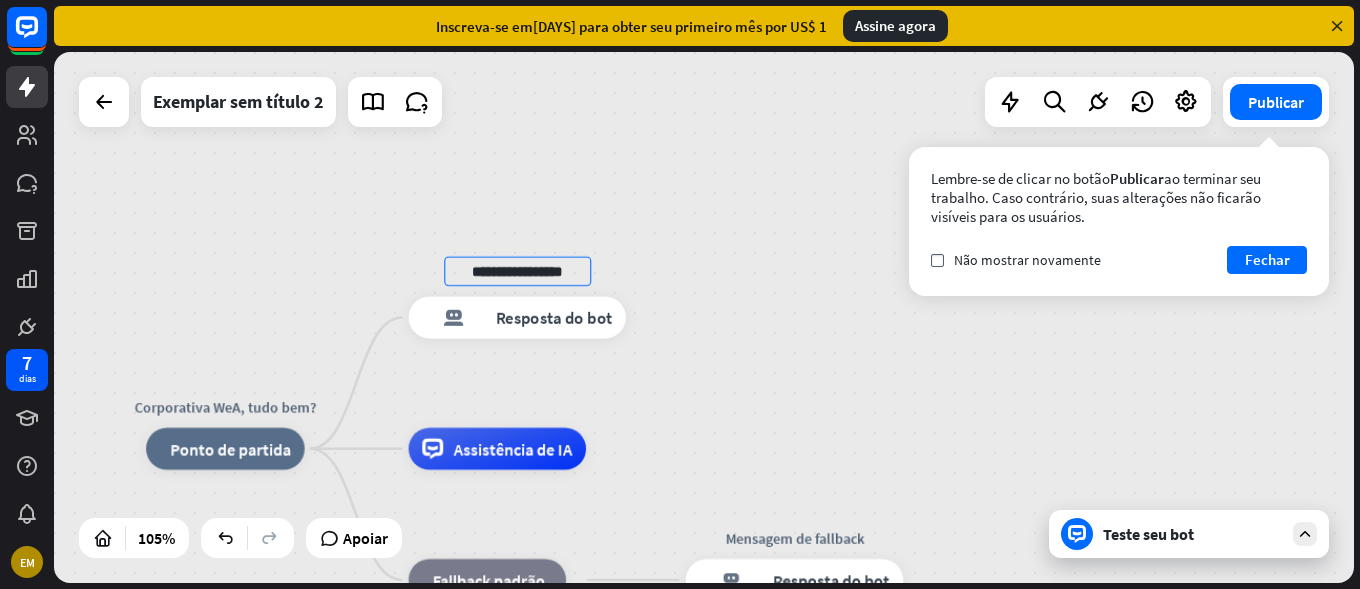 scroll, scrollTop: 0, scrollLeft: 0, axis: both 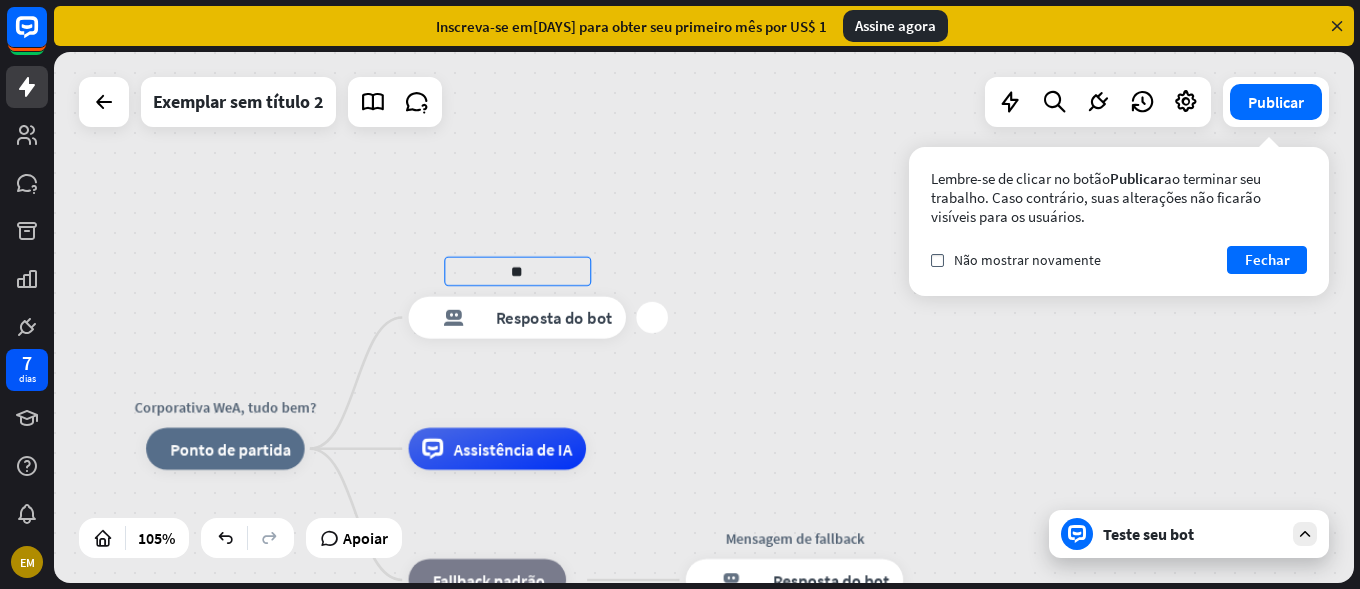 type on "*" 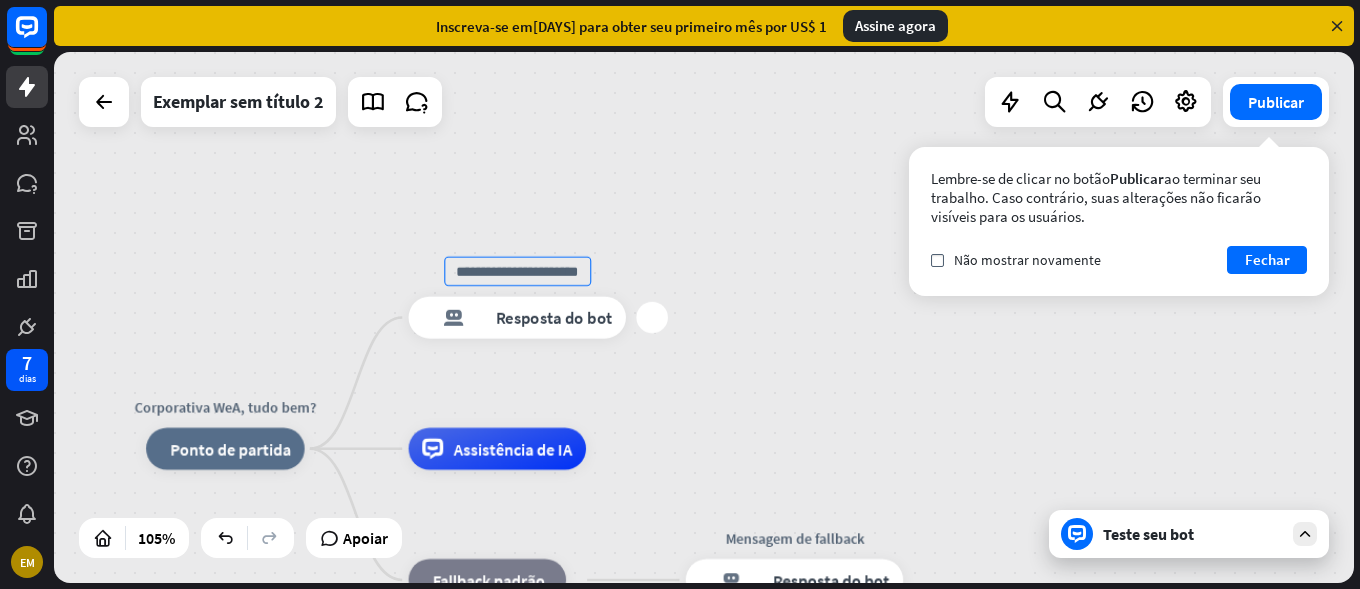 type 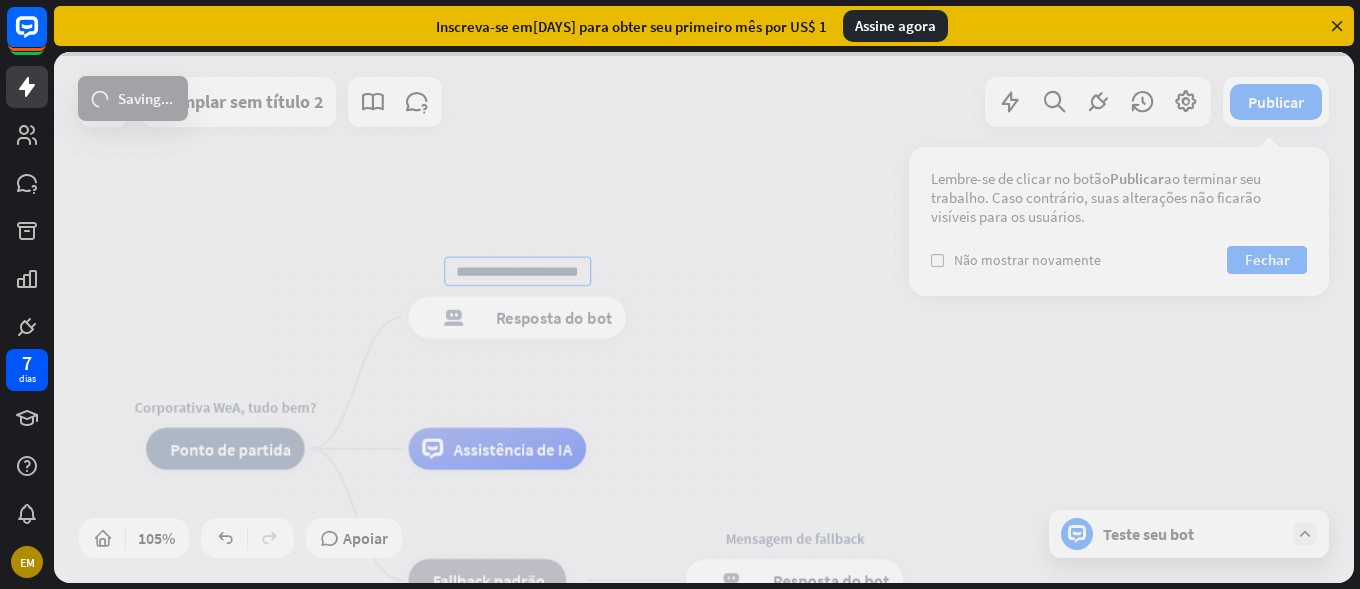 click on "Corporativa WeA, tudo bem?   casa_2   Ponto de partida                   resposta do bot de bloco   Resposta do bot                     Assistência de IA                   bloco_fallback   Fallback padrão                 Mensagem de fallback   resposta do bot de bloco   Resposta do bot
Exemplar sem título 2
Publicar
Lembre-se de clicar no
botão  Publicar
ao terminar seu trabalho. Caso contrário, suas alterações não ficarão visíveis para os usuários.
verificar   Não mostrar novamente   Fechar         105%           Apoiar         Teste seu bot         loader   Saving...           fechar   Interações   bloco_entrada_do_usuário   Entrada do usuário resposta do bot de bloco   Resposta do bot bloco_fallback   Cair pra trás filtro   Filtro anexo_de_bloco   Entrada de anexo árvore_construtora   Fluxo Ações   bloco_ir para" at bounding box center (704, 317) 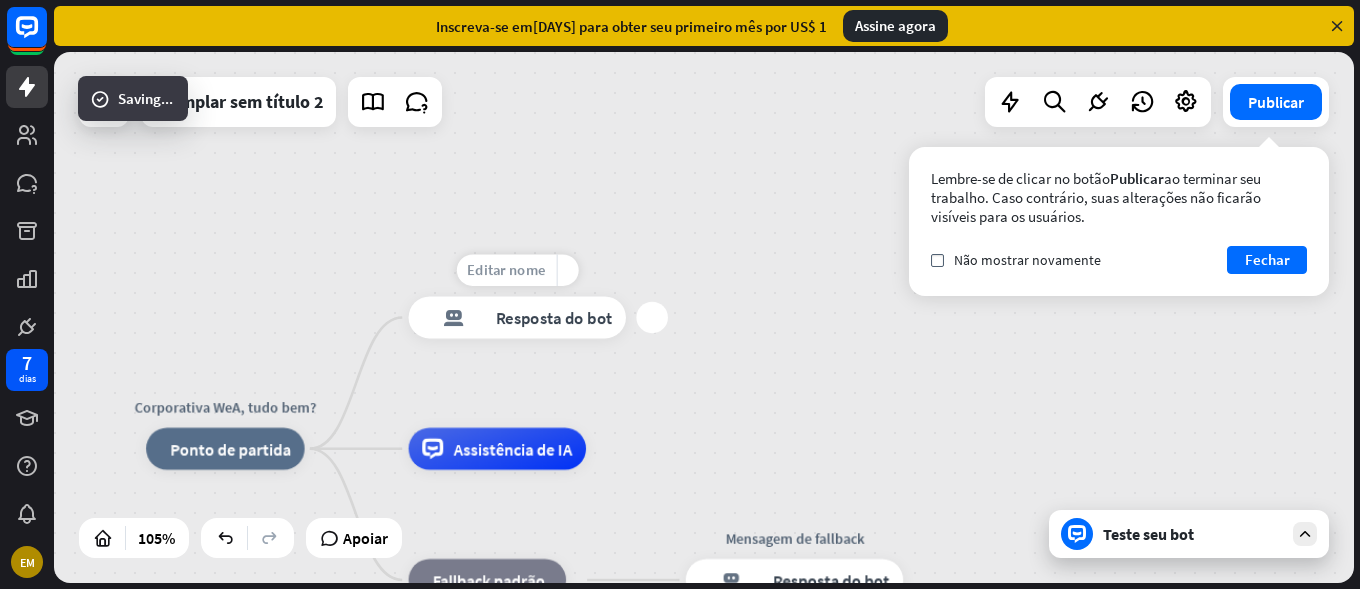 drag, startPoint x: 523, startPoint y: 253, endPoint x: 538, endPoint y: 273, distance: 25 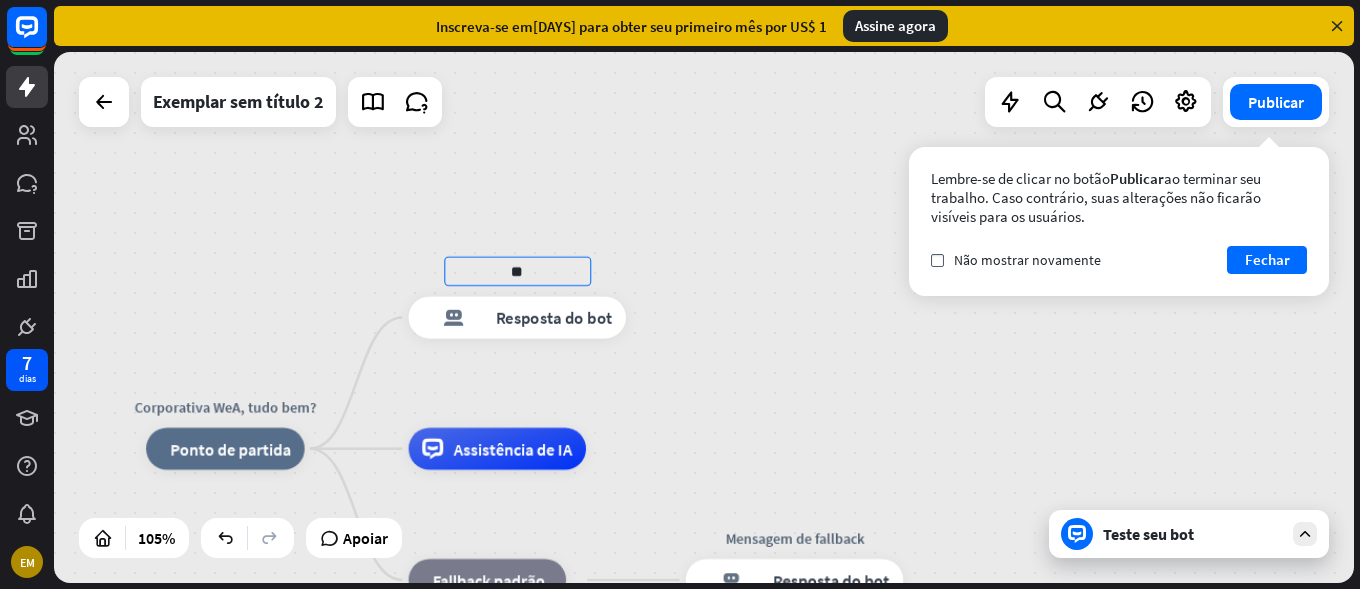 type on "*" 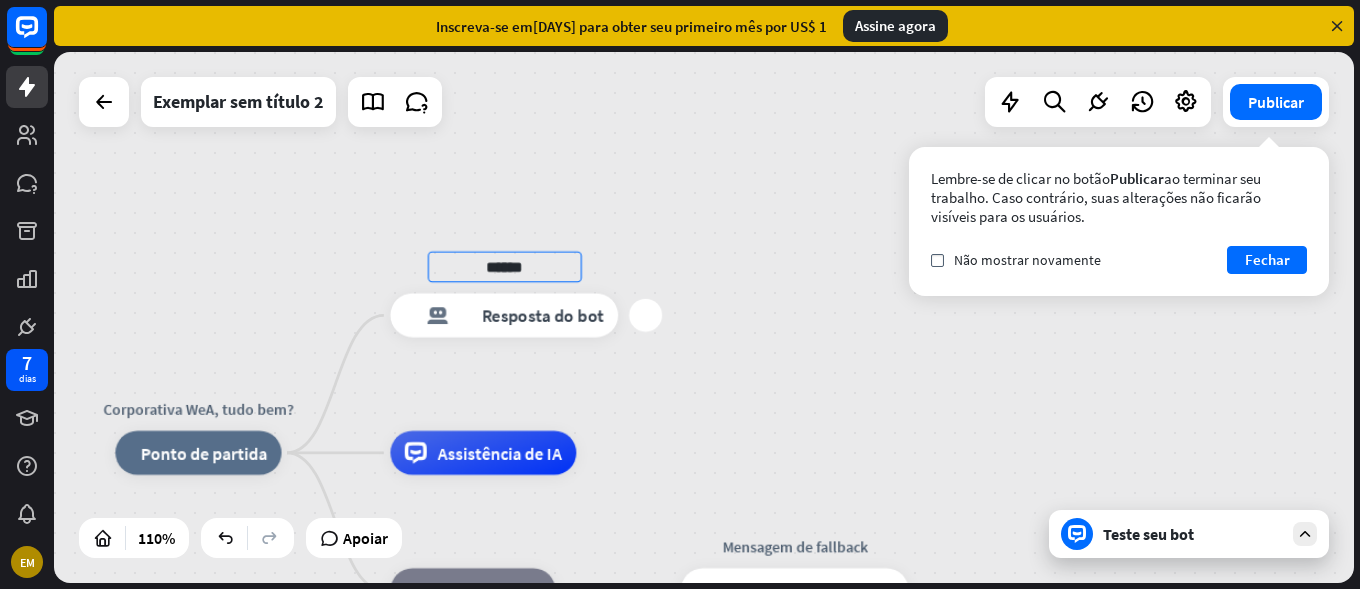 type on "******" 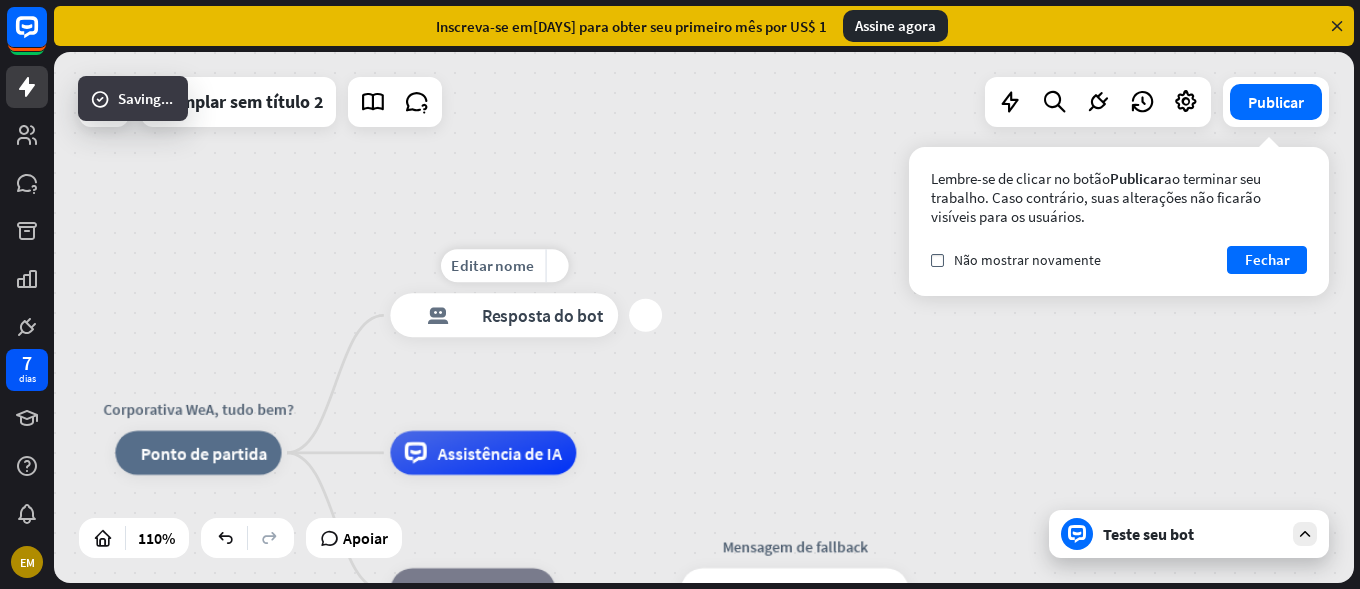 click on "Resposta do bot" at bounding box center (543, 315) 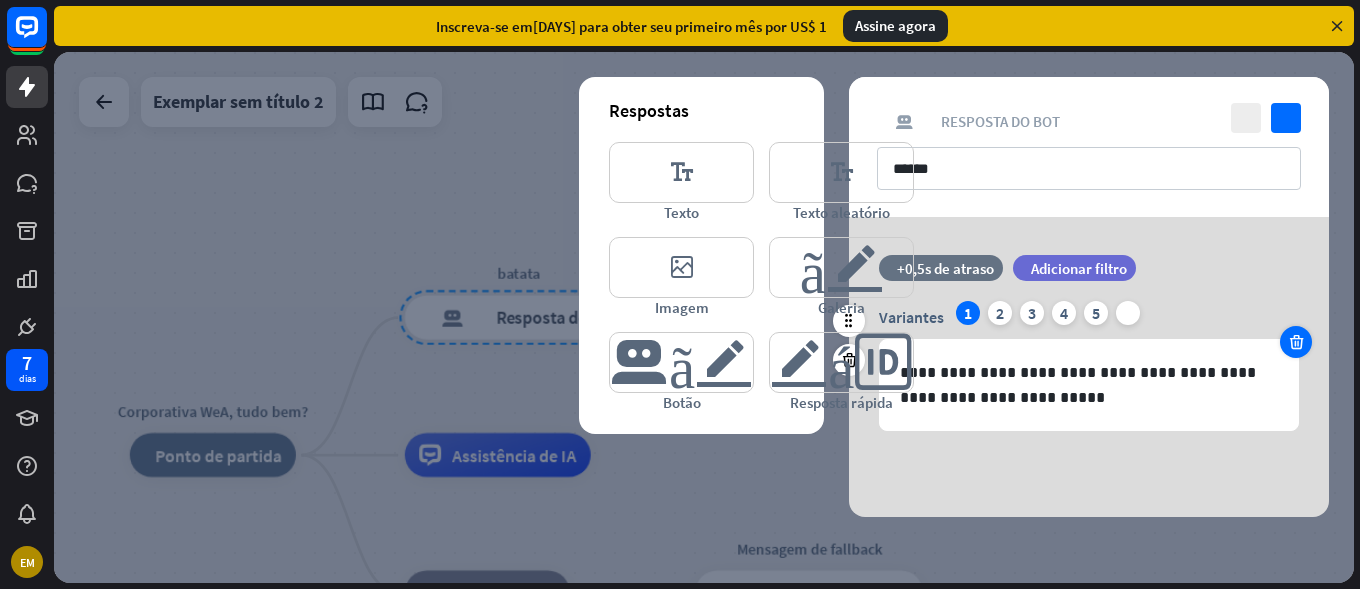 click at bounding box center (1296, 342) 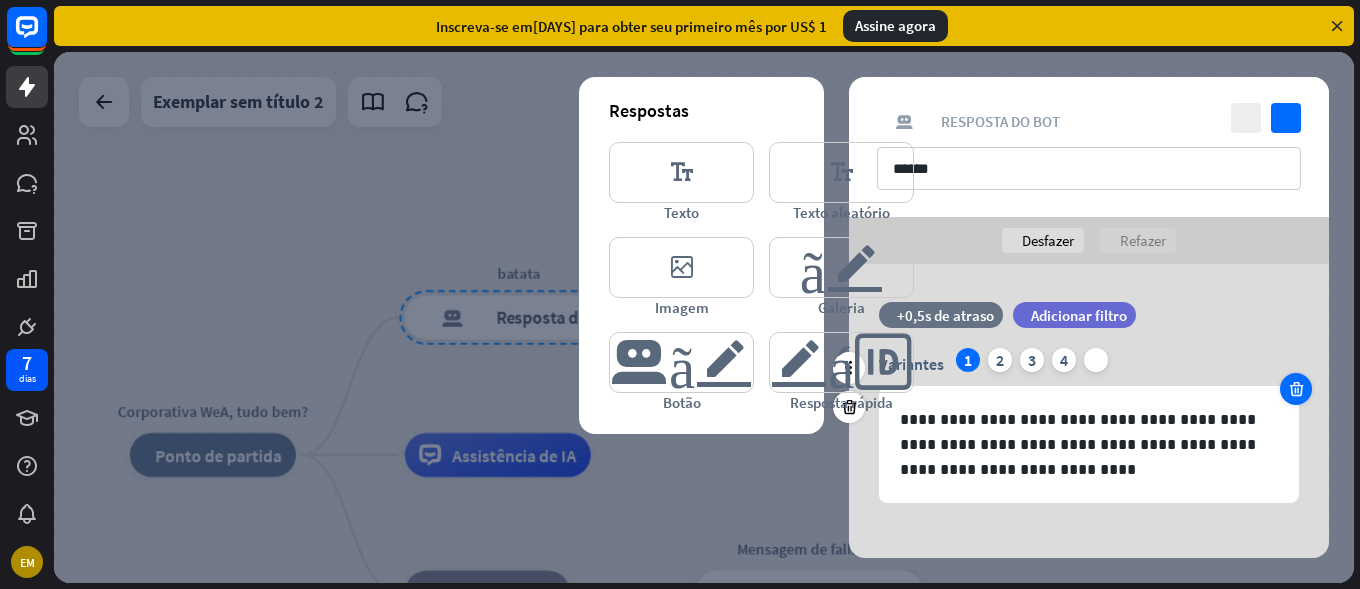 click at bounding box center (1296, 389) 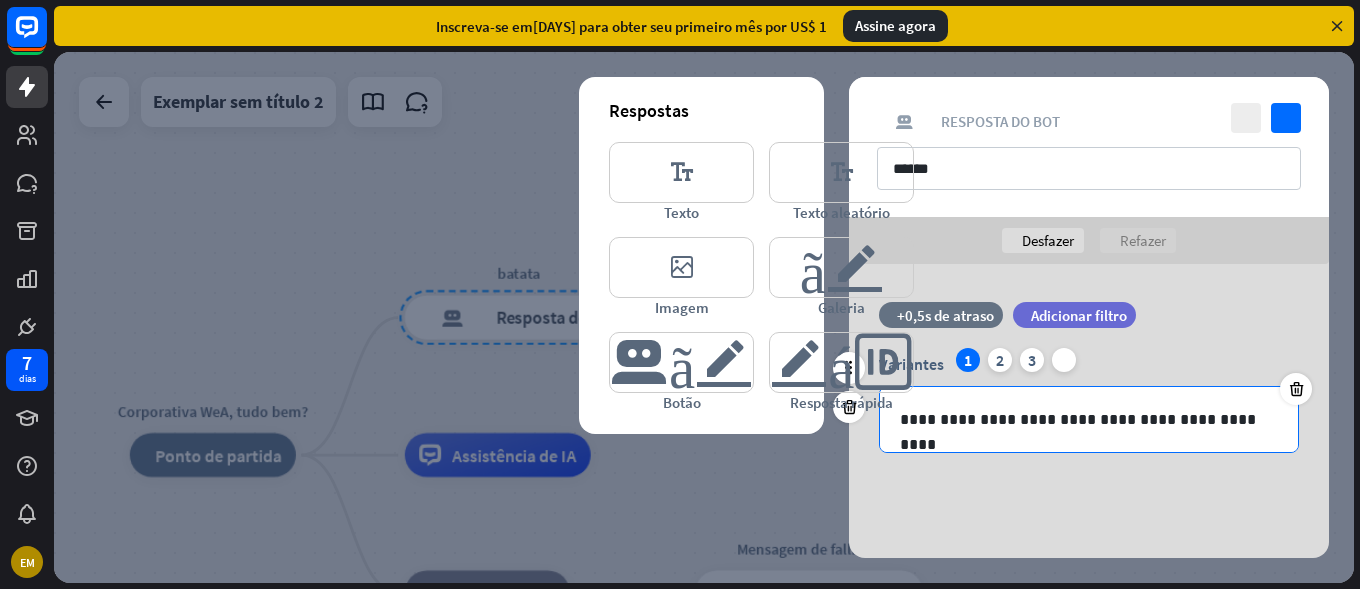 click on "**********" at bounding box center (1089, 419) 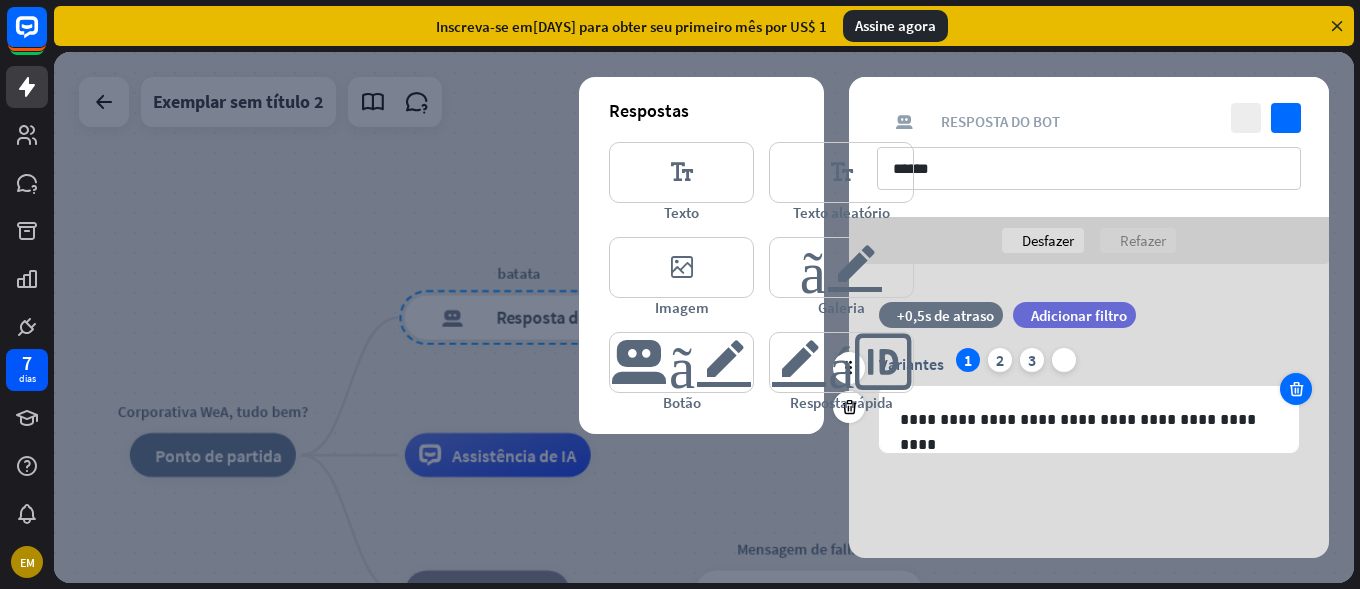 click at bounding box center (1296, 389) 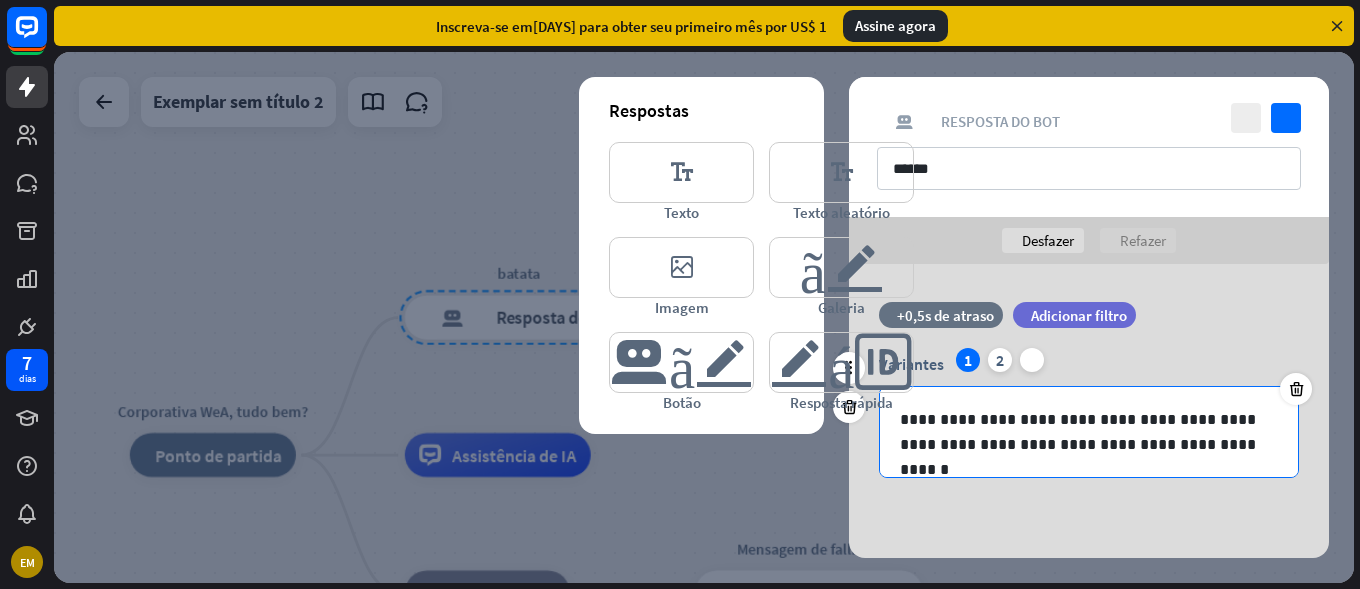 click on "**********" at bounding box center [1089, 432] 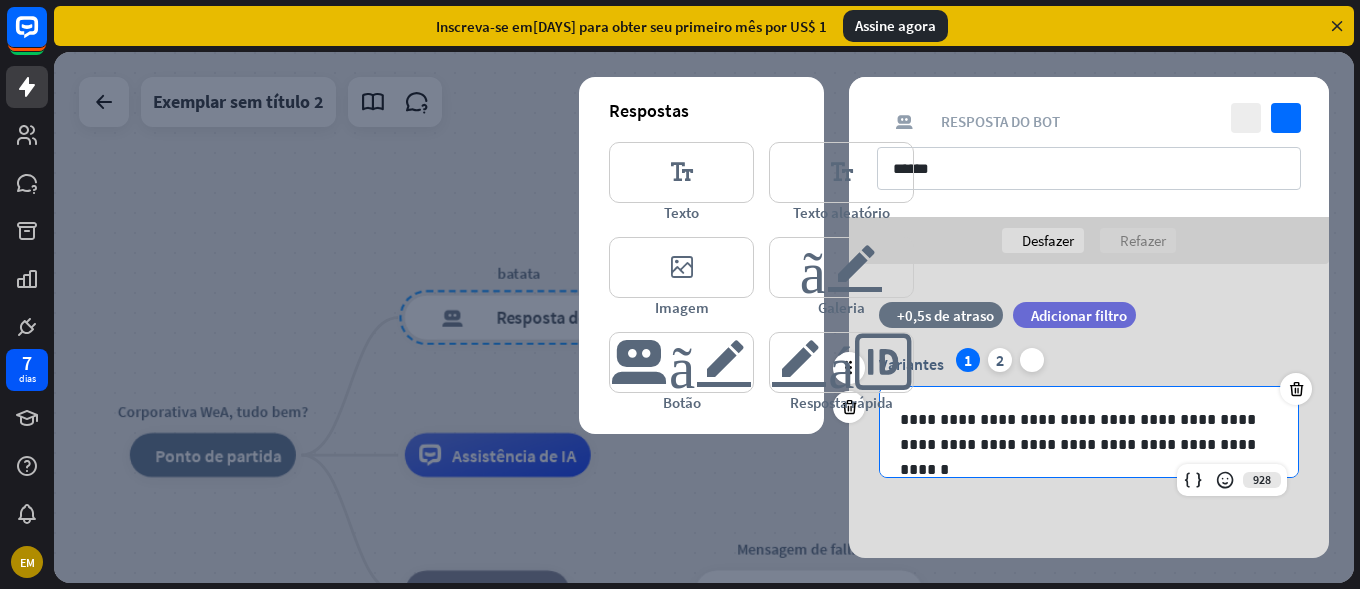 click on "1" at bounding box center (968, 360) 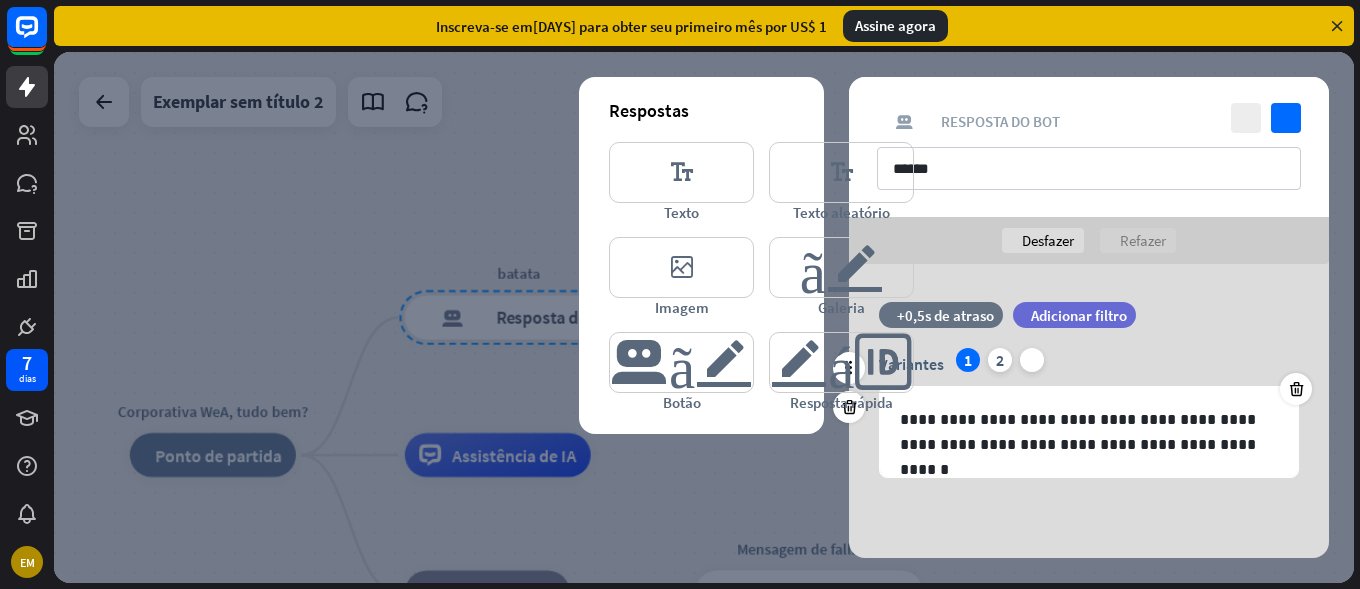 click on "1" at bounding box center (968, 360) 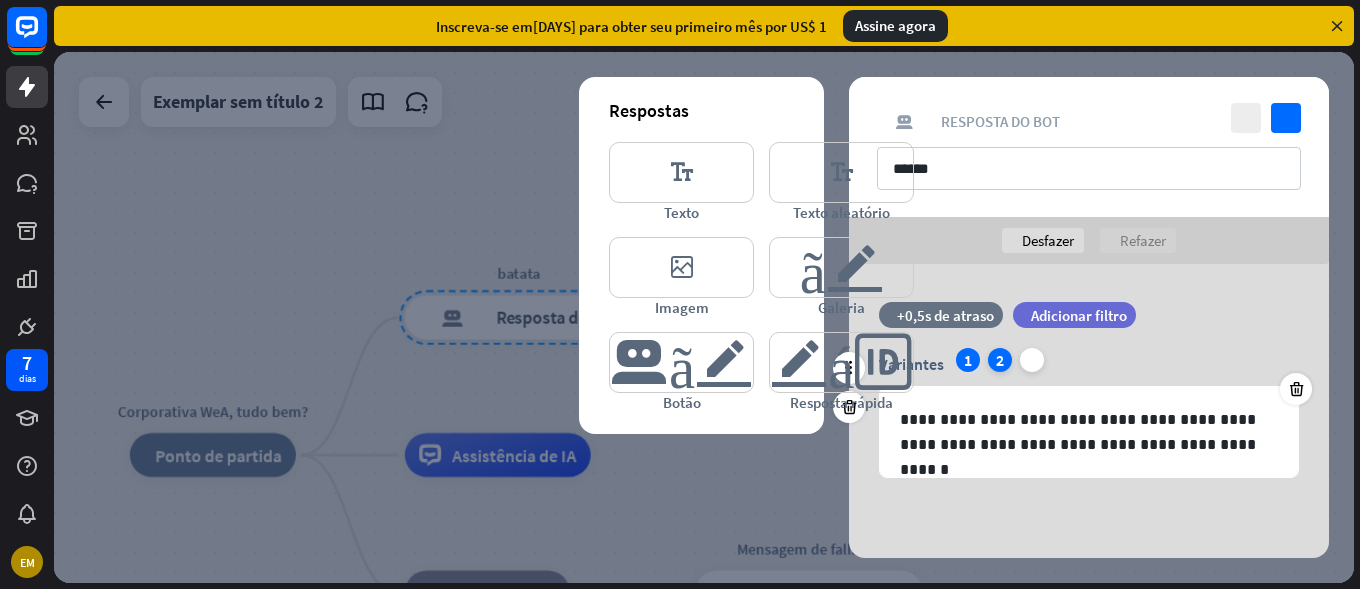 click on "2" at bounding box center (1000, 360) 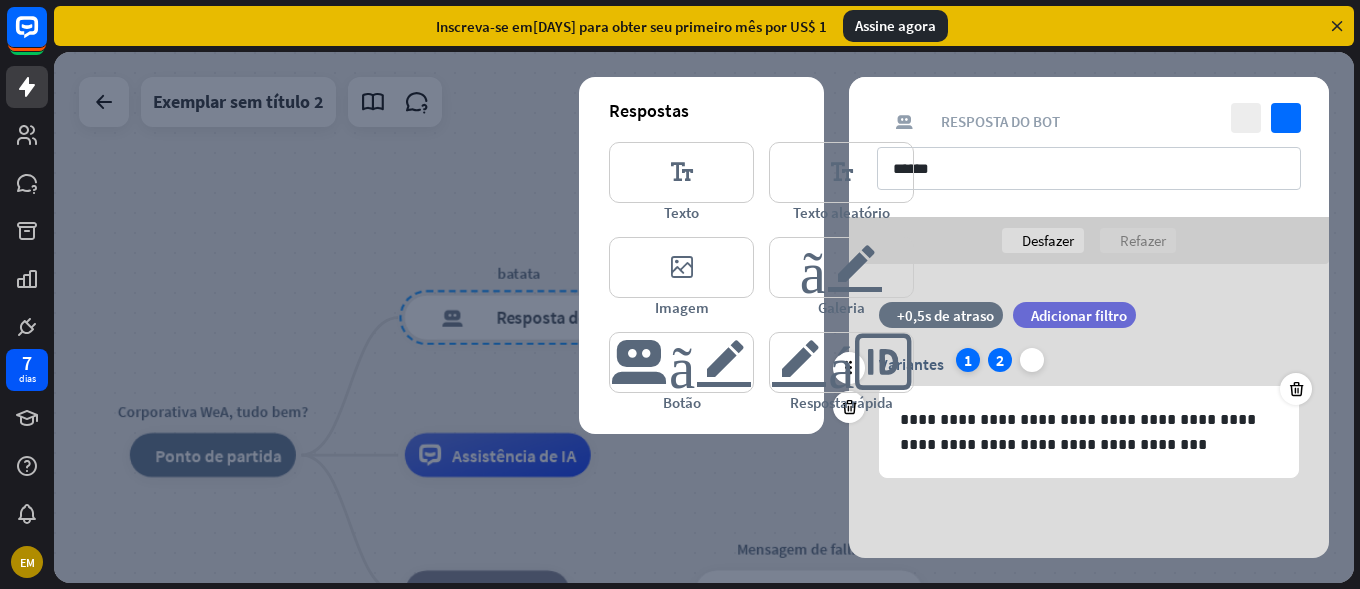 click on "1" at bounding box center (968, 360) 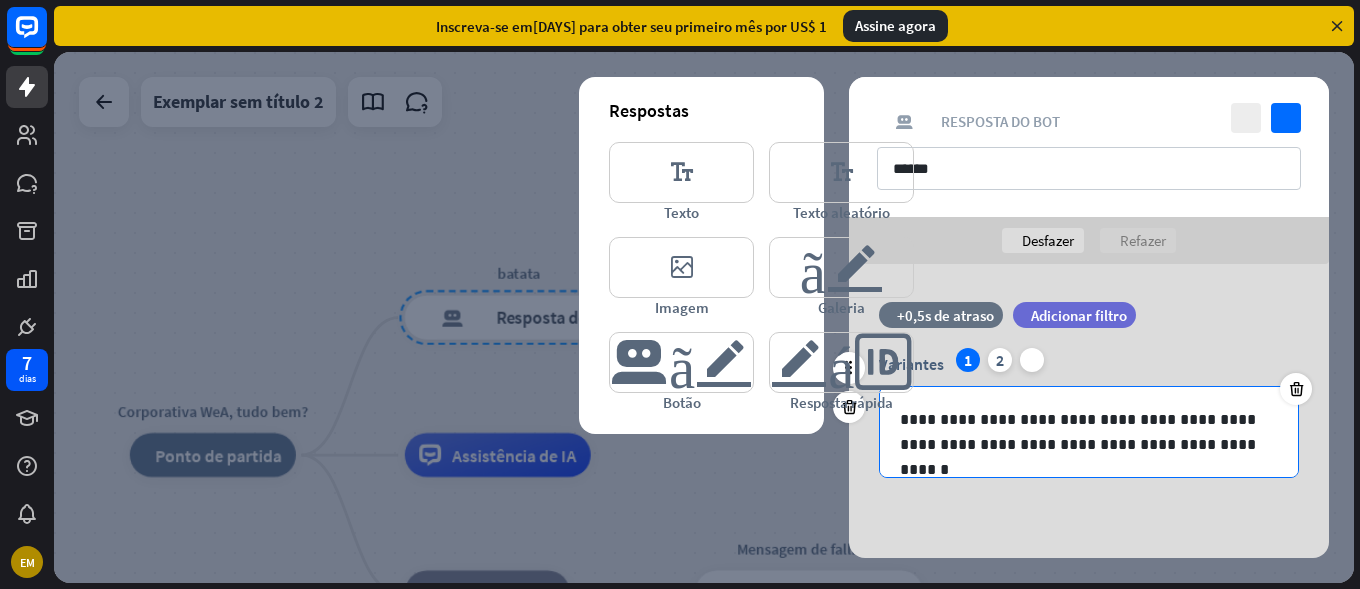 click on "**********" at bounding box center (1089, 432) 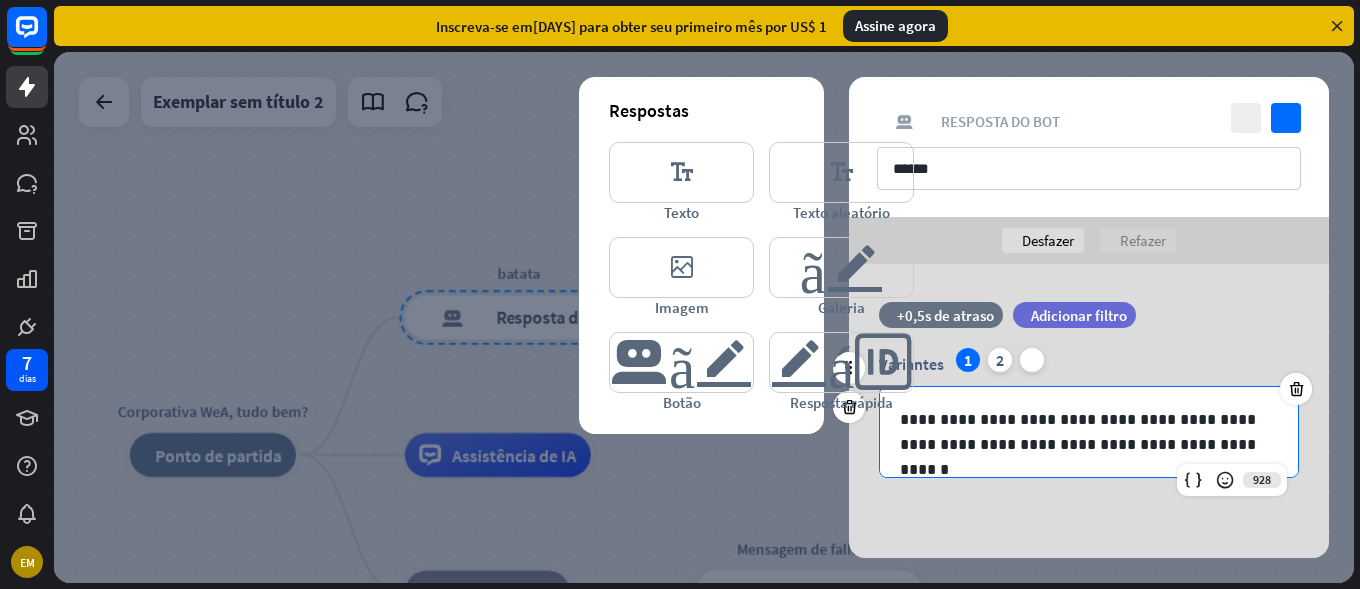 click on "928" at bounding box center (1232, 480) 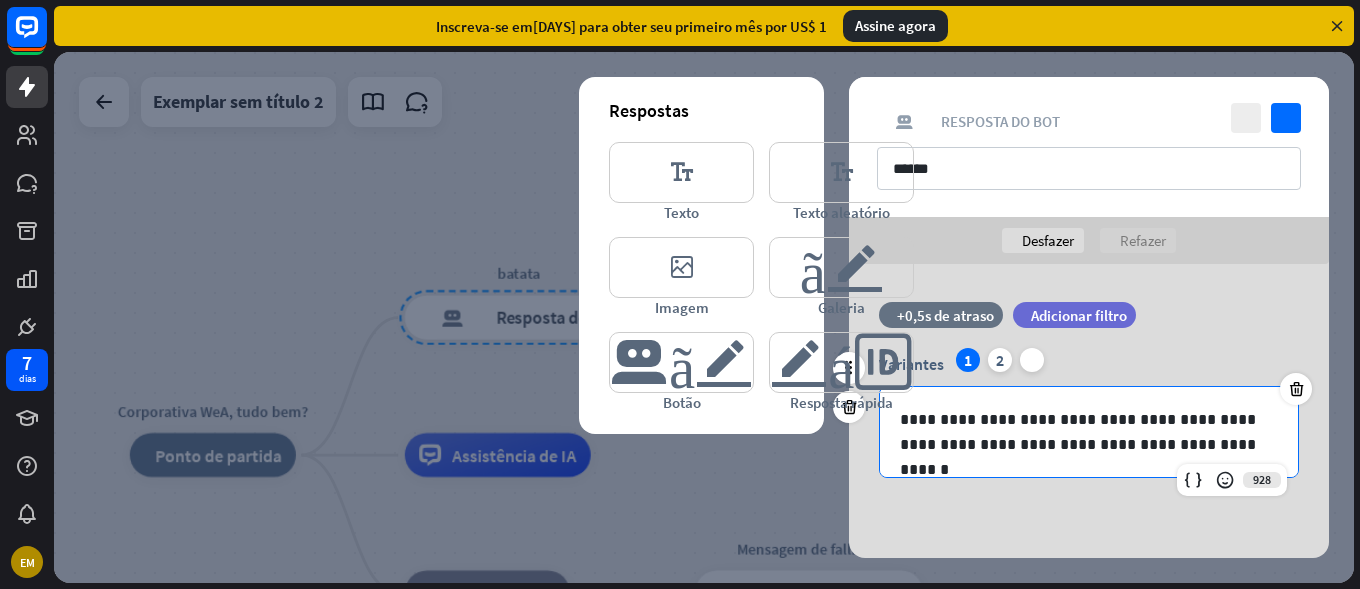 click on "**********" at bounding box center [1089, 432] 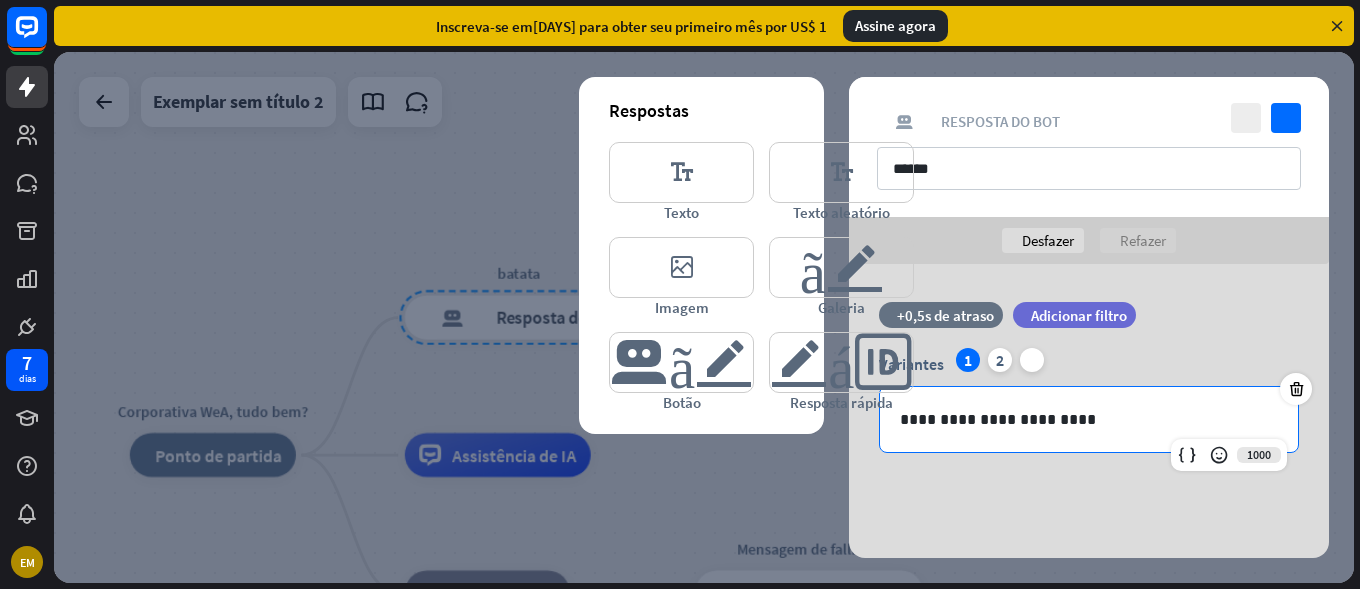 click at bounding box center [704, 317] 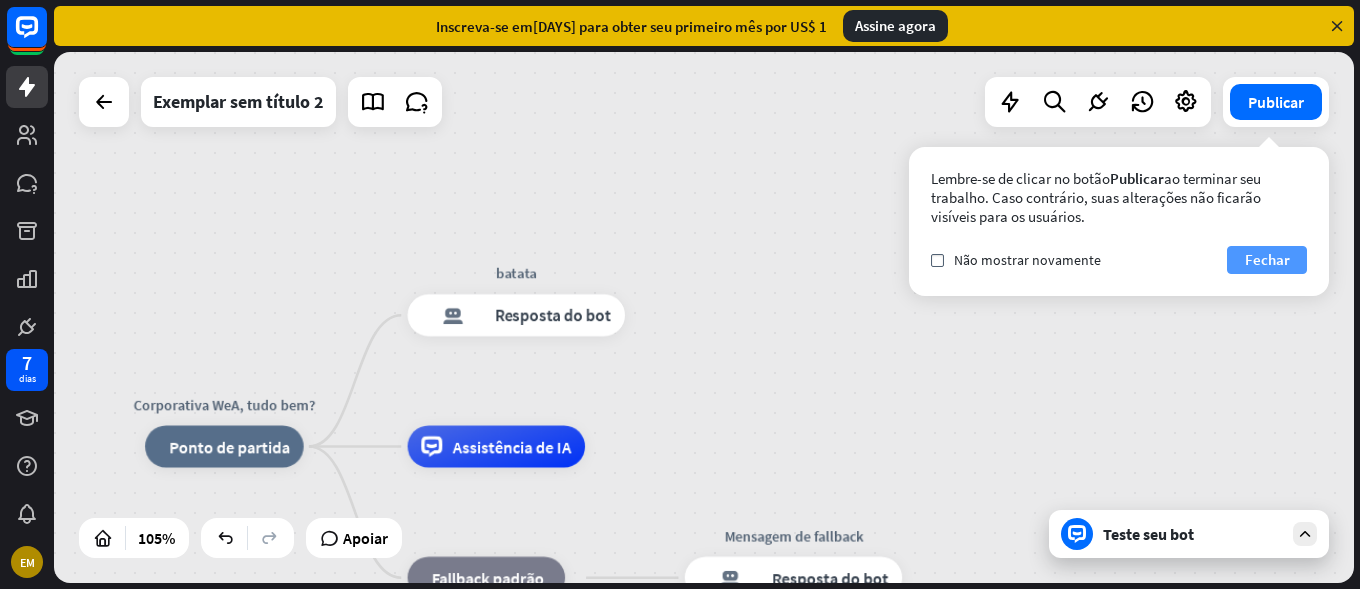 click on "Fechar" at bounding box center [1267, 260] 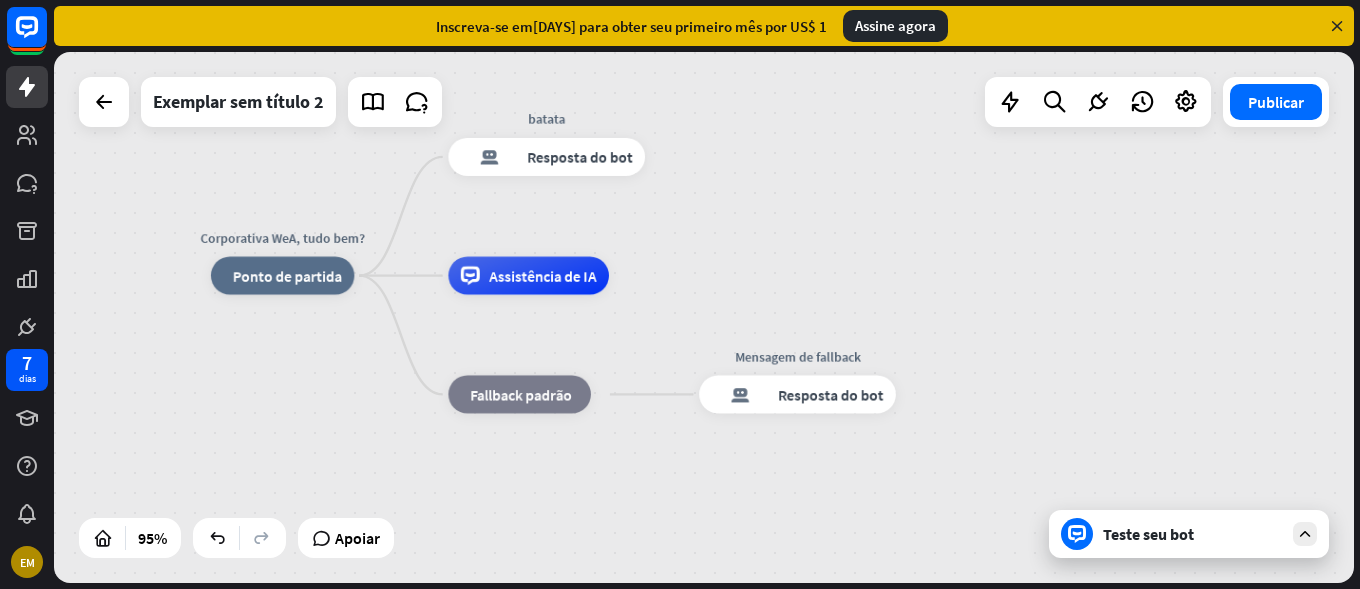 drag, startPoint x: 761, startPoint y: 329, endPoint x: 807, endPoint y: 141, distance: 193.54585 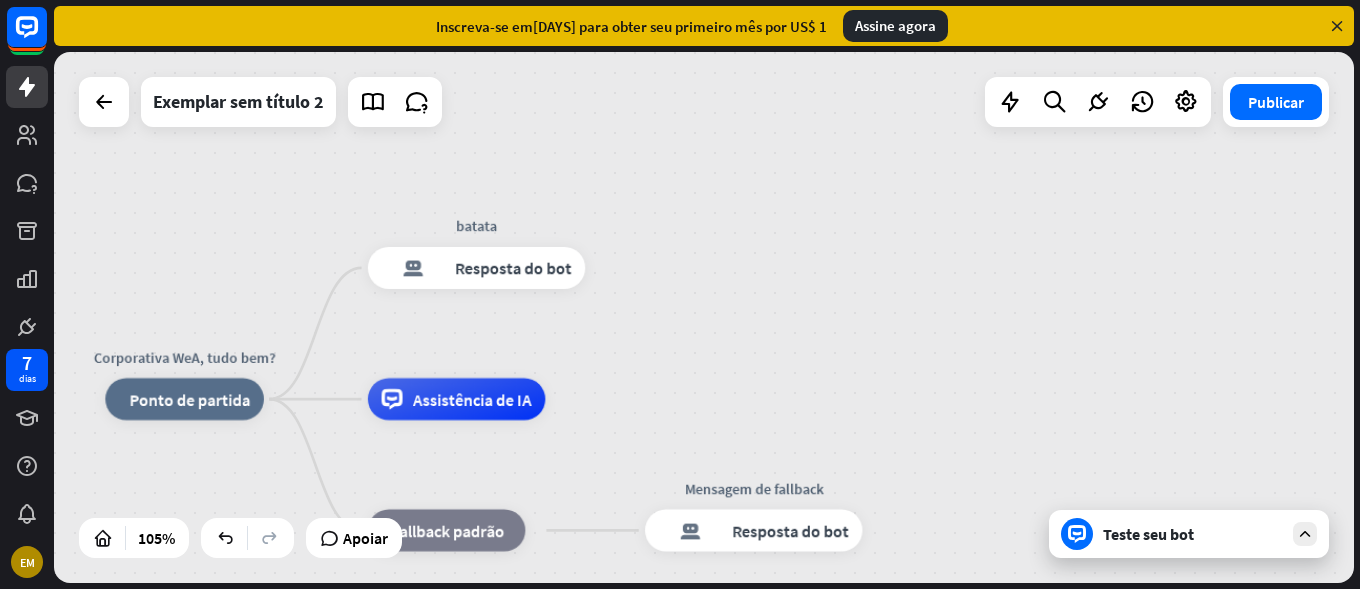 drag, startPoint x: 703, startPoint y: 283, endPoint x: 661, endPoint y: 315, distance: 52.801514 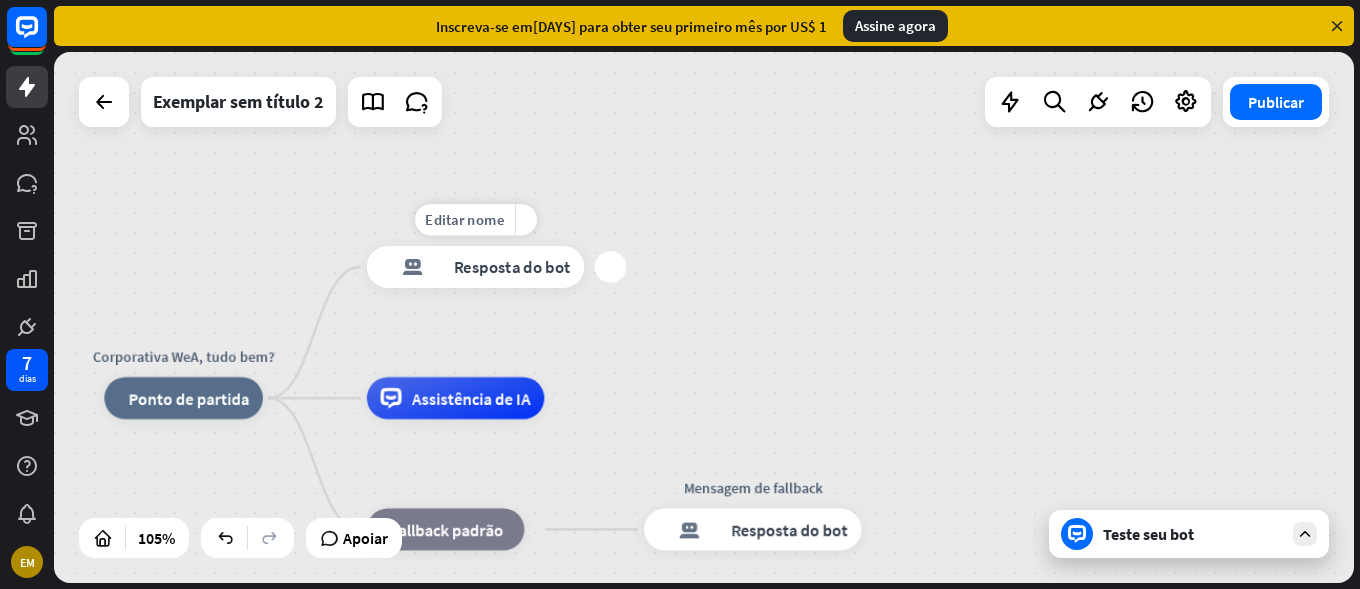 click on "mais" at bounding box center (611, 267) 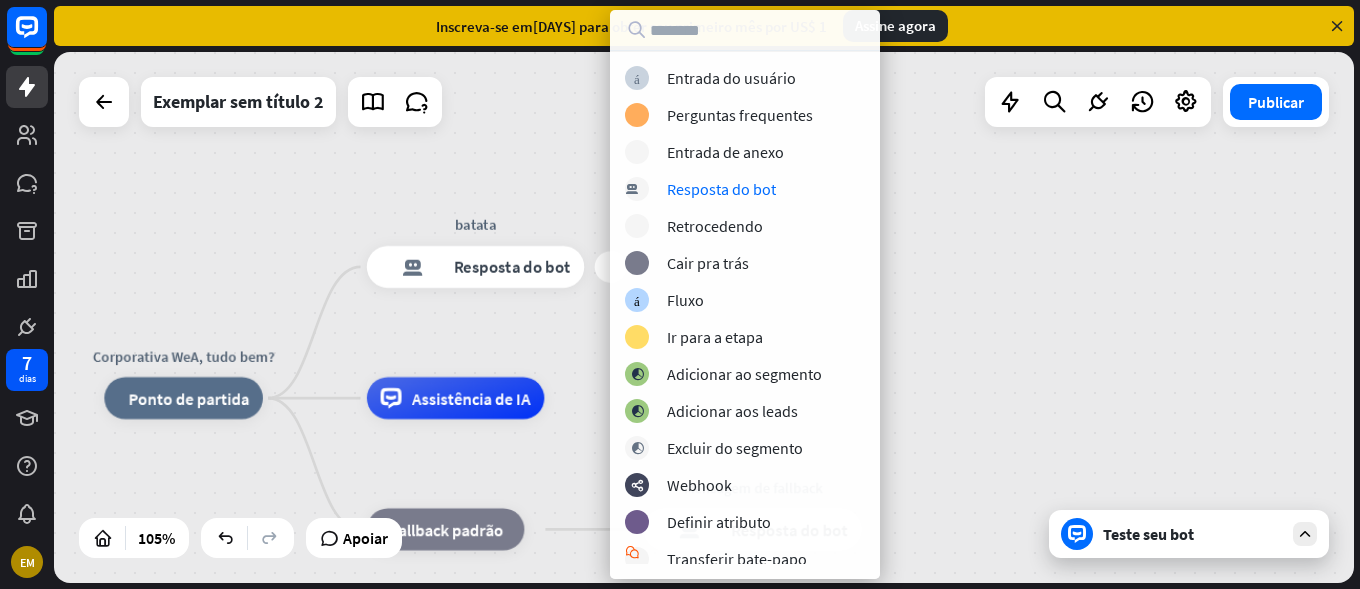 click on "[ORGANIZATION] WeA, tudo bem?   casa_2   Ponto de partida               mais   batata   resposta do bot de bloco   Resposta do bot                     Assistência de IA                   bloco_fallback   Fallback padrão                 Mensagem de fallback   resposta do bot de bloco   Resposta do bot" at bounding box center [704, 317] 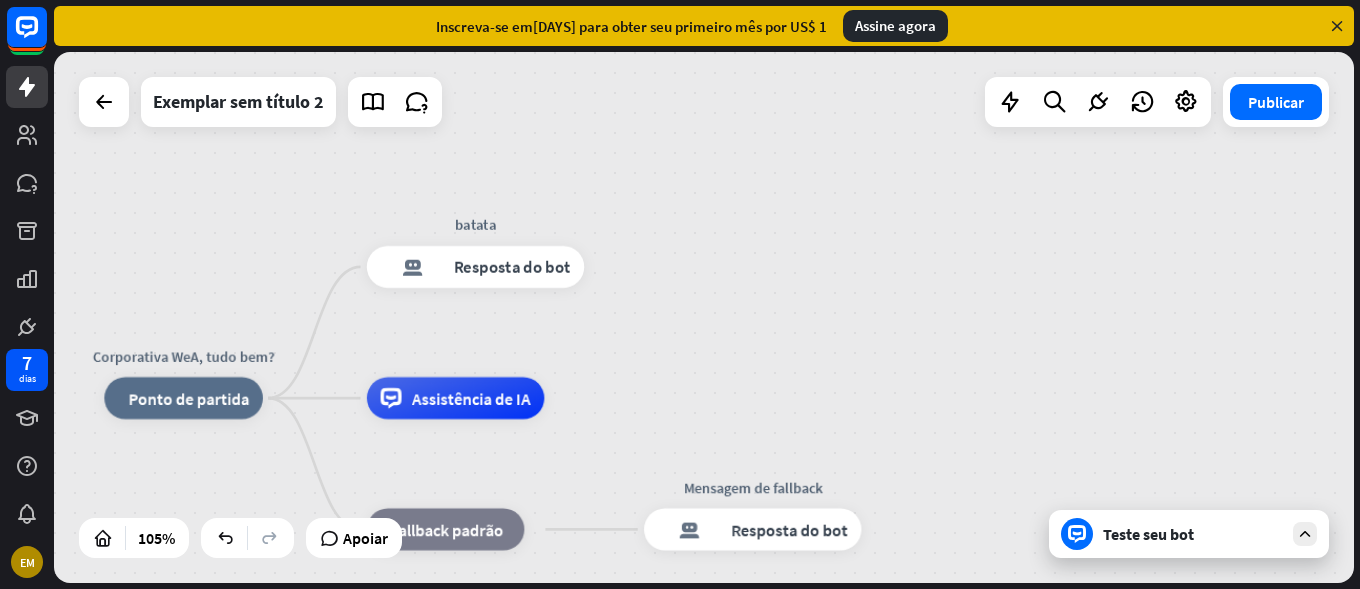 click on "Teste seu bot" at bounding box center [1193, 534] 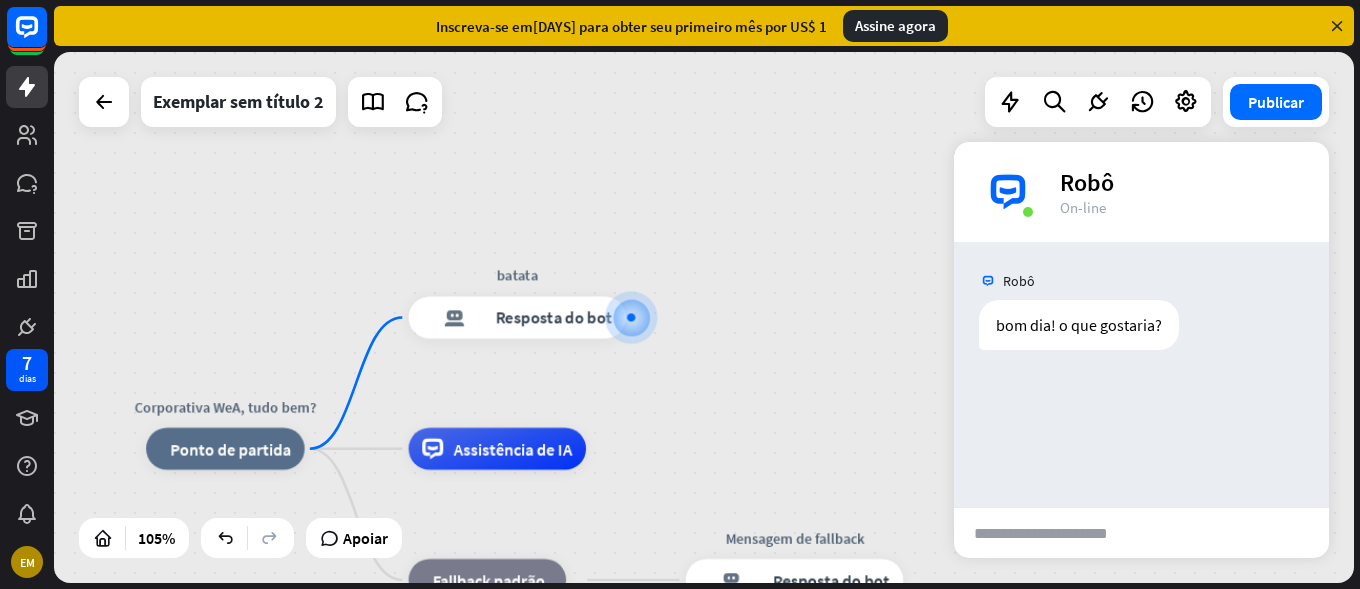 click at bounding box center (1055, 533) 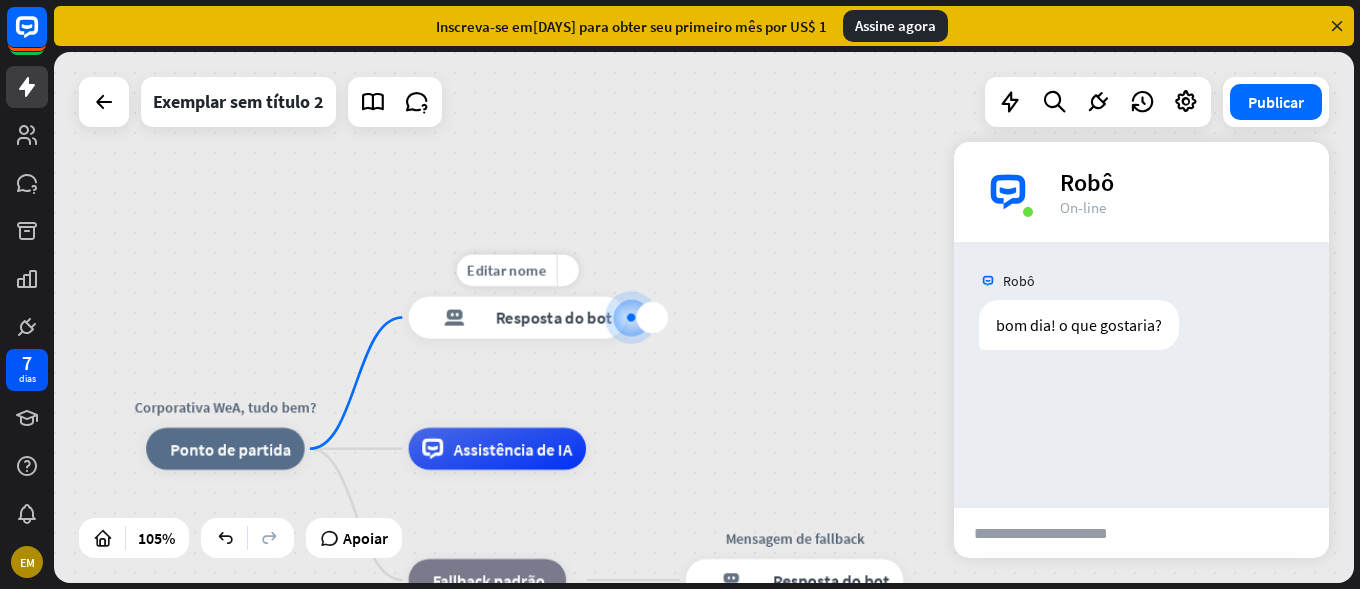 click on "Resposta do bot" at bounding box center [554, 317] 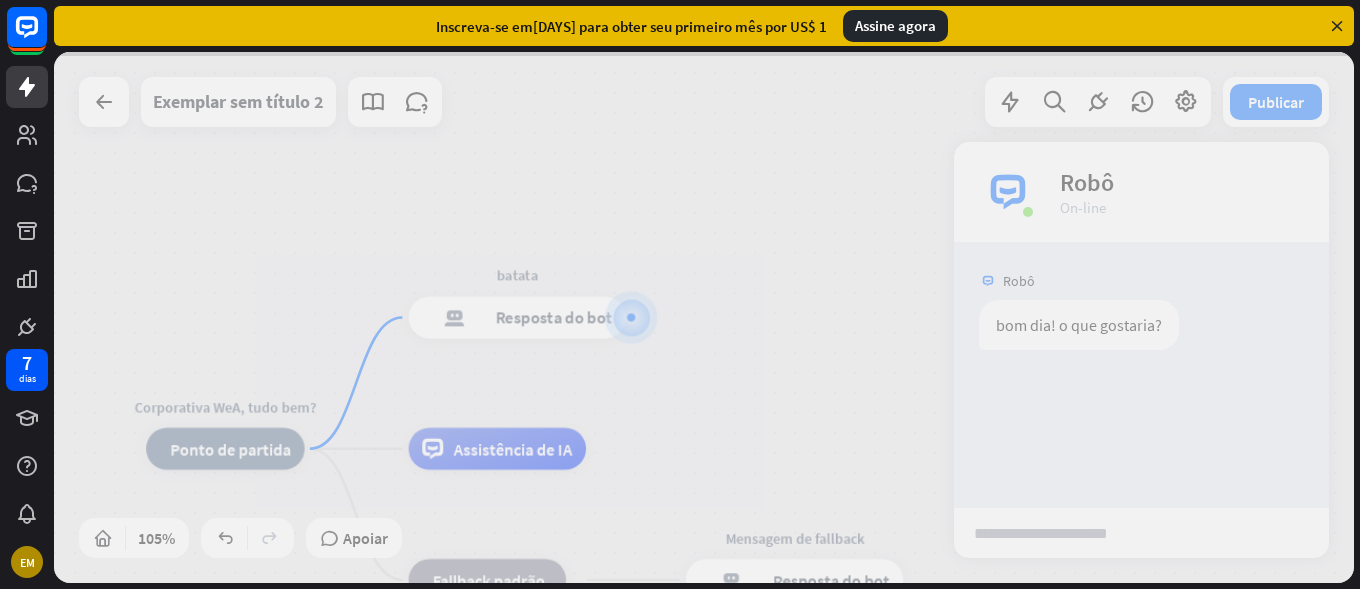 click at bounding box center (704, 317) 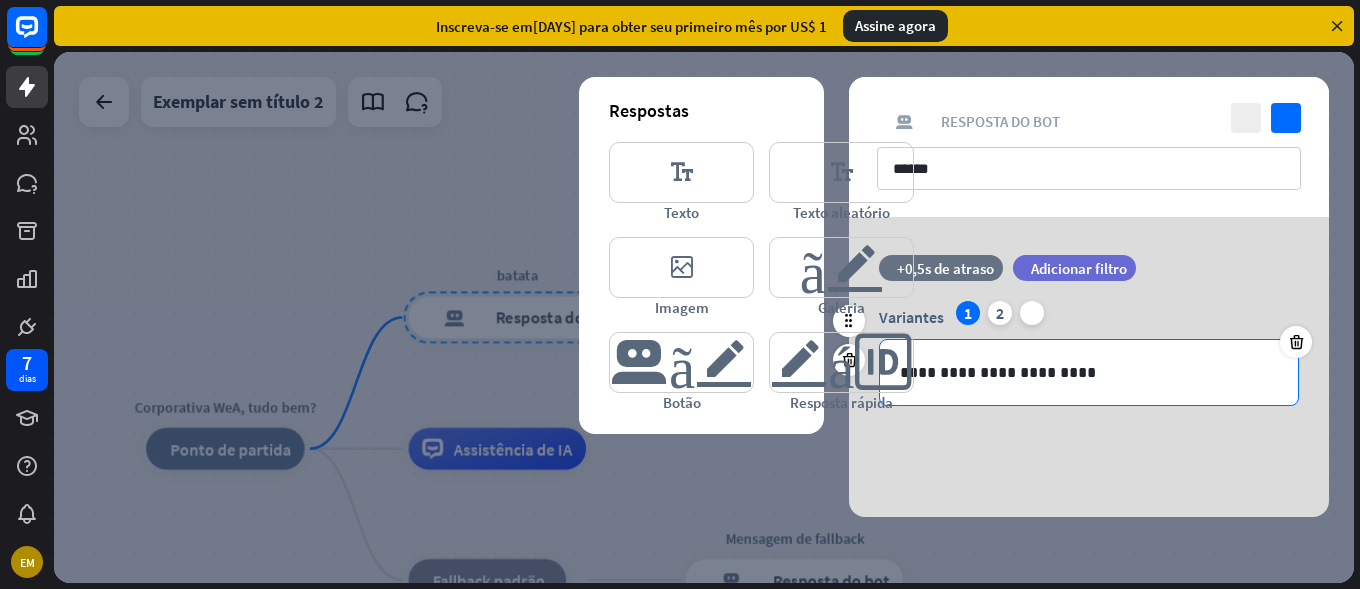 click on "**********" at bounding box center [1089, 372] 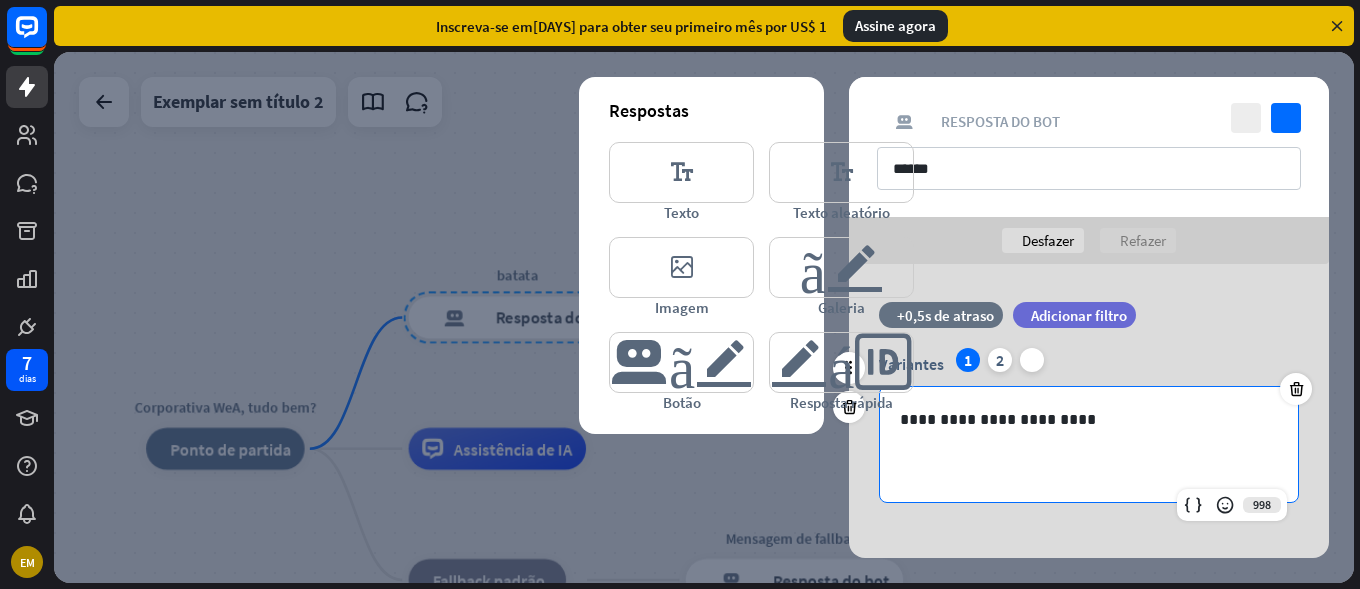 type 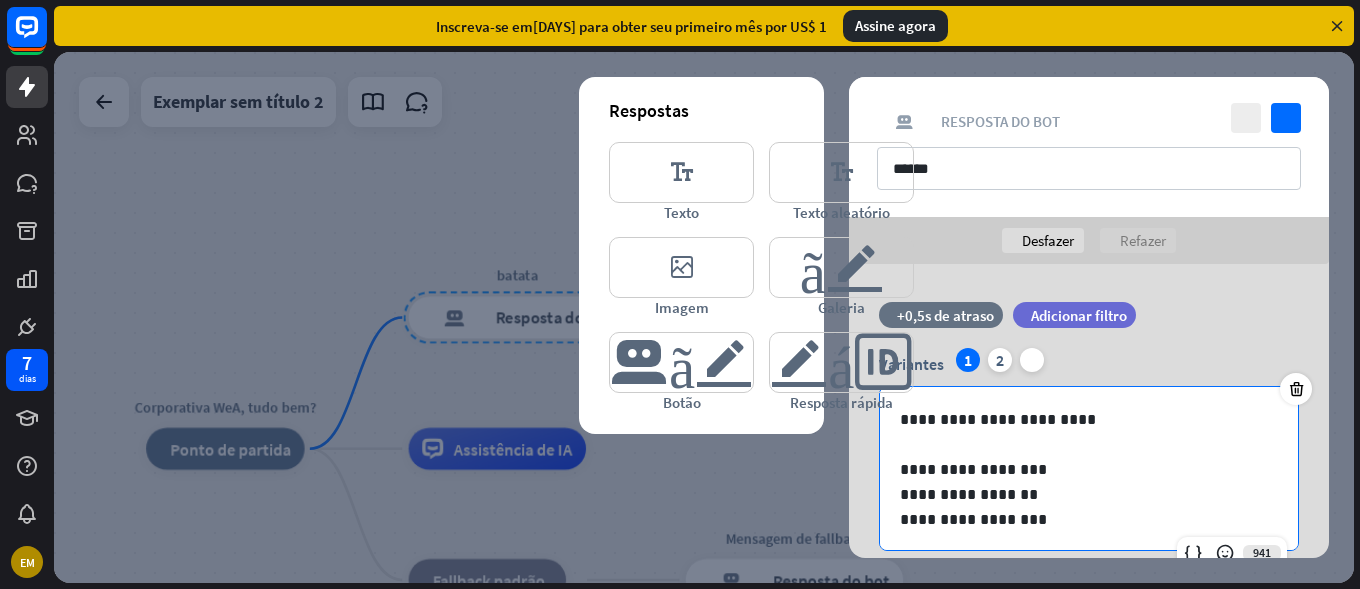 click at bounding box center [704, 317] 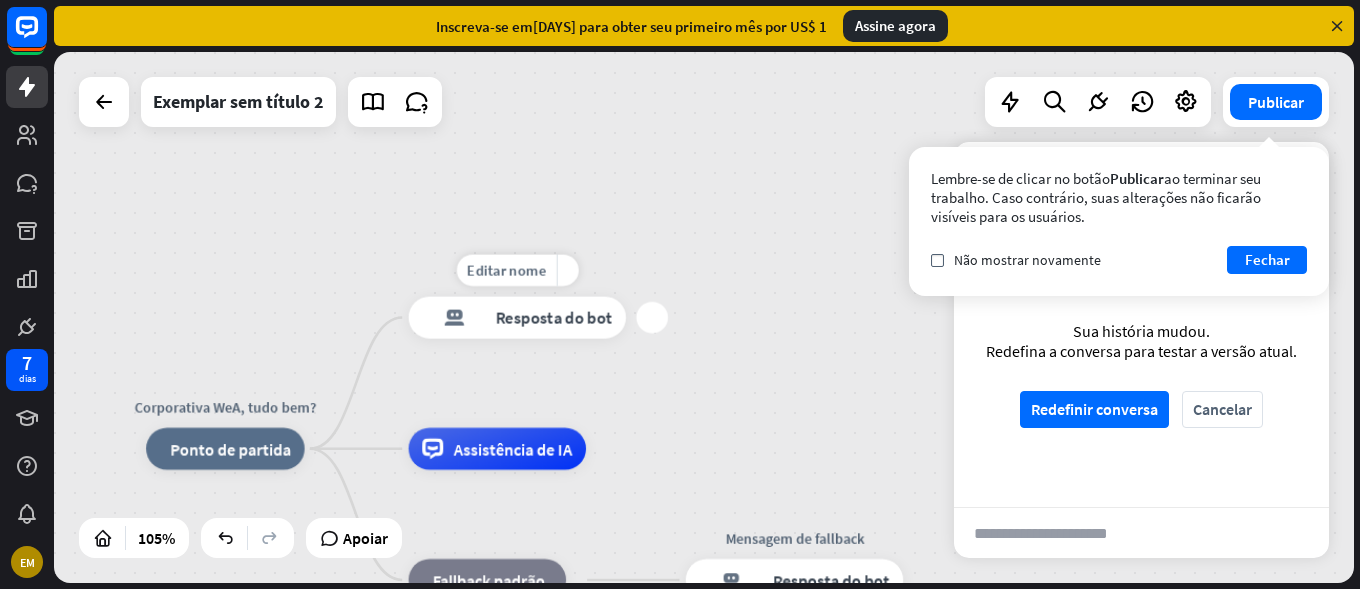 click on "Editar nome   mais_amarelo         mais     resposta do bot de bloco   Resposta do bot" at bounding box center (517, 318) 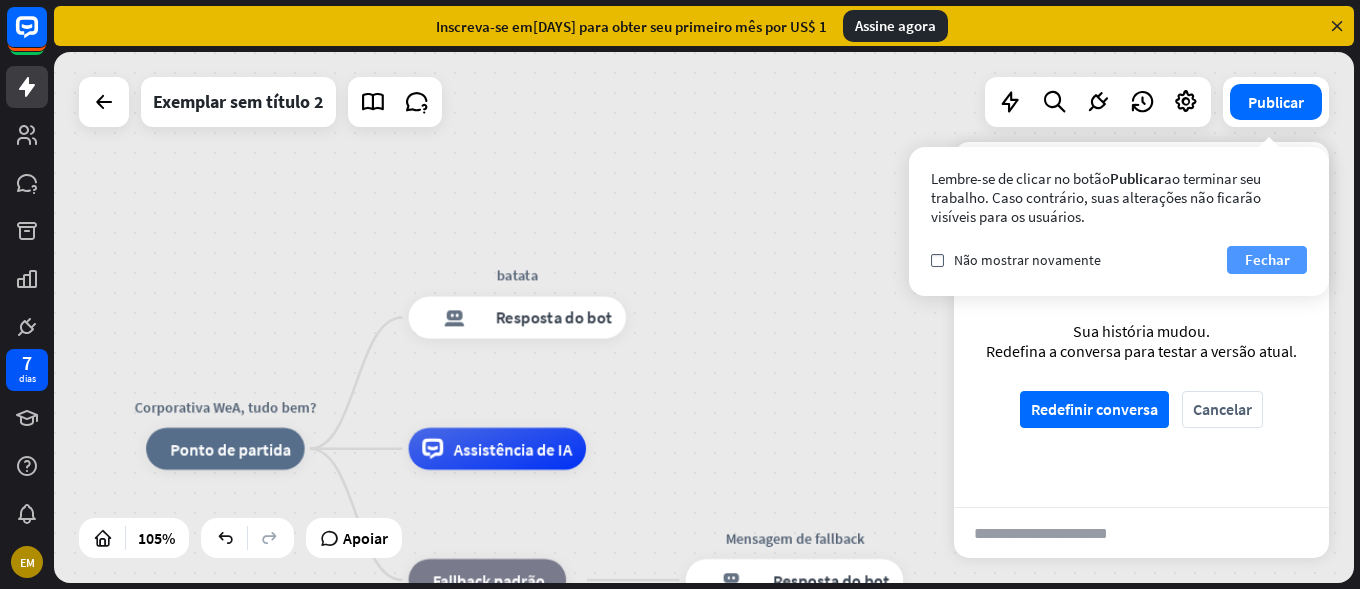 click on "Fechar" at bounding box center (1267, 259) 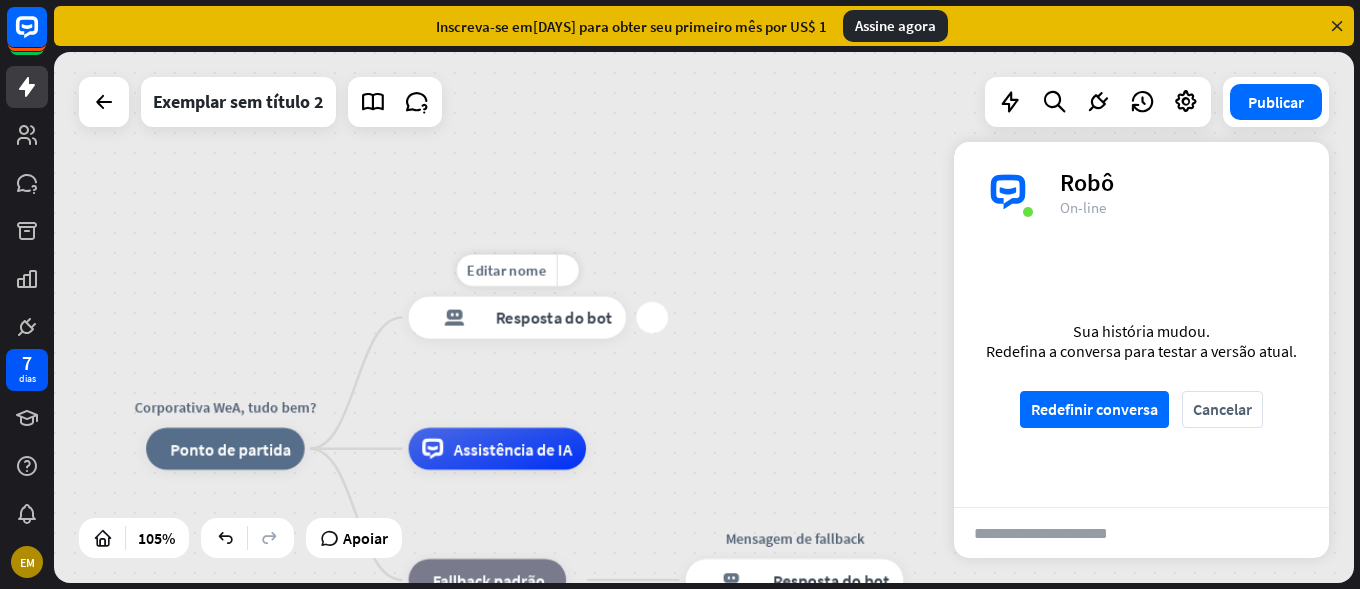 click on "mais" at bounding box center [652, 318] 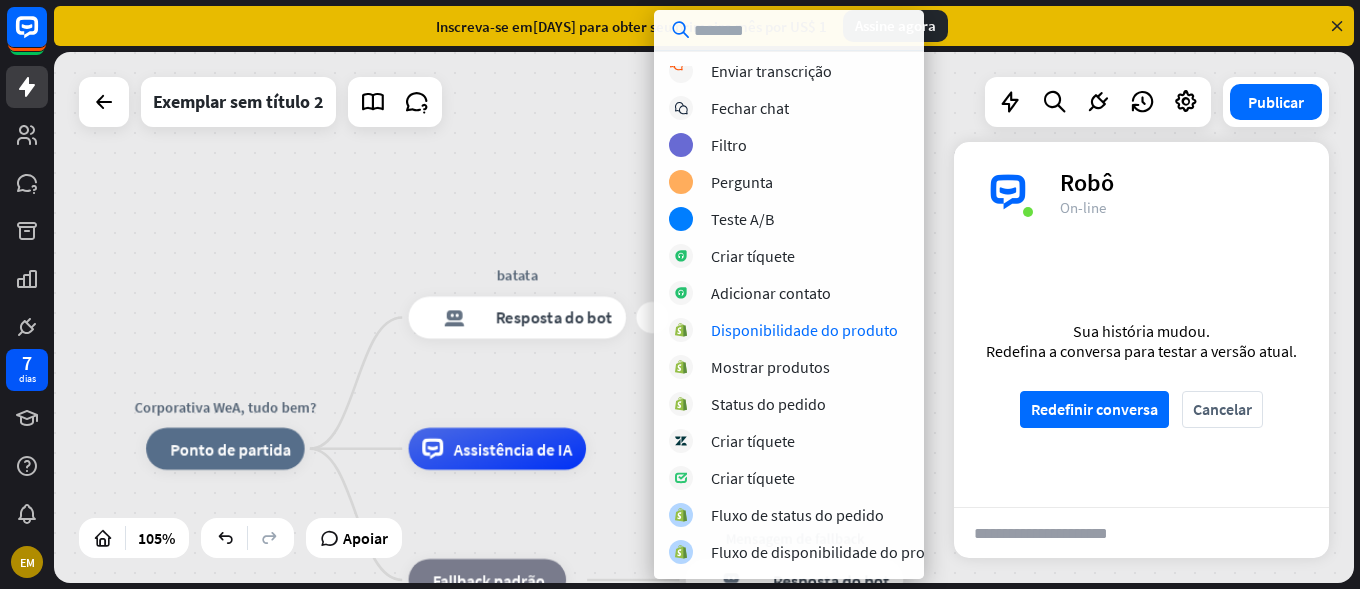 scroll, scrollTop: 0, scrollLeft: 0, axis: both 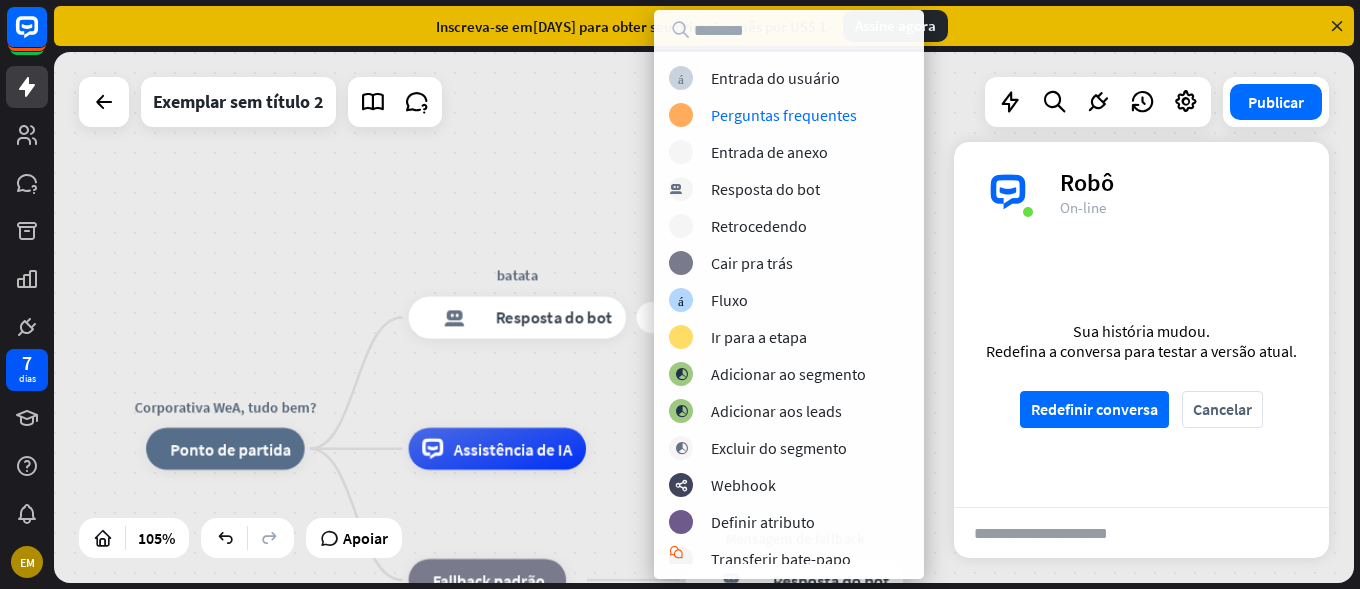 click on "[ORGANIZATION] WeA, tudo bem?   casa_2   Ponto de partida               mais   batata   resposta do bot de bloco   Resposta do bot                     Assistência de IA                   bloco_fallback   Fallback padrão                 Mensagem de fallback   resposta do bot de bloco   Resposta do bot" at bounding box center [704, 317] 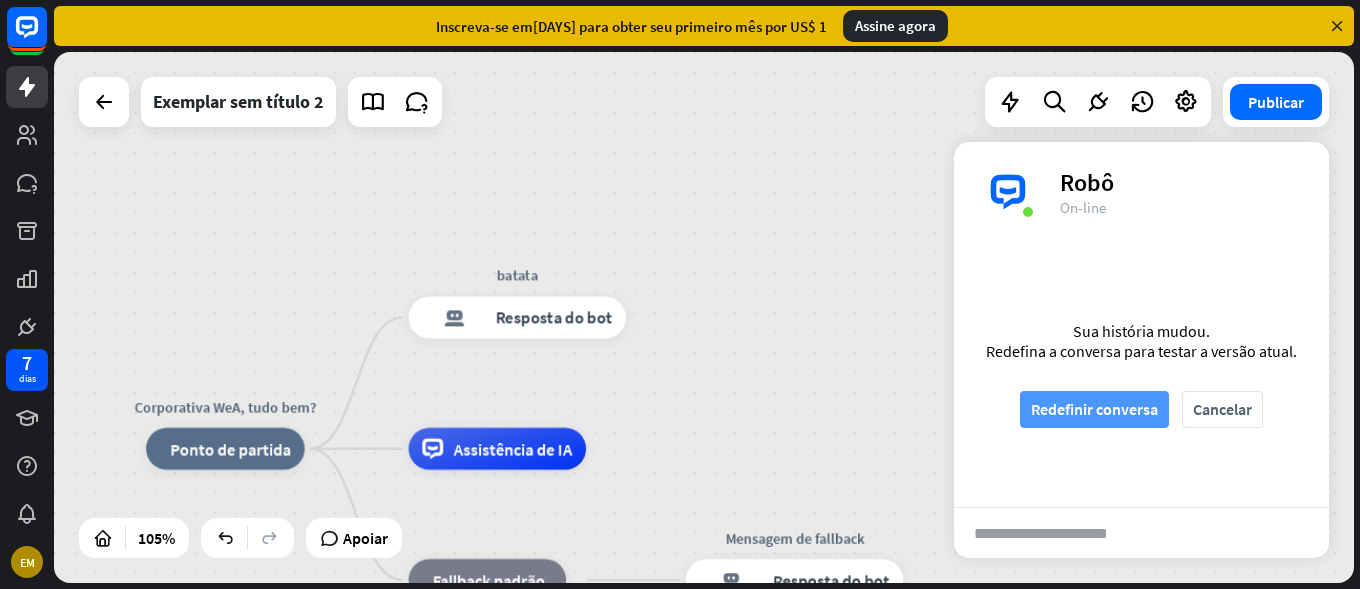 click on "Redefinir conversa" at bounding box center [1094, 409] 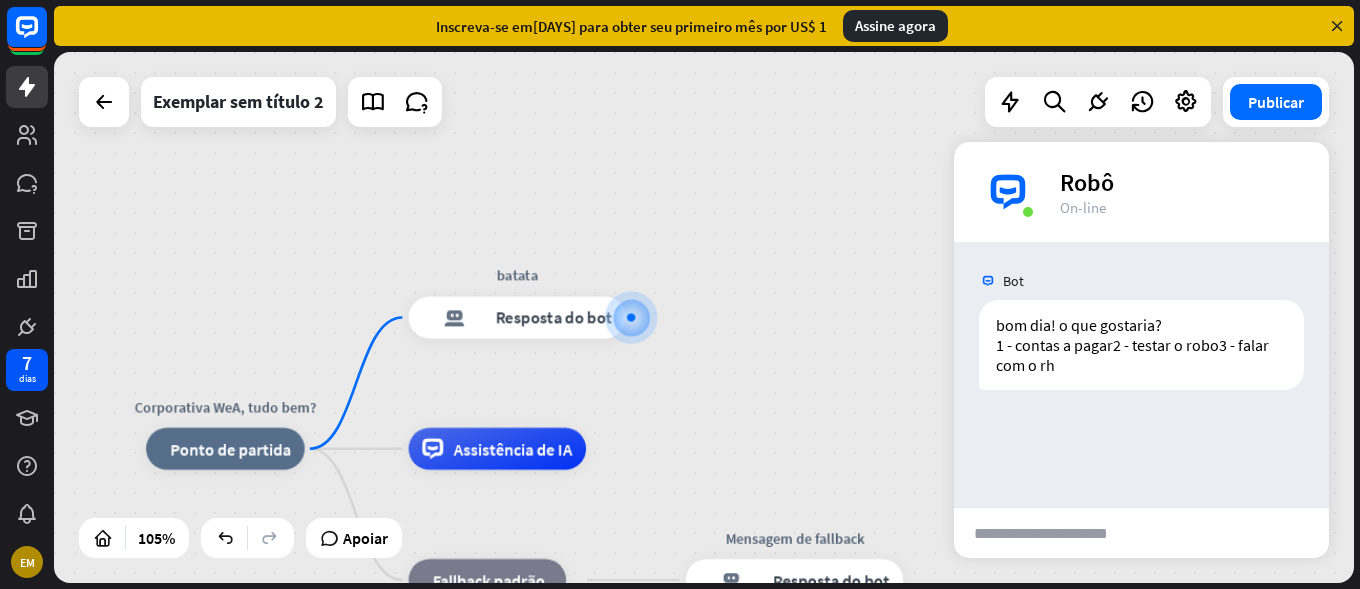 click at bounding box center (1055, 533) 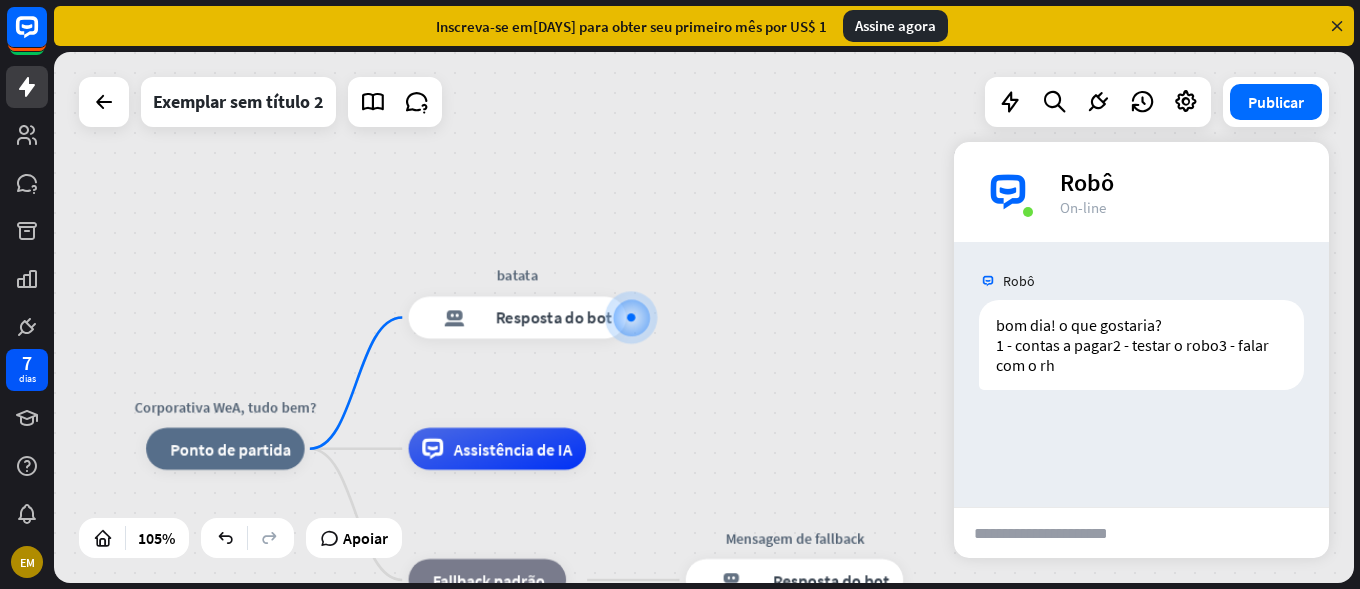 type on "*" 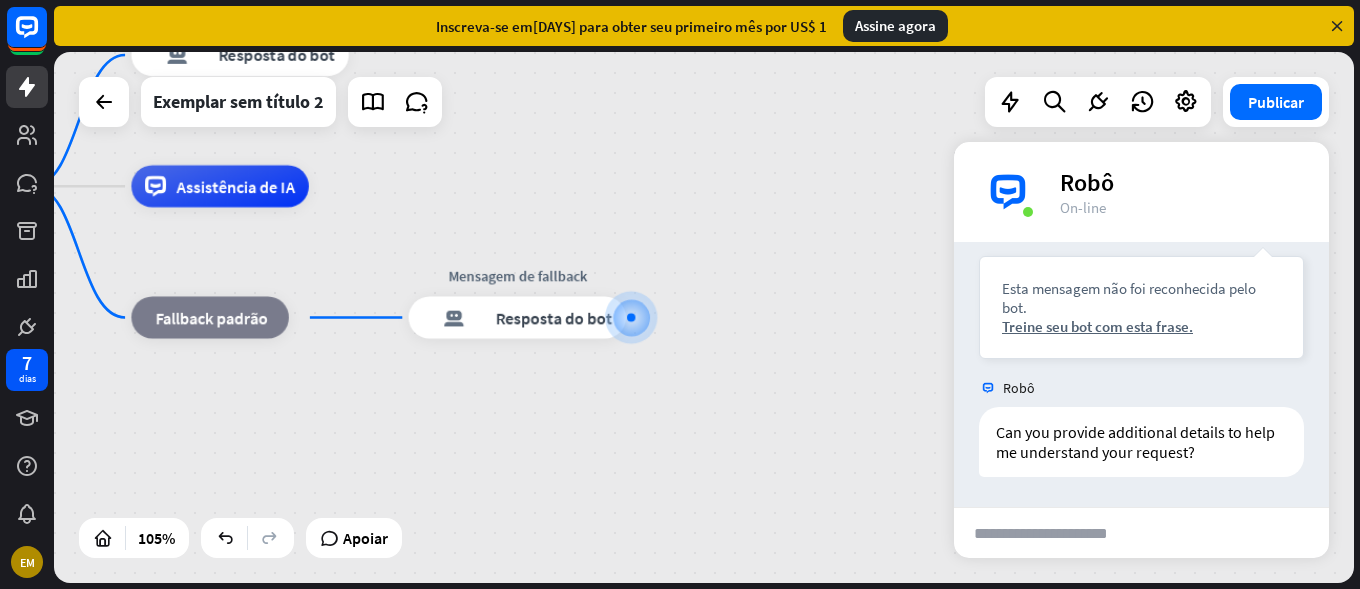 scroll, scrollTop: 292, scrollLeft: 0, axis: vertical 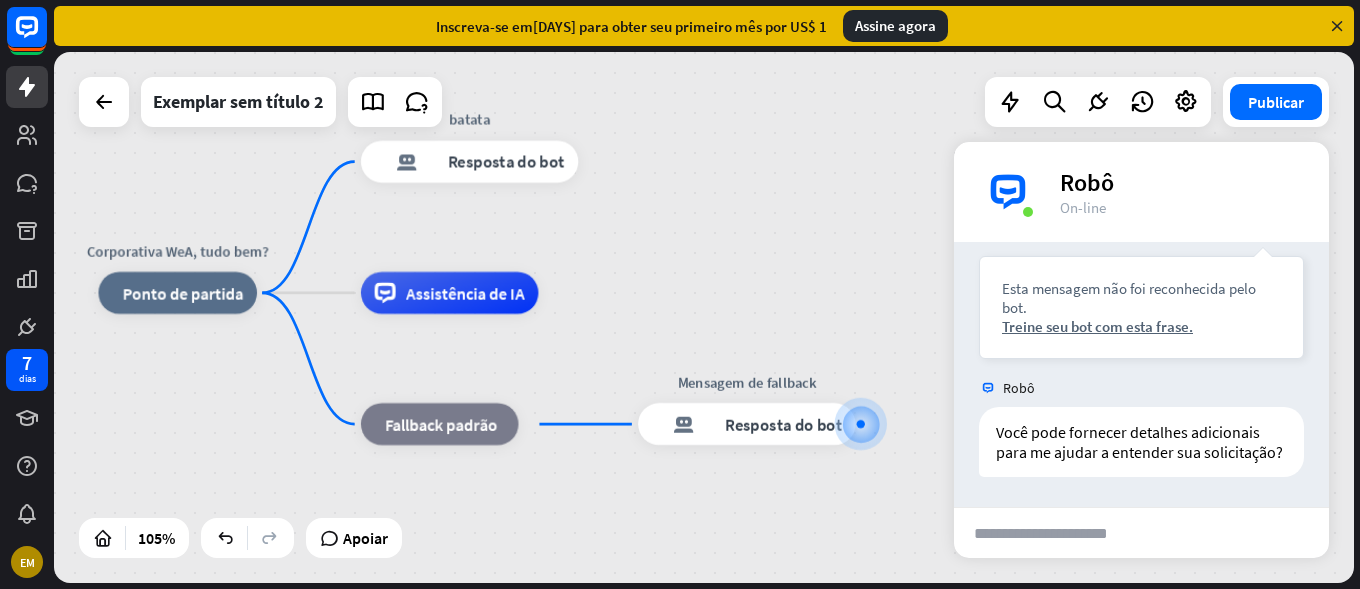 drag, startPoint x: 584, startPoint y: 242, endPoint x: 819, endPoint y: 350, distance: 258.6291 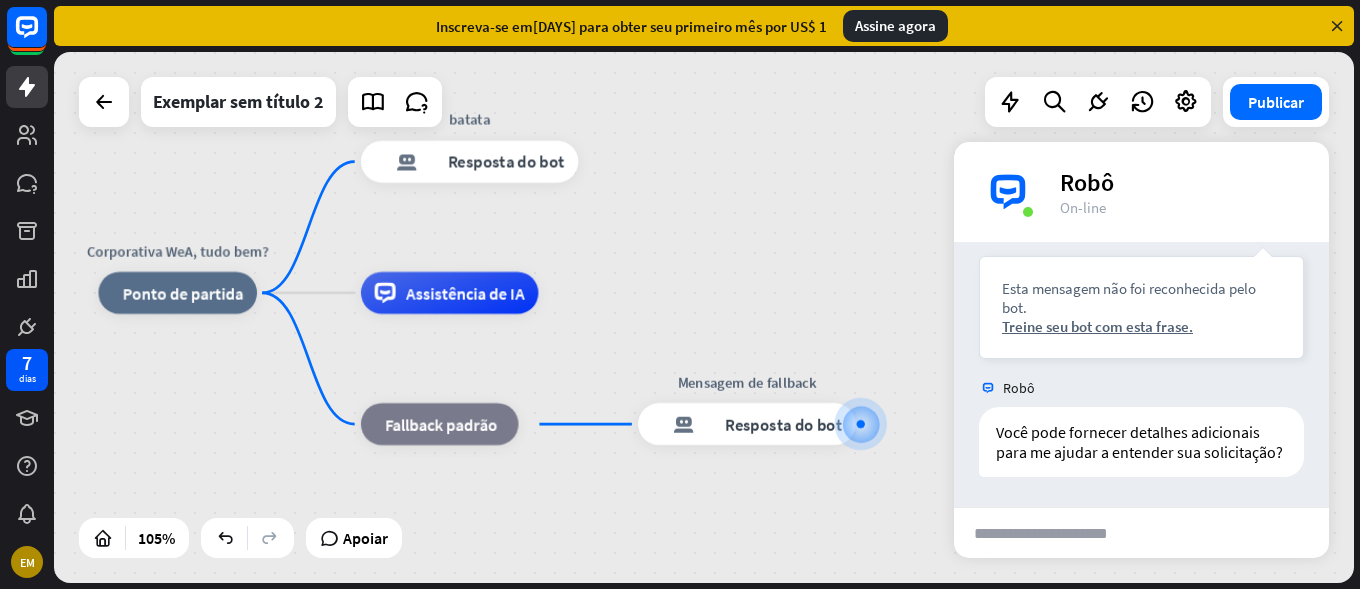 click on "Corporativa WeA, tudo bem?   casa_2   Ponto de partida                 batata   resposta do bot de bloco   Resposta do bot                     Assistência de IA                   bloco_fallback   Fallback padrão                 Mensagem de fallback   resposta do bot de bloco   Resposta do bot" at bounding box center [780, 572] 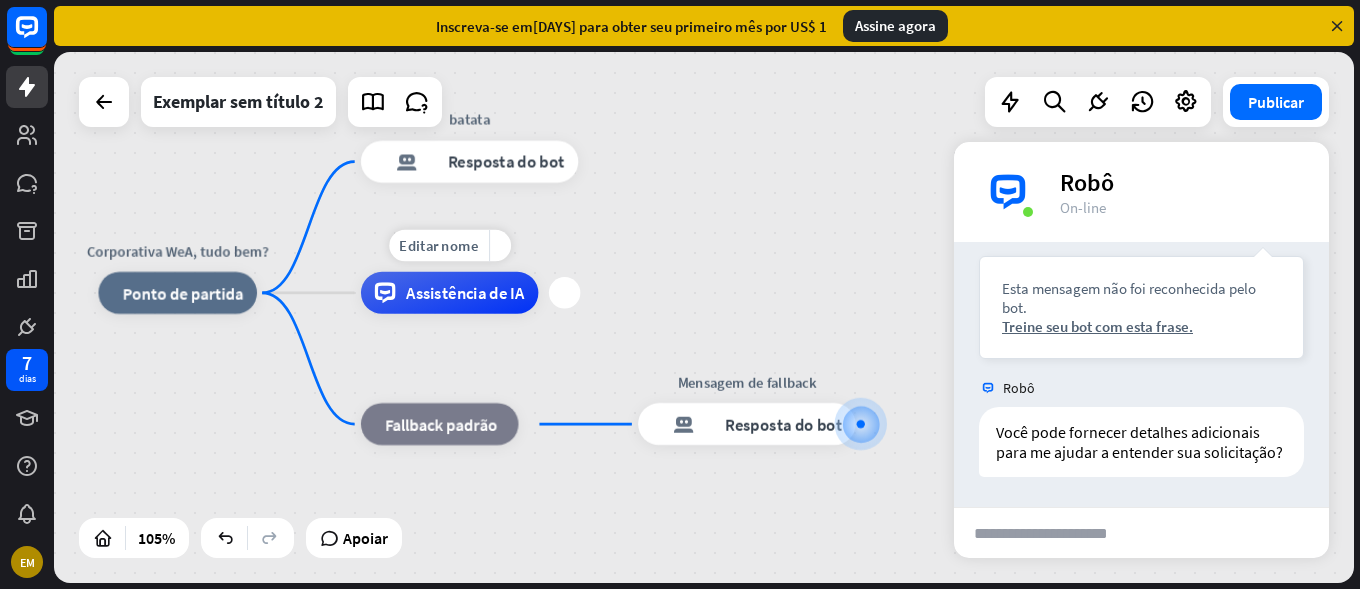 click on "Assistência de IA" at bounding box center (449, 293) 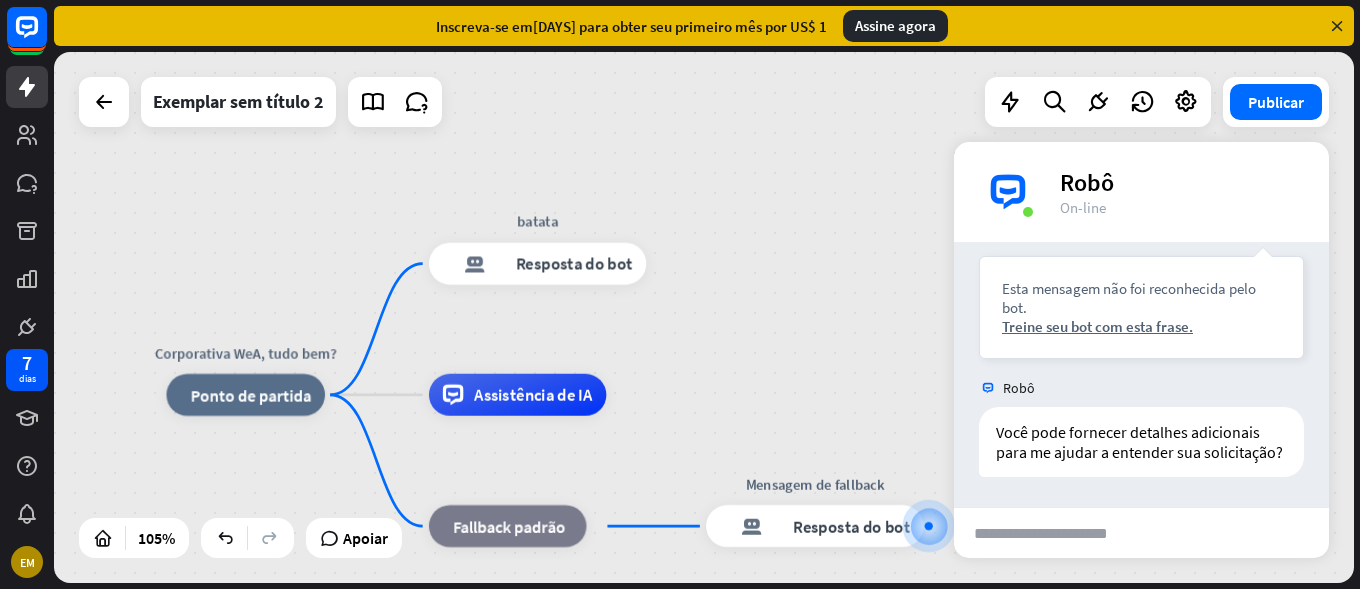 drag, startPoint x: 637, startPoint y: 304, endPoint x: 666, endPoint y: 339, distance: 45.453274 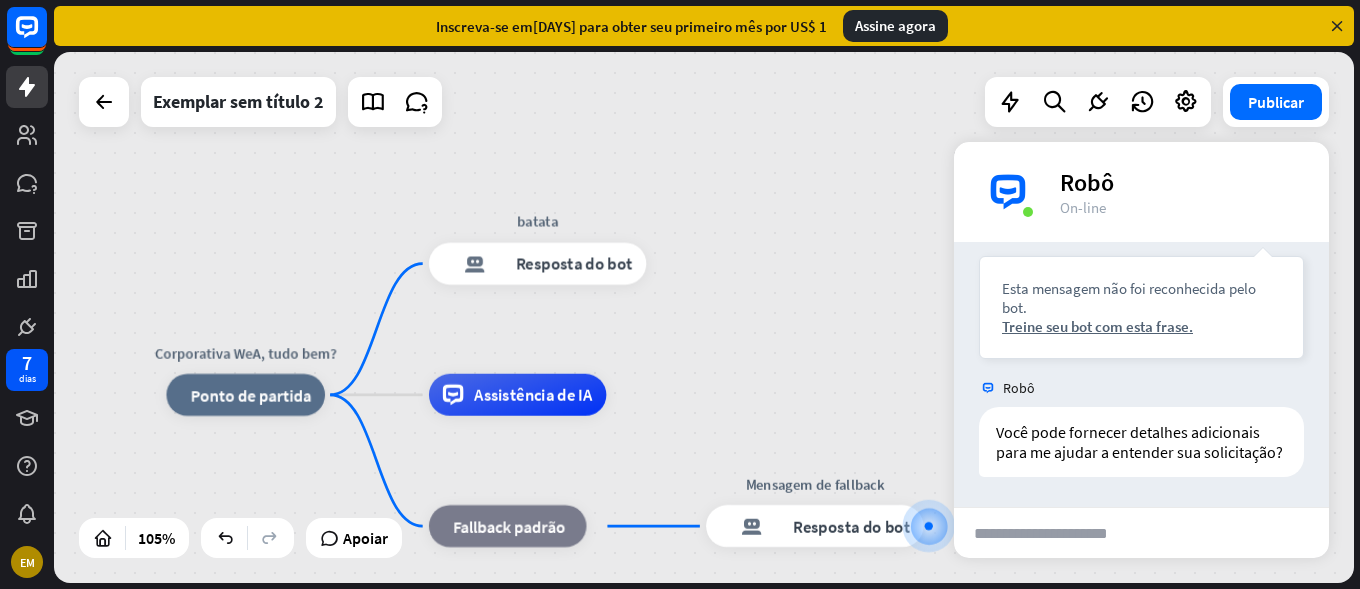 click on "Corporativa WeA, tudo bem?   casa_2   Ponto de partida                 batata   resposta do bot de bloco   Resposta do bot                     Assistência de IA                   bloco_fallback   Fallback padrão                 Mensagem de fallback   resposta do bot de bloco   Resposta do bot" at bounding box center [704, 317] 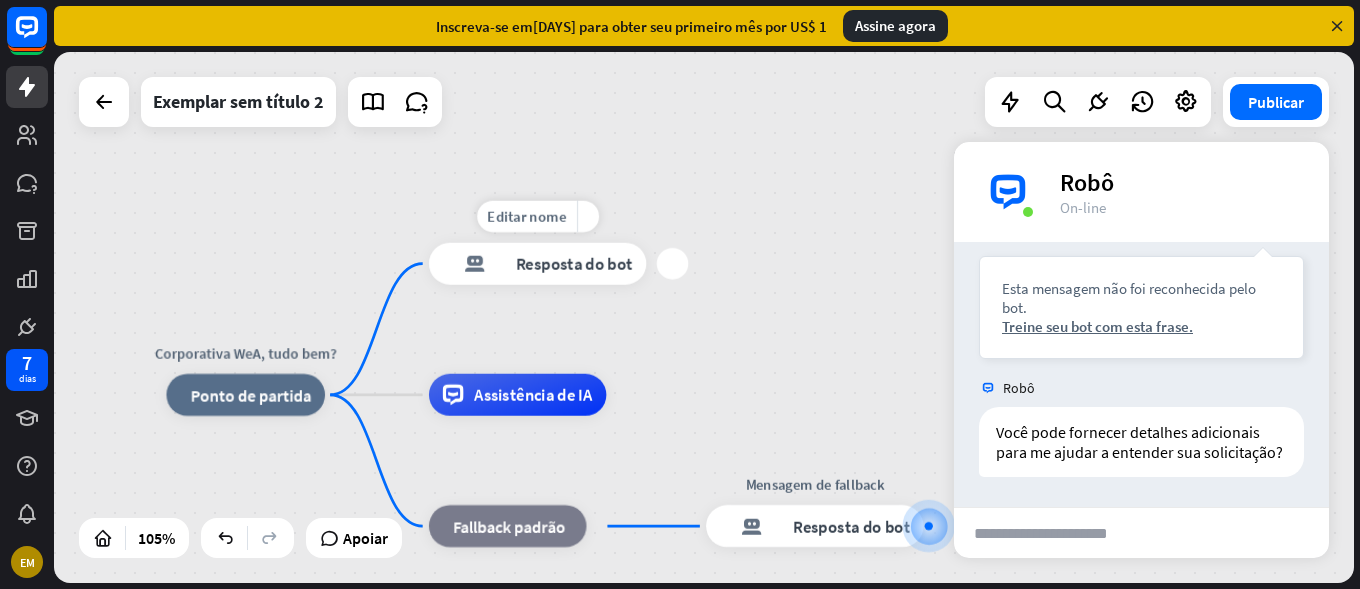 click on "mais" at bounding box center (673, 264) 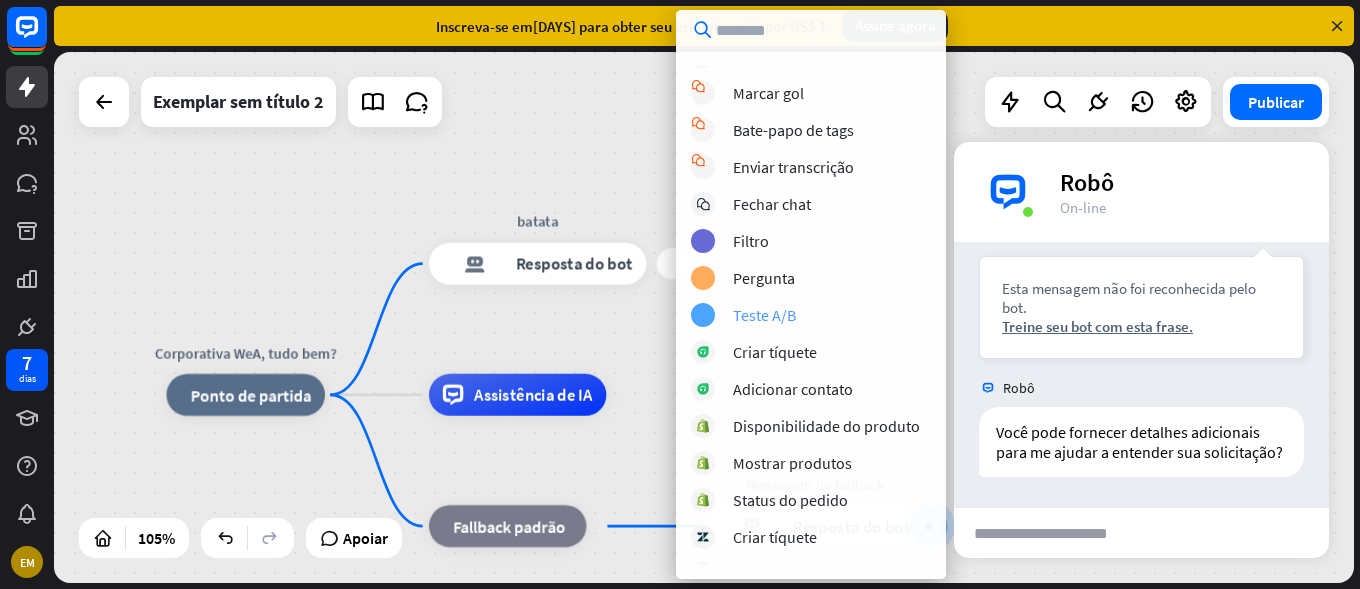 scroll, scrollTop: 599, scrollLeft: 0, axis: vertical 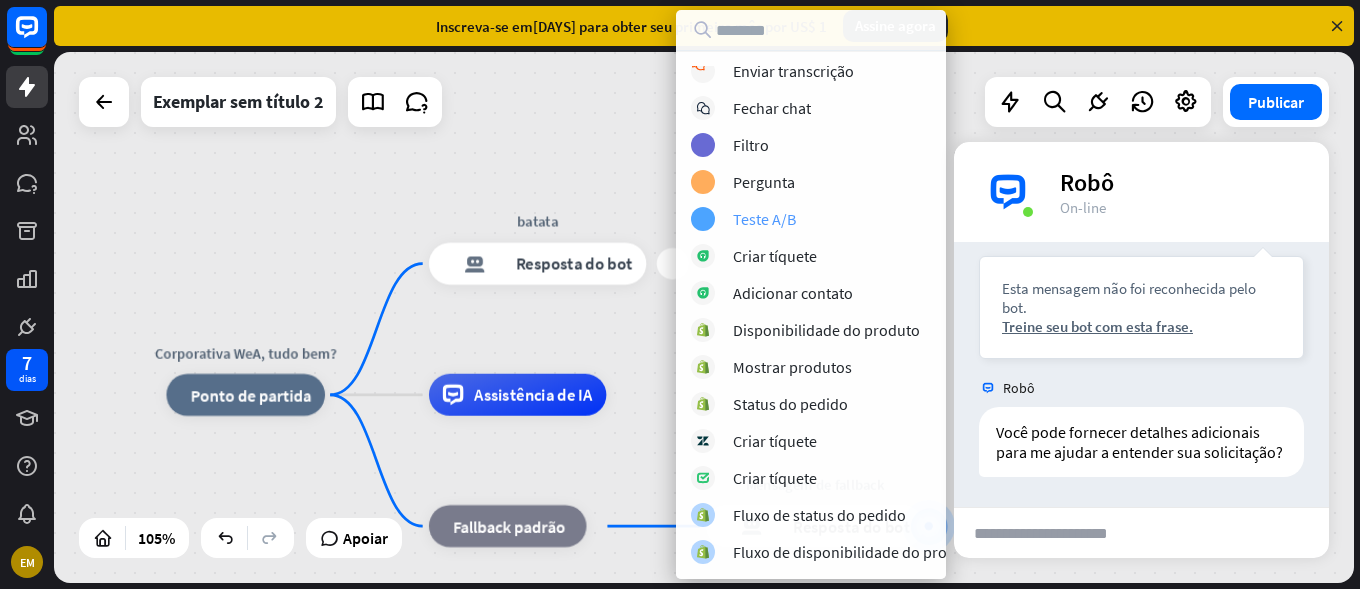 click on "Teste A/B" at bounding box center [764, 219] 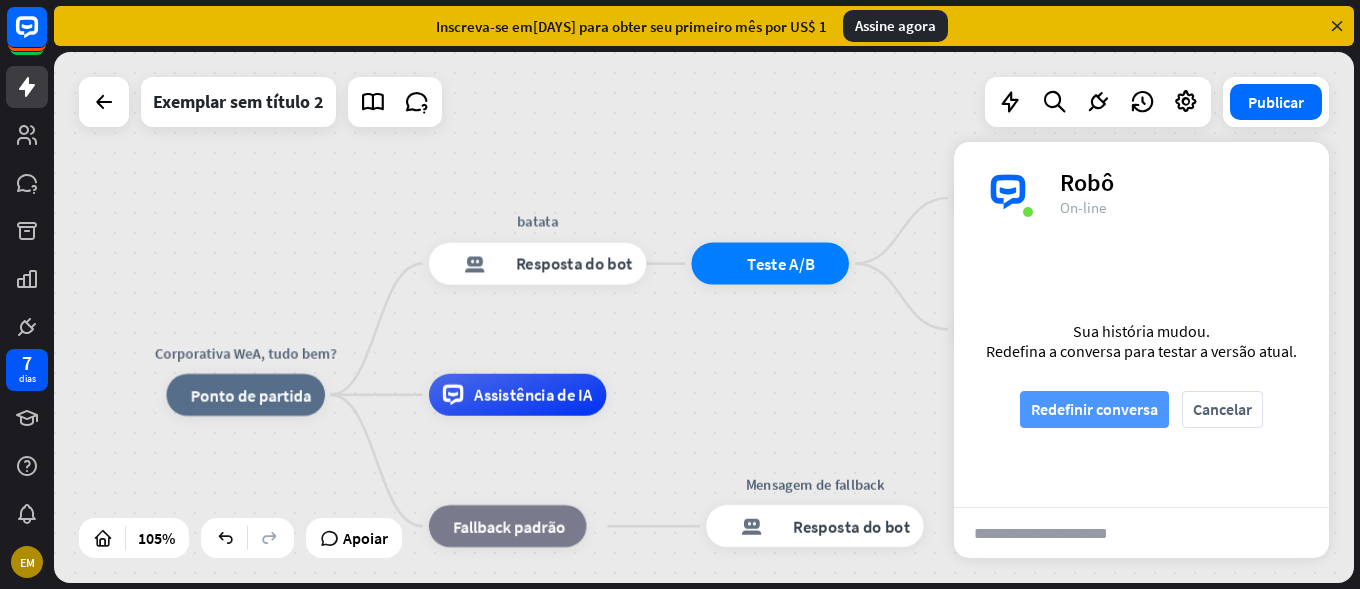 click on "Redefinir conversa" at bounding box center [1094, 409] 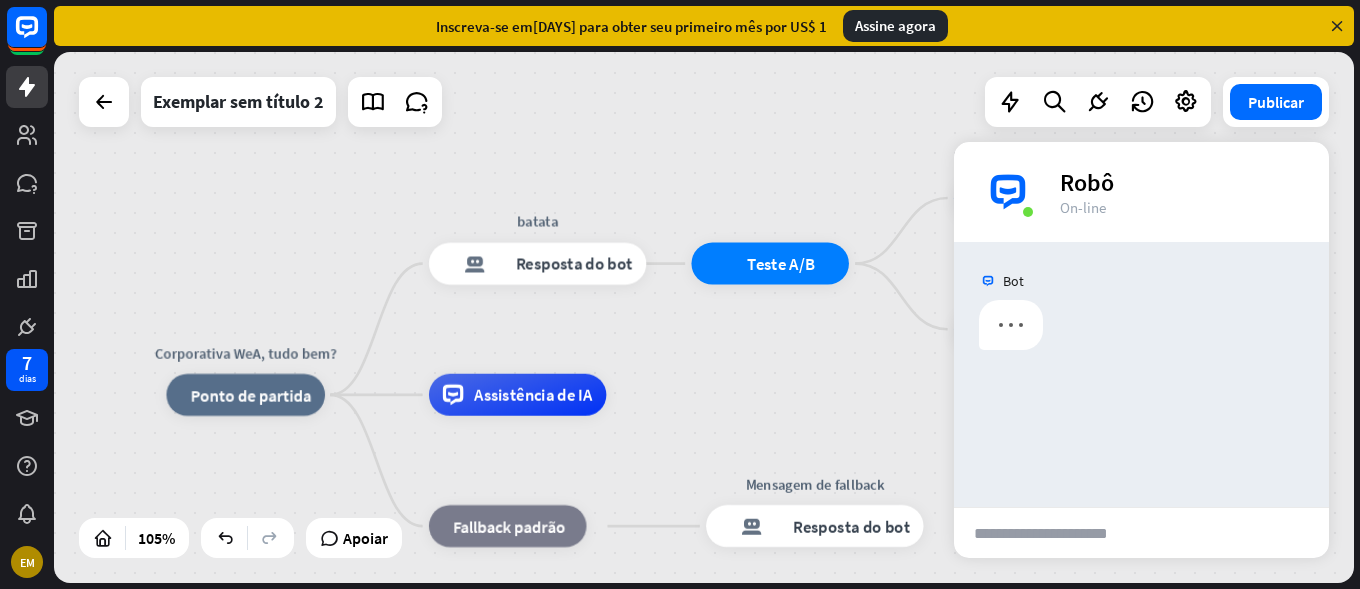 scroll, scrollTop: 0, scrollLeft: 0, axis: both 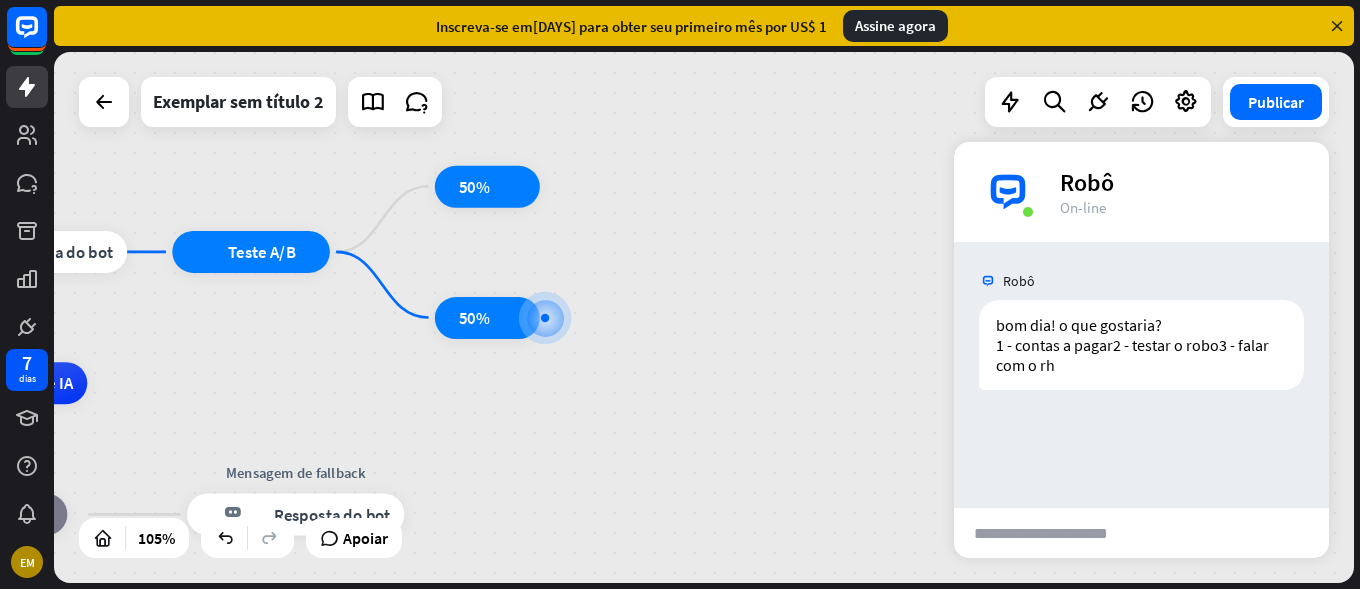 click at bounding box center [1055, 533] 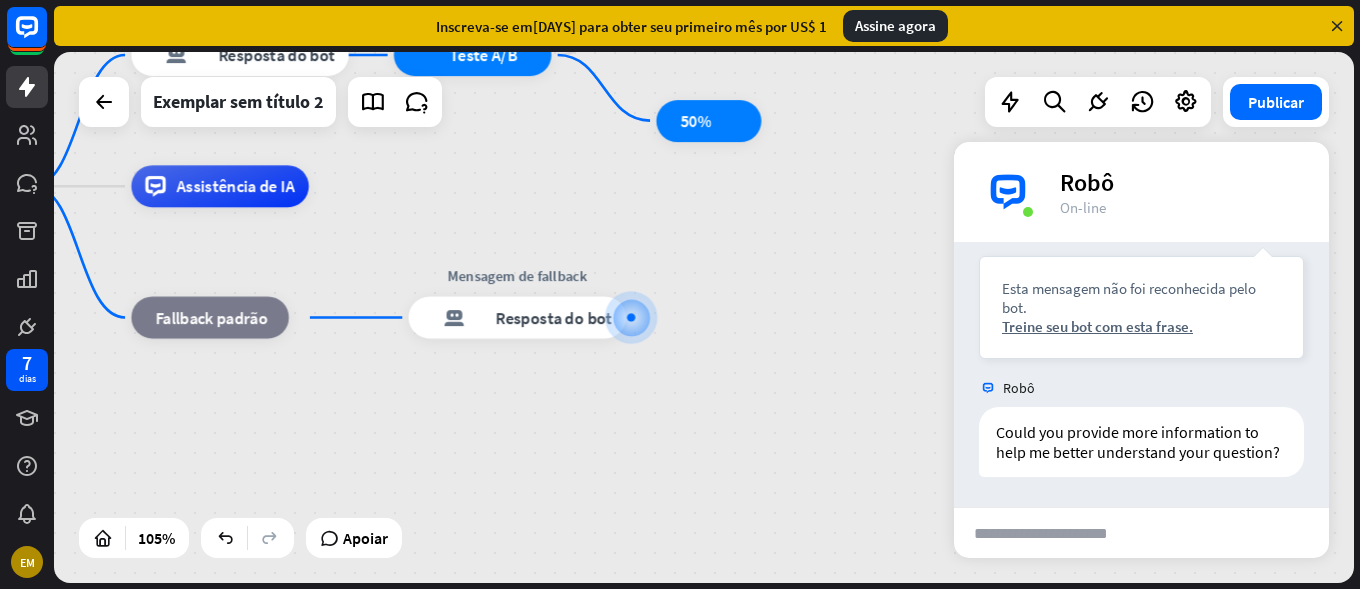 scroll, scrollTop: 312, scrollLeft: 0, axis: vertical 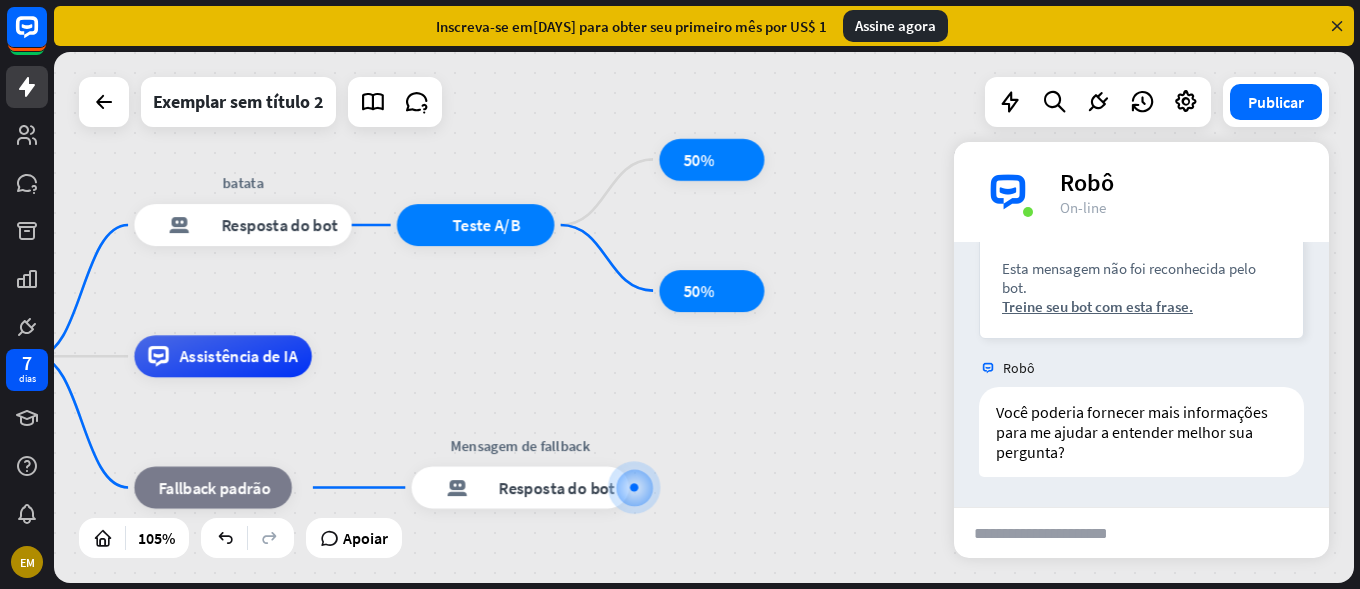 drag, startPoint x: 842, startPoint y: 360, endPoint x: 845, endPoint y: 530, distance: 170.02647 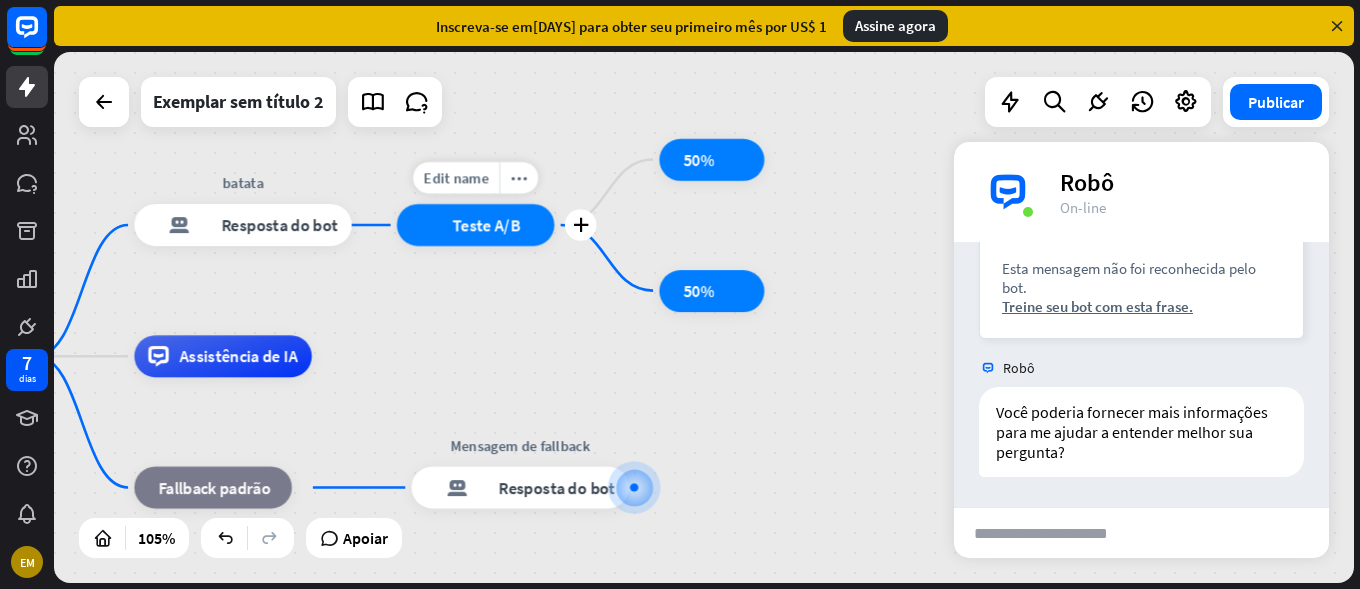 click on "teste de bloco ab   Teste A/B" at bounding box center (475, 225) 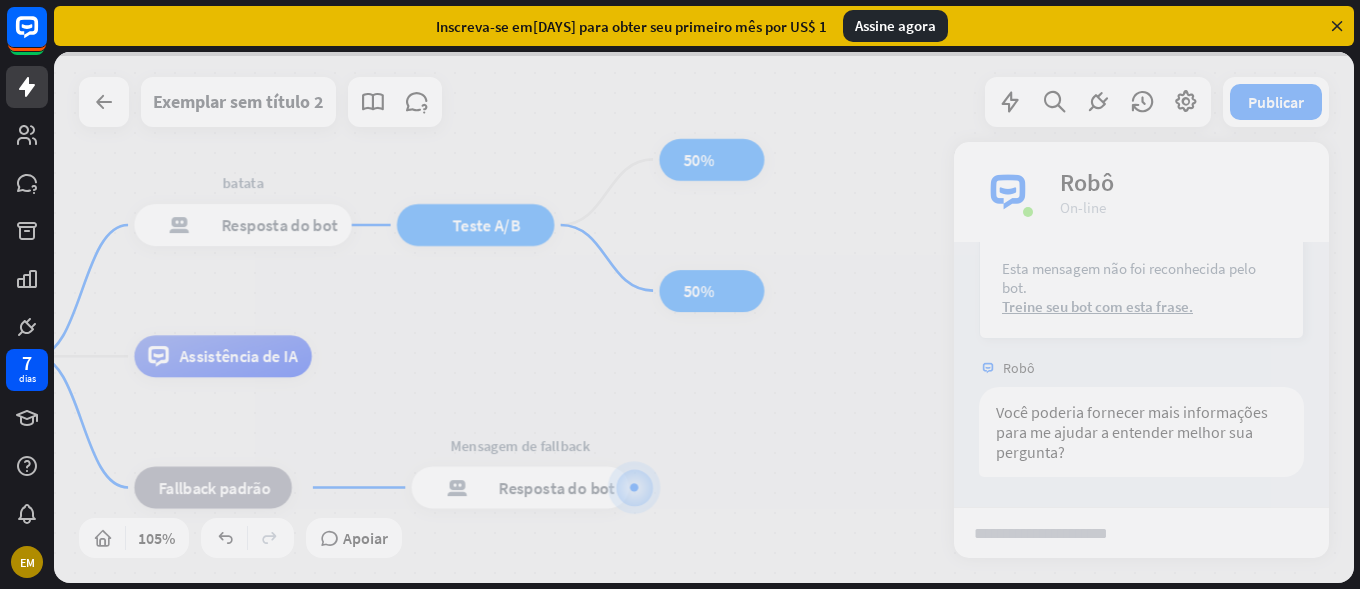 click at bounding box center (704, 317) 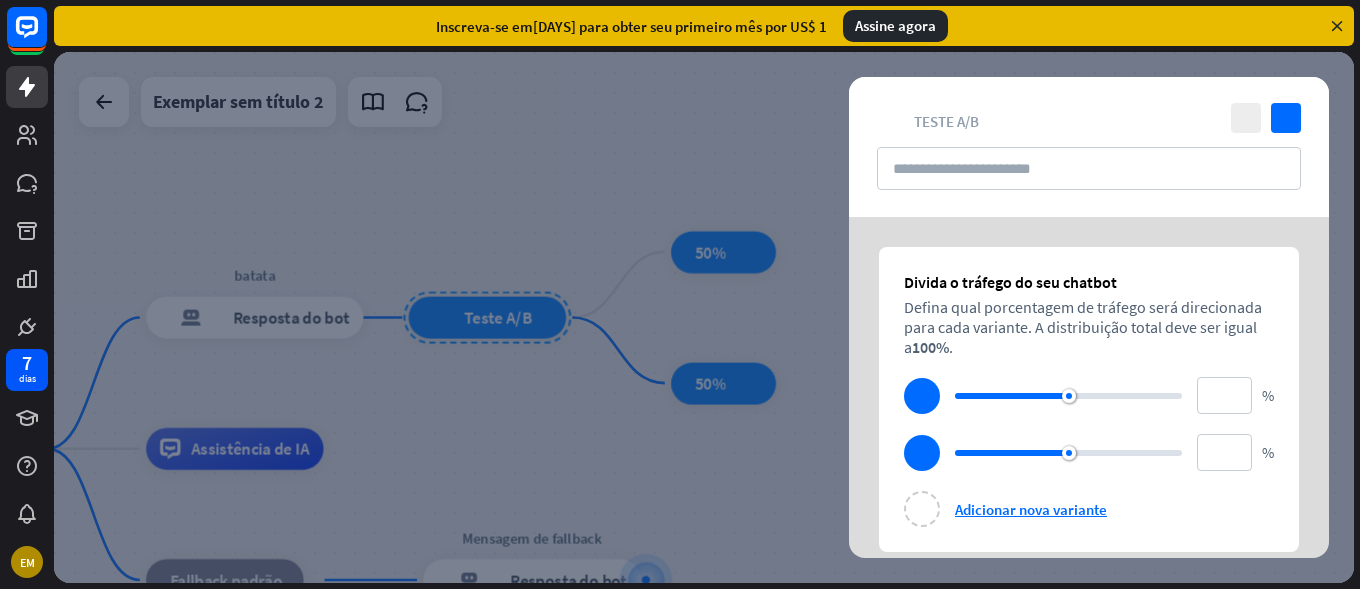 click at bounding box center (704, 317) 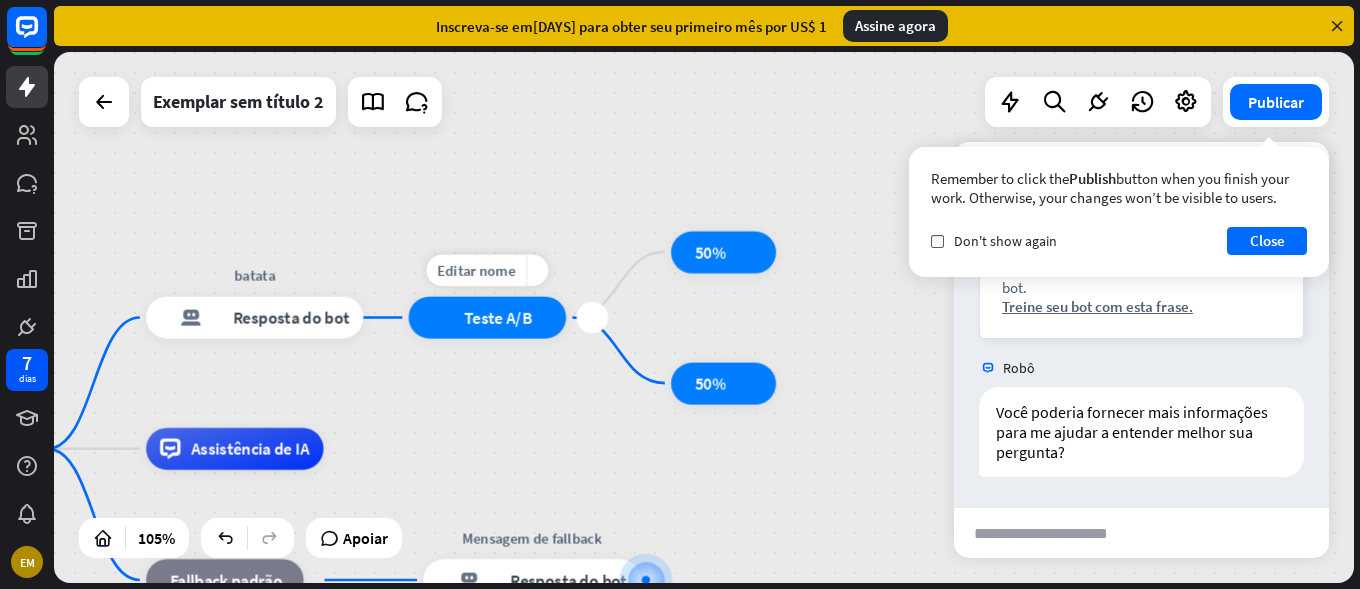 click on "mais_amarelo" at bounding box center [537, 270] 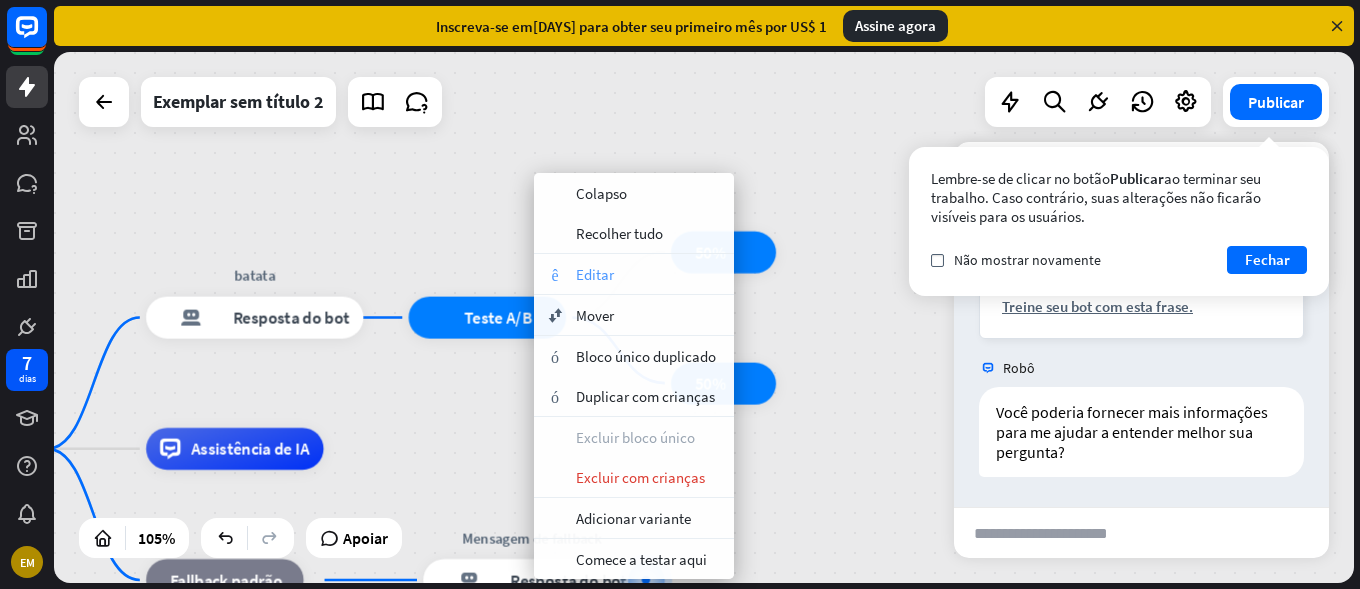 click on "Editar" at bounding box center (595, 274) 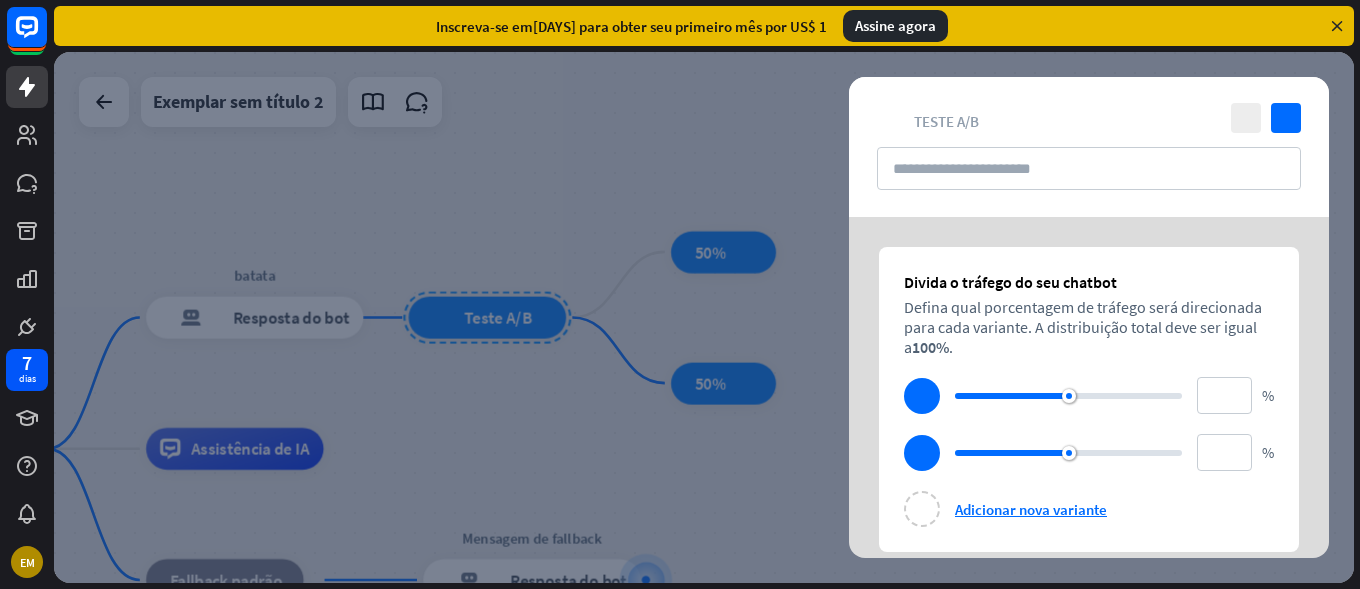 click at bounding box center [704, 317] 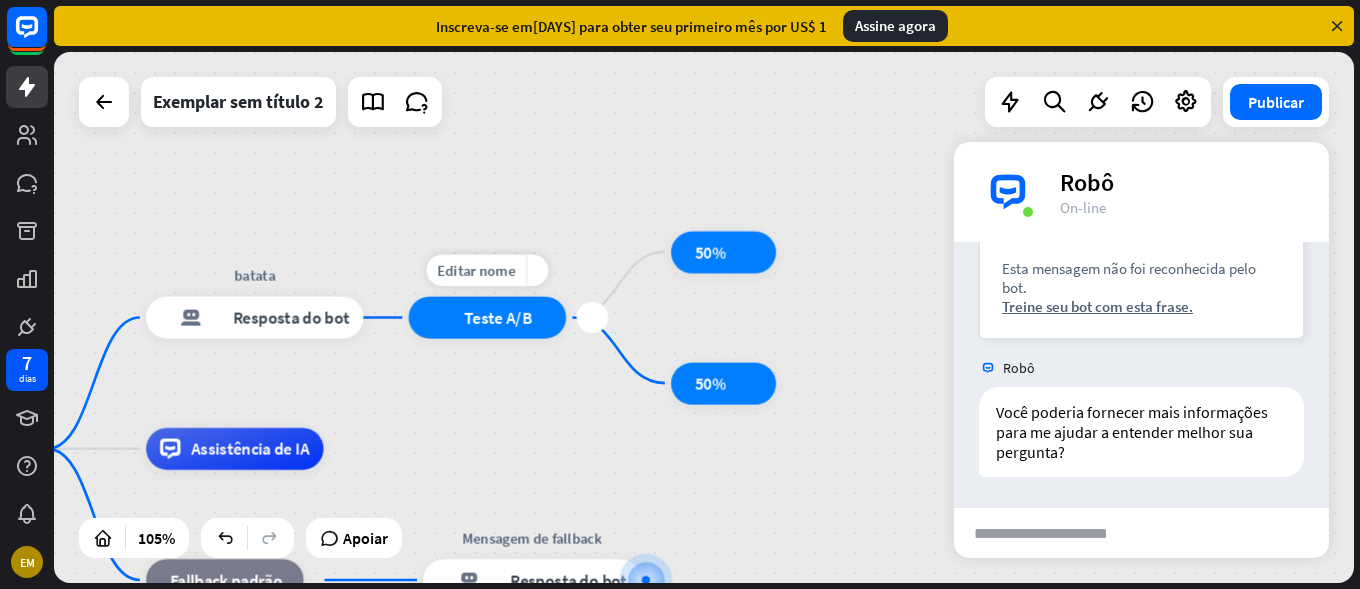 click on "mais_amarelo" at bounding box center [537, 270] 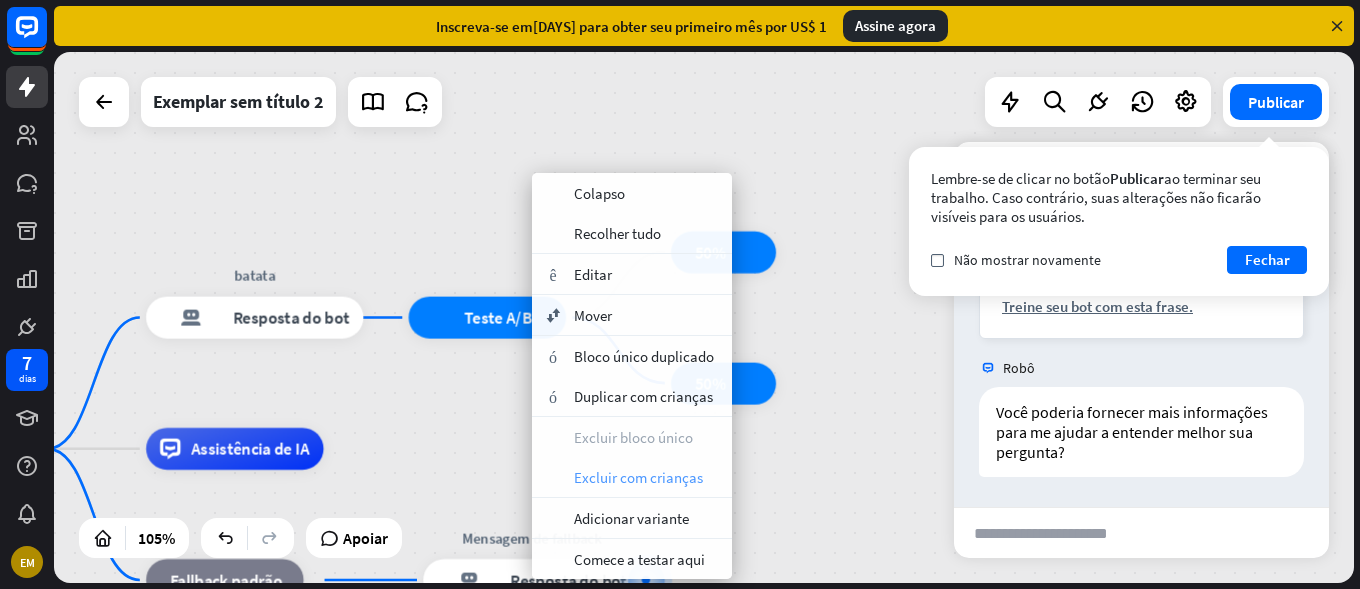 click on "Excluir com crianças" at bounding box center [638, 477] 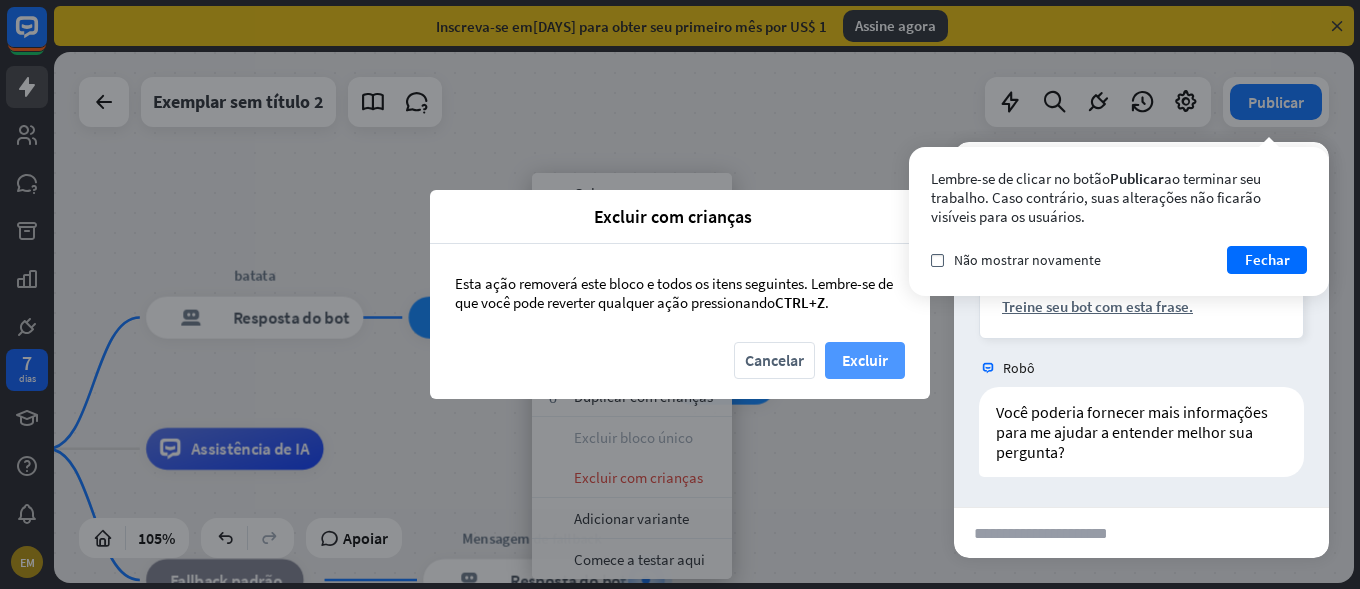 click on "Excluir" at bounding box center (865, 360) 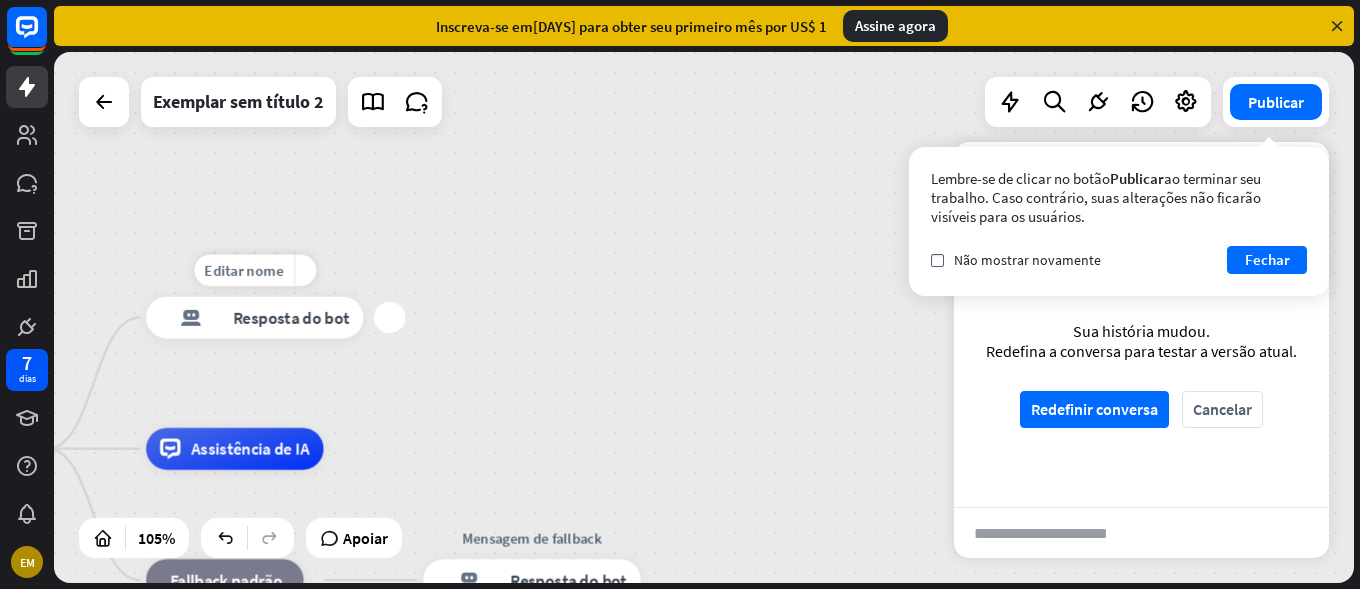 click on "mais_amarelo" at bounding box center (305, 270) 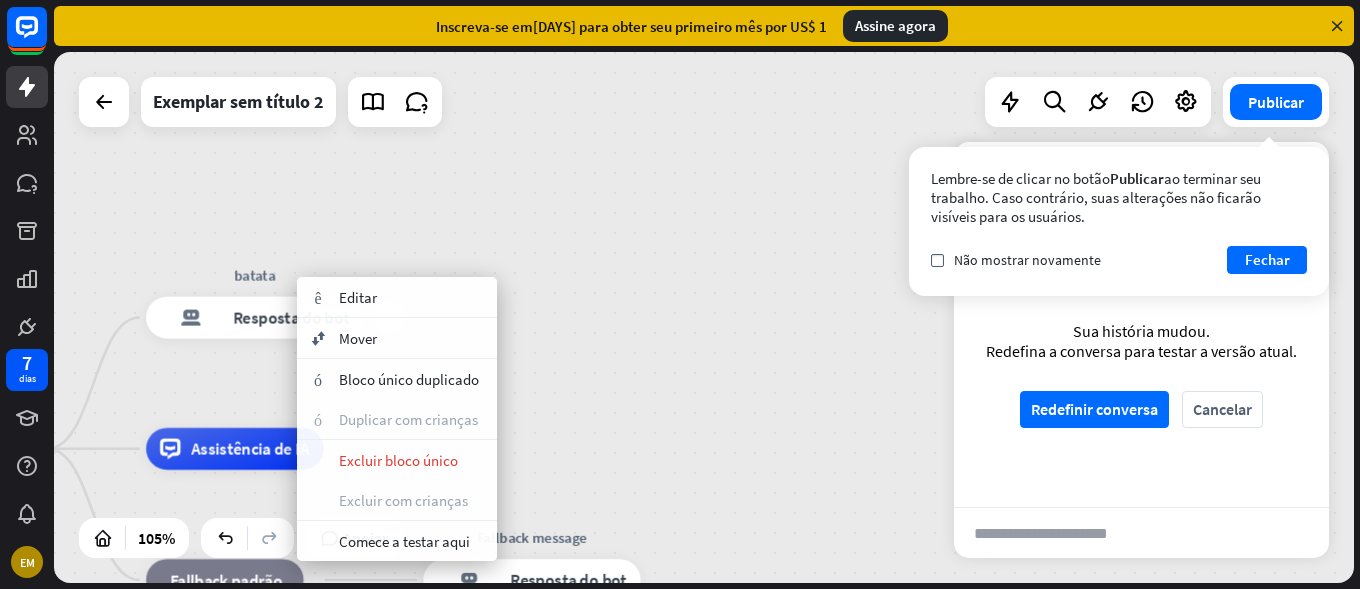 click on "[ORGANIZATION] WeA, tudo bem?   casa_2   Ponto de partida         ******       mais     resposta do bot de bloco   Resposta do bot                     Assistência de IA                   bloco_fallback   Fallback padrão                 Mensagem de fallback   resposta do bot de bloco   Resposta do bot" at bounding box center (566, 728) 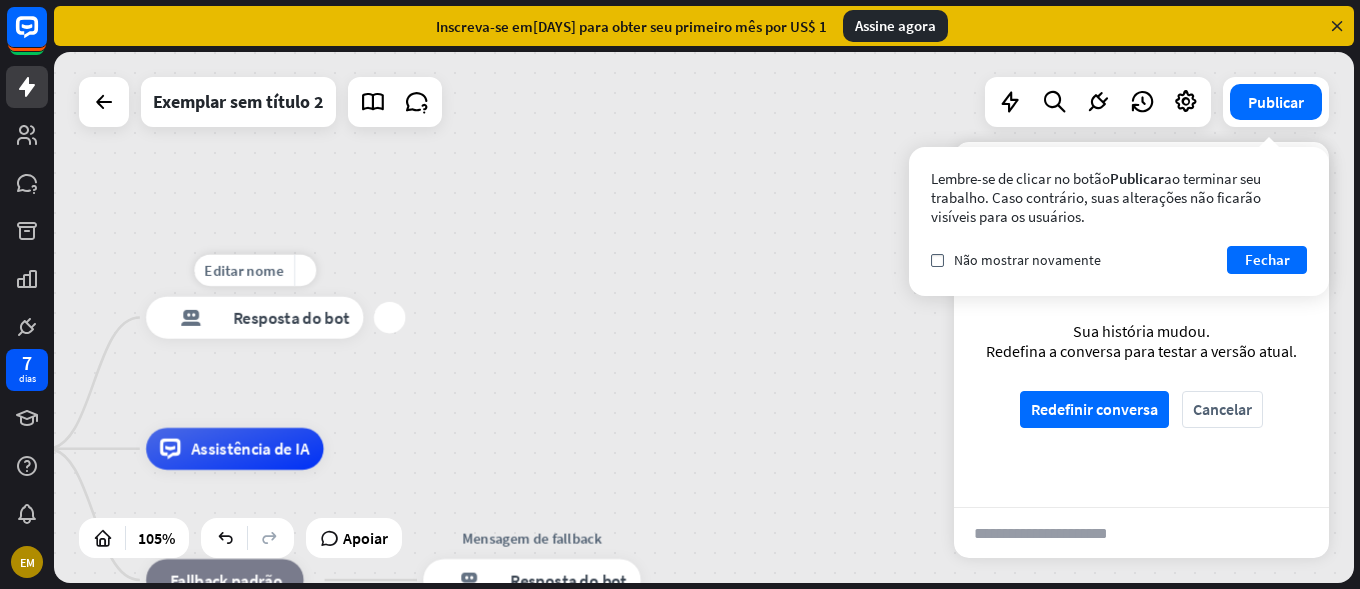 click on "mais_amarelo" at bounding box center (305, 270) 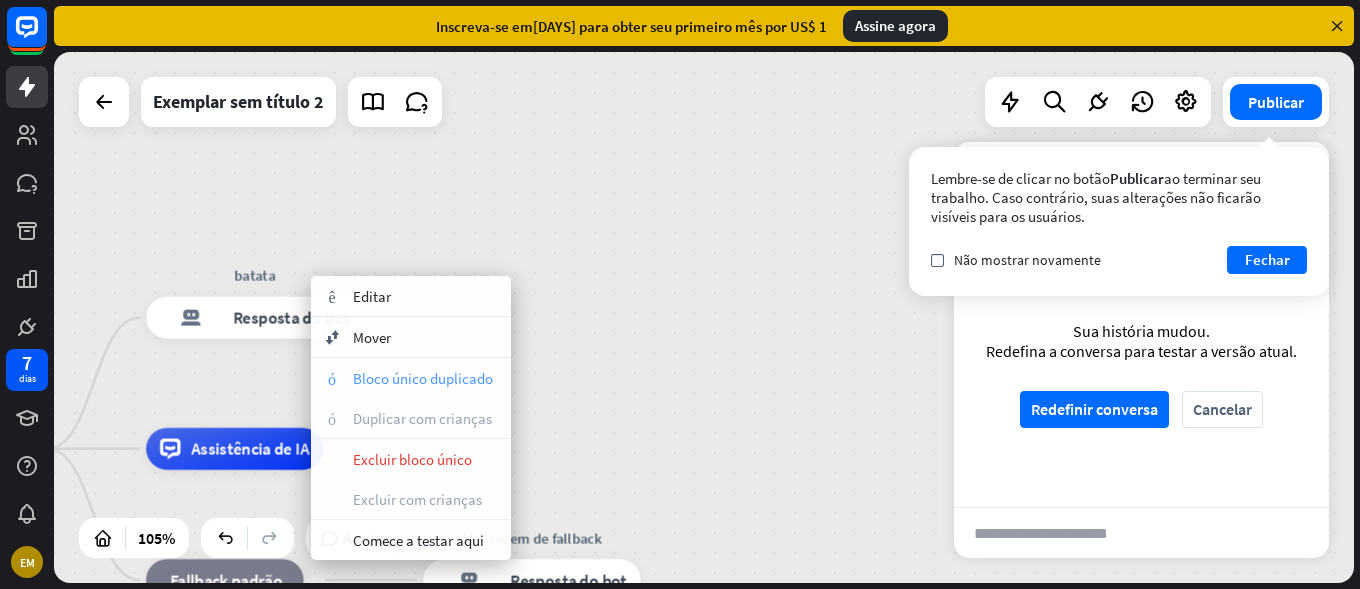 click on "Bloco único duplicado" at bounding box center (423, 378) 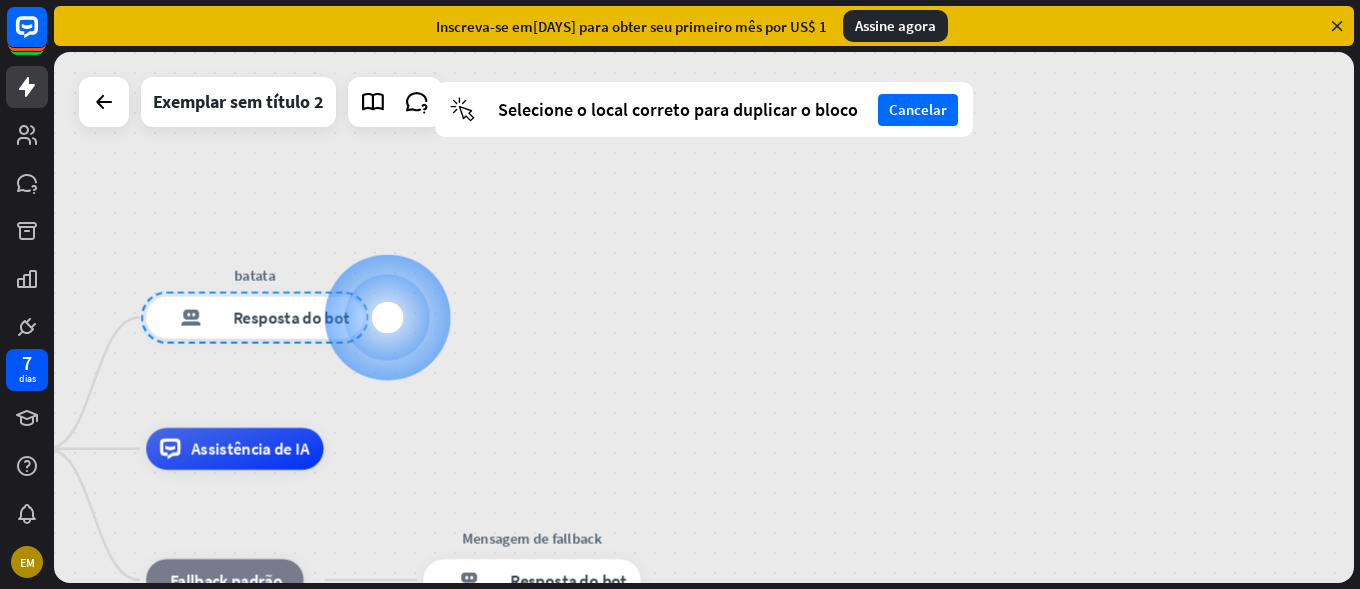 click at bounding box center (387, 318) 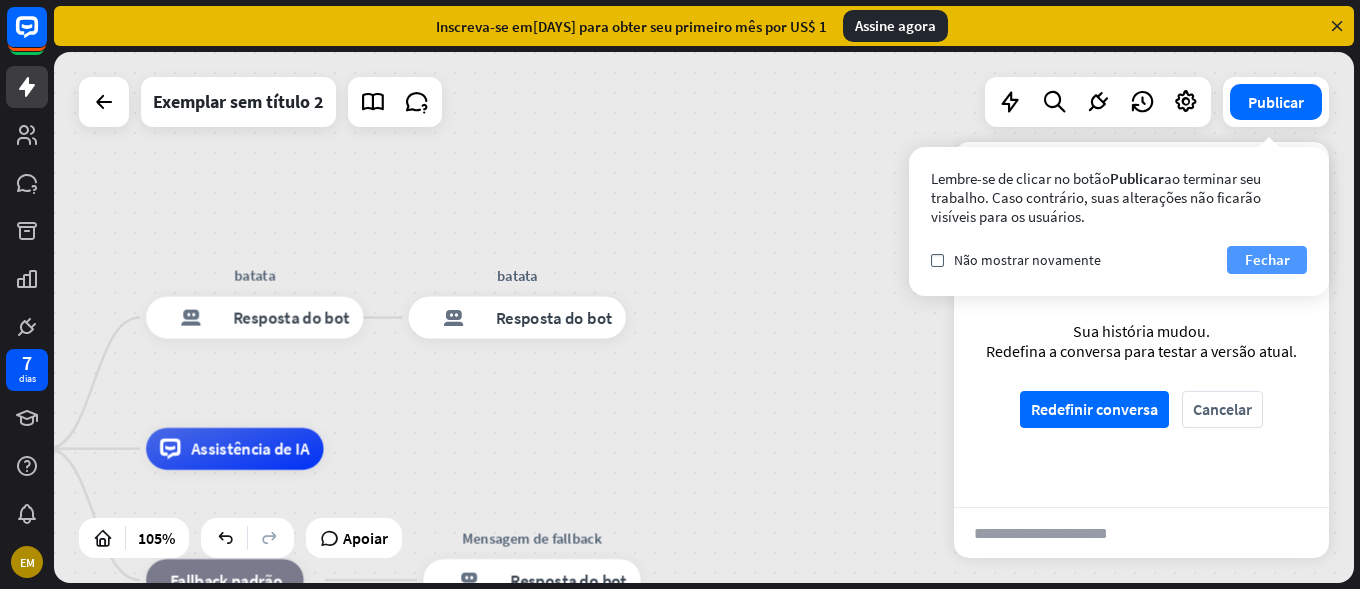 click on "Fechar" at bounding box center [1267, 259] 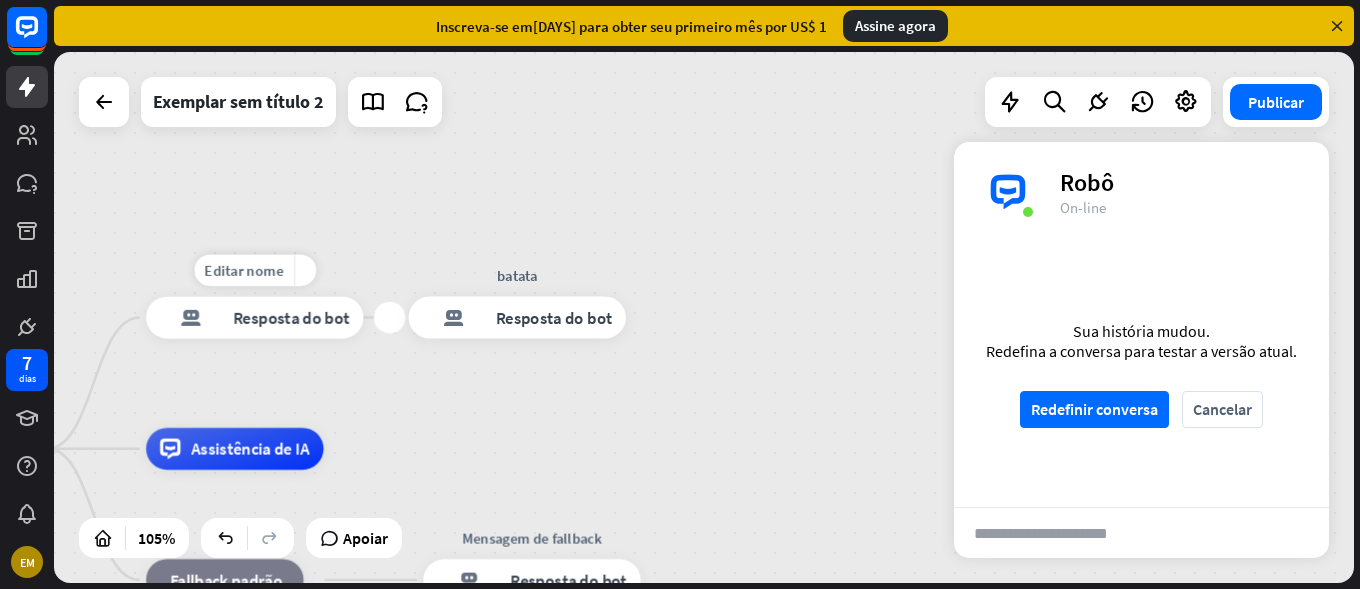 click on "mais_amarelo" at bounding box center (305, 270) 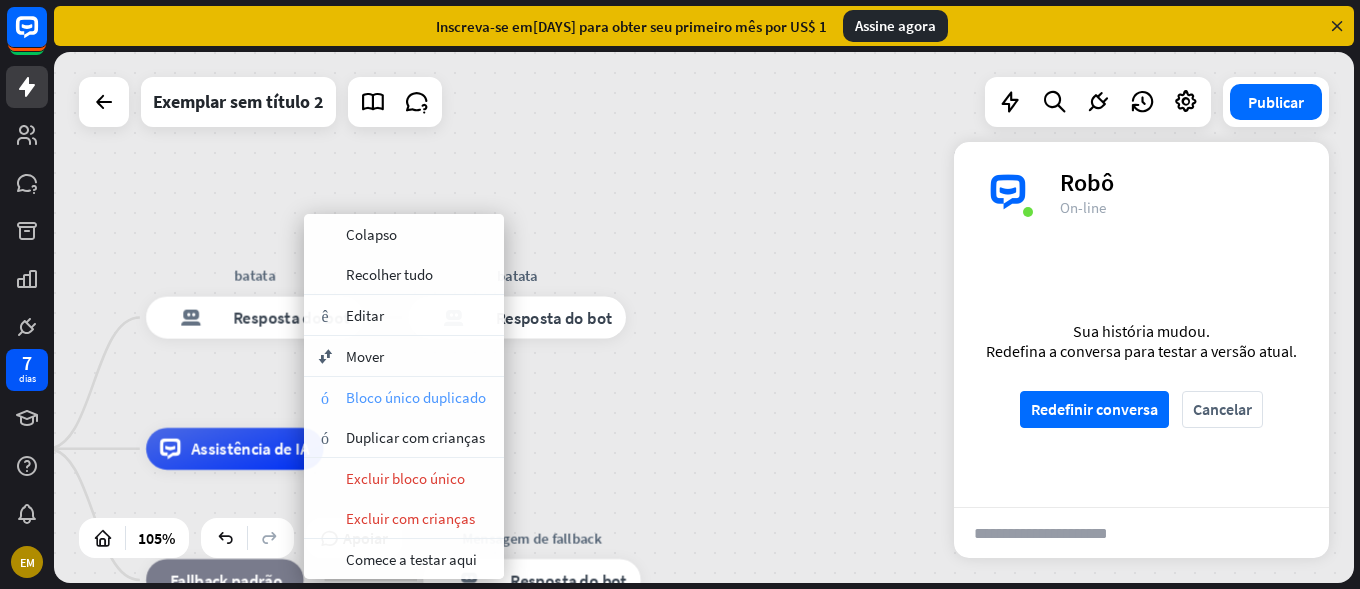 click on "Bloco único duplicado" at bounding box center [416, 397] 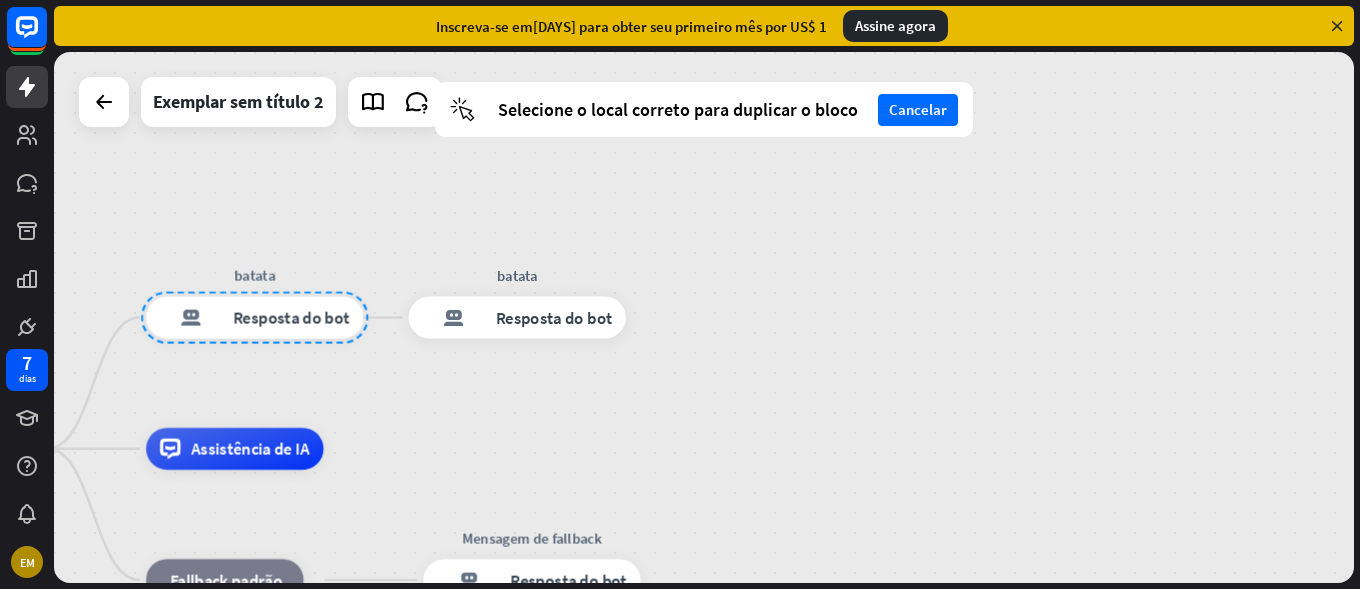 click on "Corporativa WeA, tudo bem?   casa_2   Ponto de partida                 batata   resposta do bot de bloco   Resposta do bot                 batata   resposta do bot de bloco   Resposta do bot                     Assistência de IA                   bloco_fallback   Fallback padrão                 Mensagem de fallback   resposta do bot de bloco   Resposta do bot" at bounding box center (704, 317) 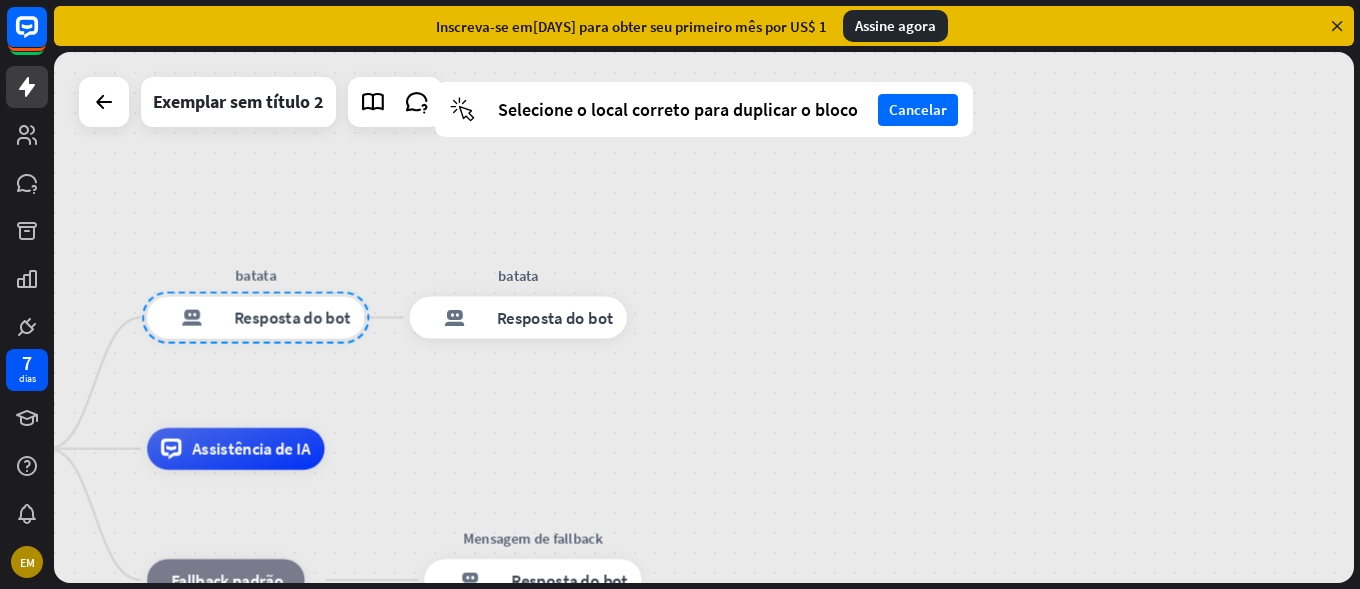 click on "Corporativa WeA, tudo bem?   casa_2   Ponto de partida                 batata   resposta do bot de bloco   Resposta do bot                 batata   resposta do bot de bloco   Resposta do bot                     Assistência de IA                   bloco_fallback   Fallback padrão                 Mensagem de fallback   resposta do bot de bloco   Resposta do bot" at bounding box center [704, 317] 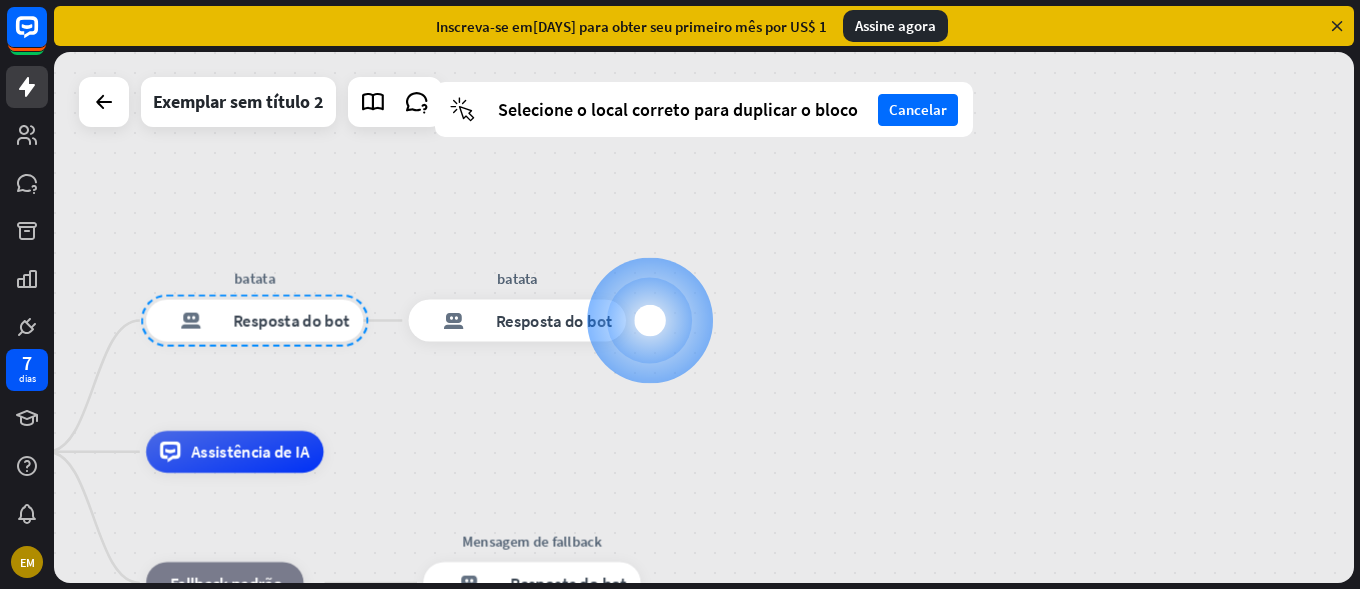 click on "mais" at bounding box center [650, 321] 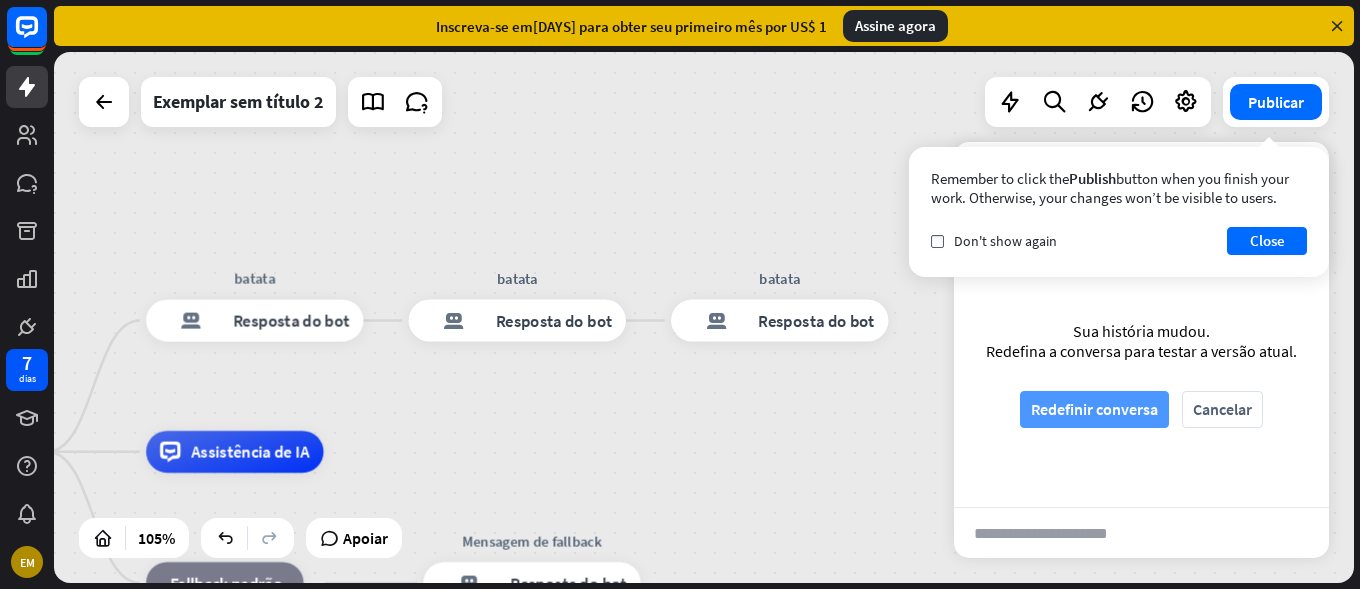 click on "Redefinir conversa" at bounding box center (1094, 409) 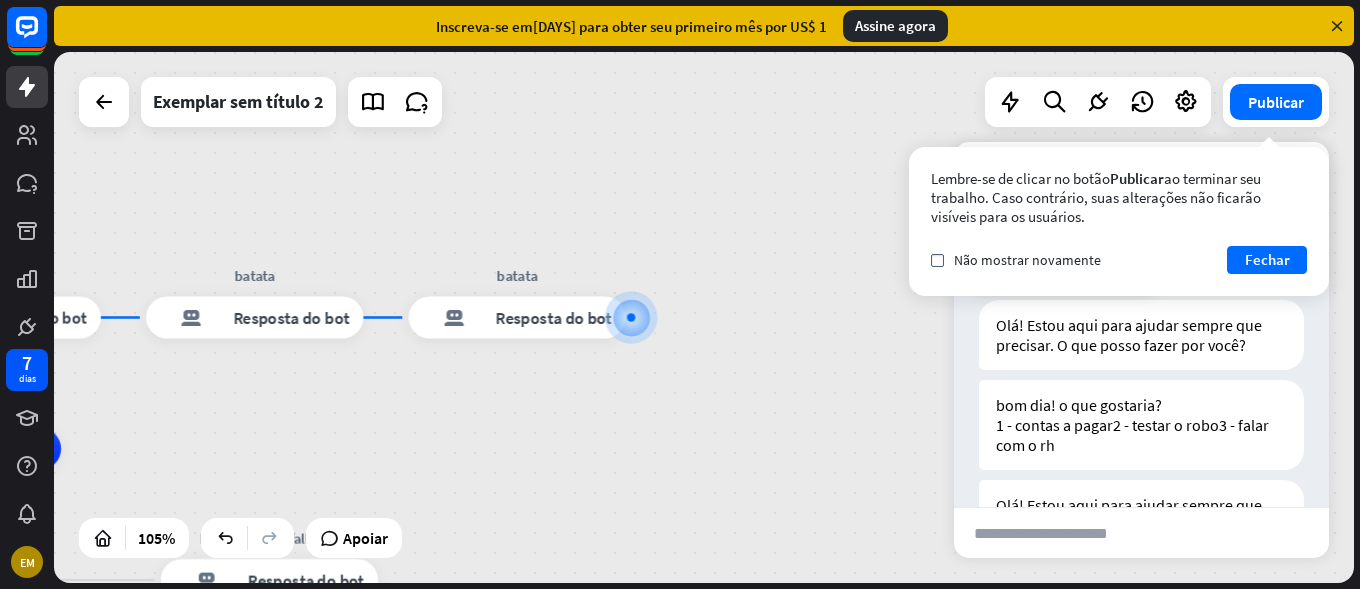 scroll, scrollTop: 100, scrollLeft: 0, axis: vertical 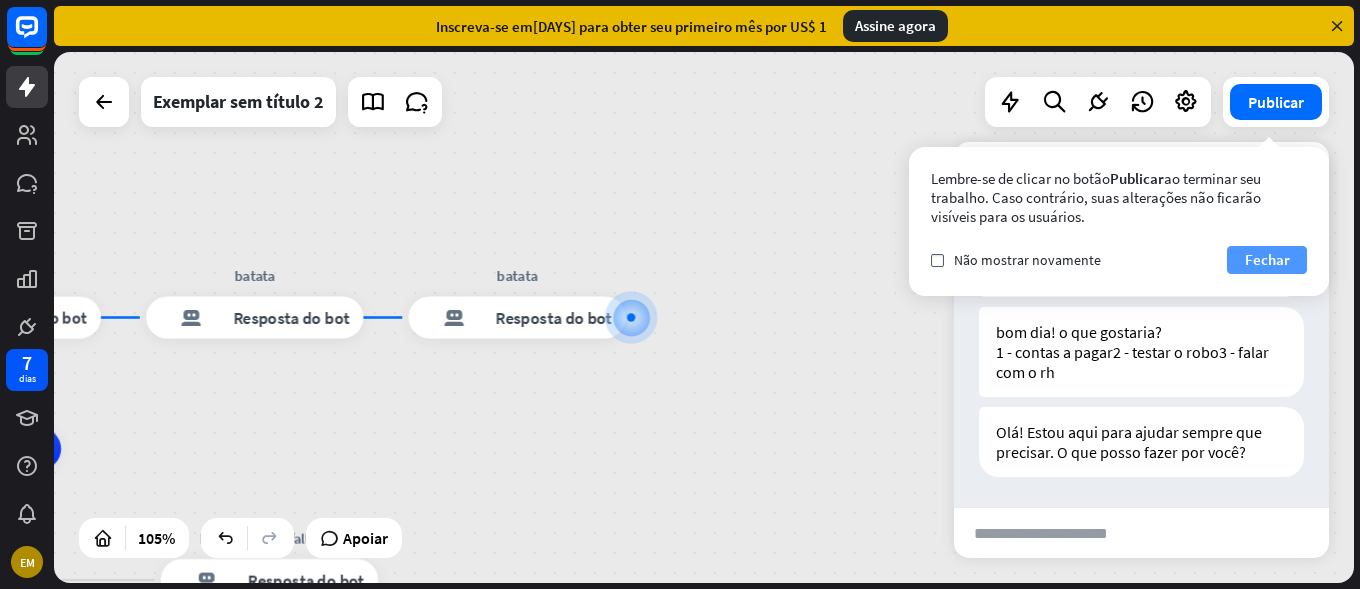 click on "Fechar" at bounding box center [1267, 259] 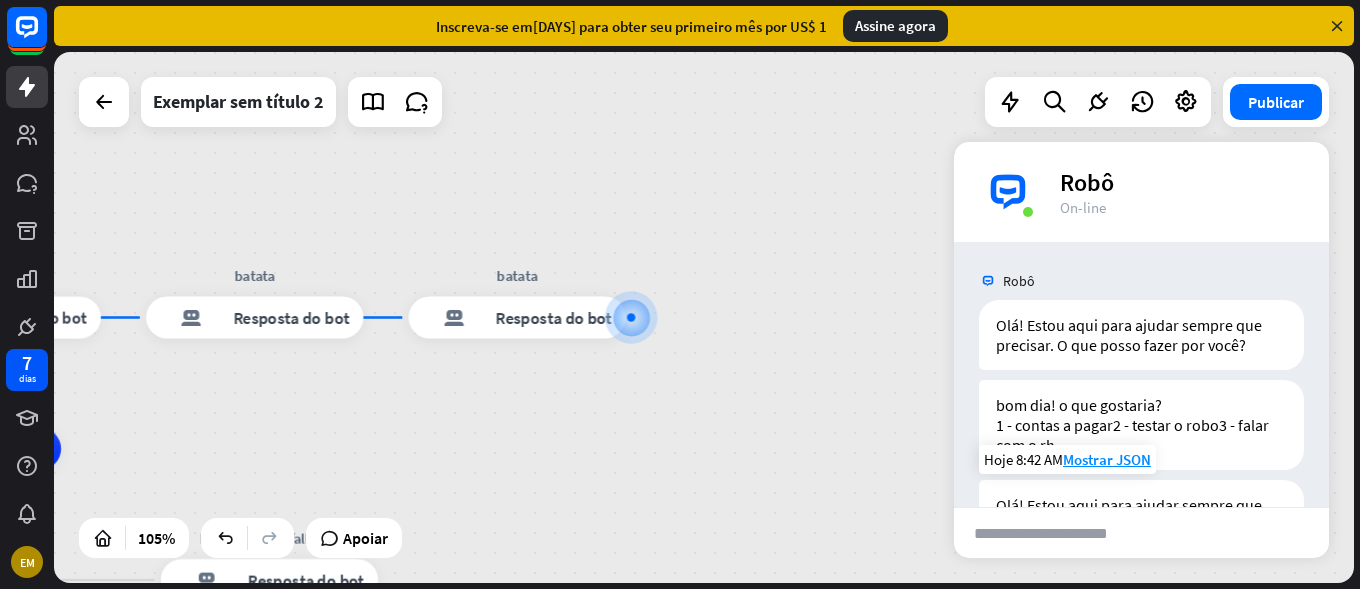 scroll, scrollTop: 113, scrollLeft: 0, axis: vertical 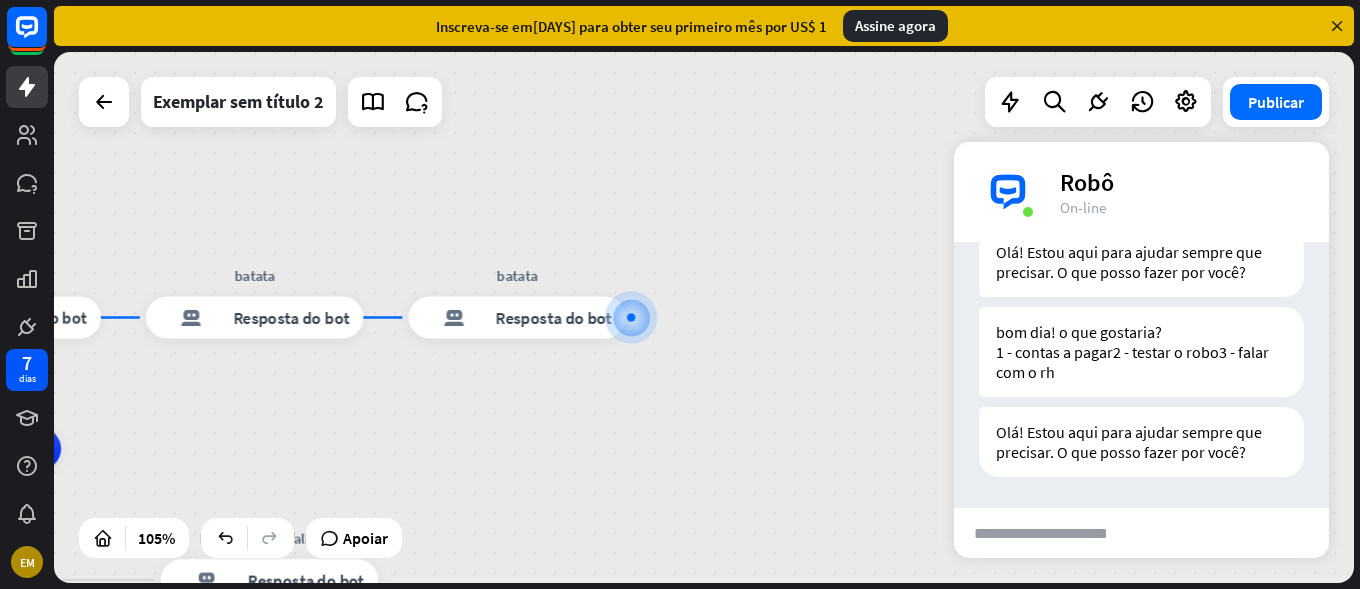 click at bounding box center (1055, 533) 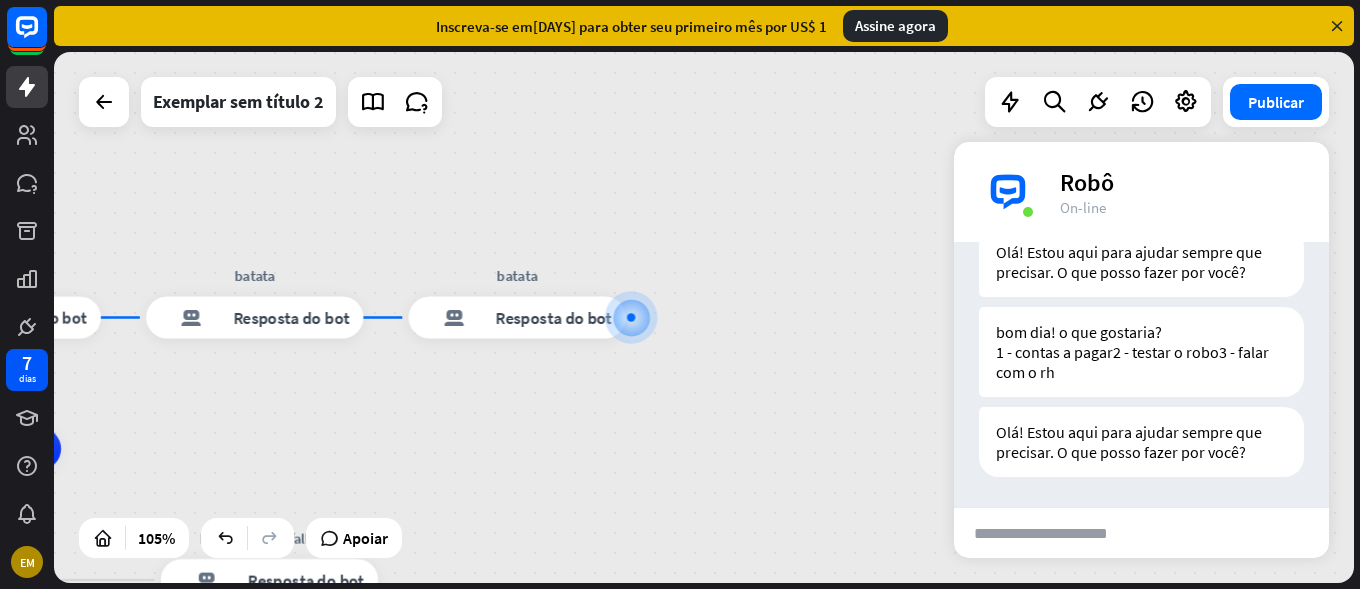 type on "*" 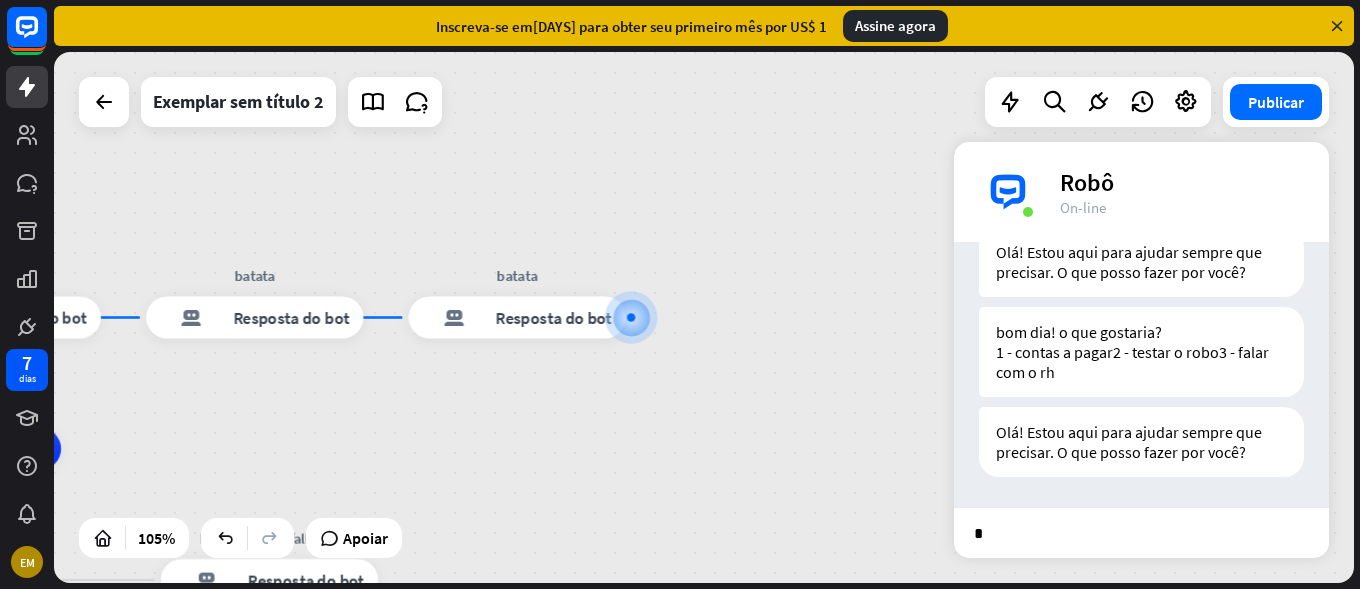 type 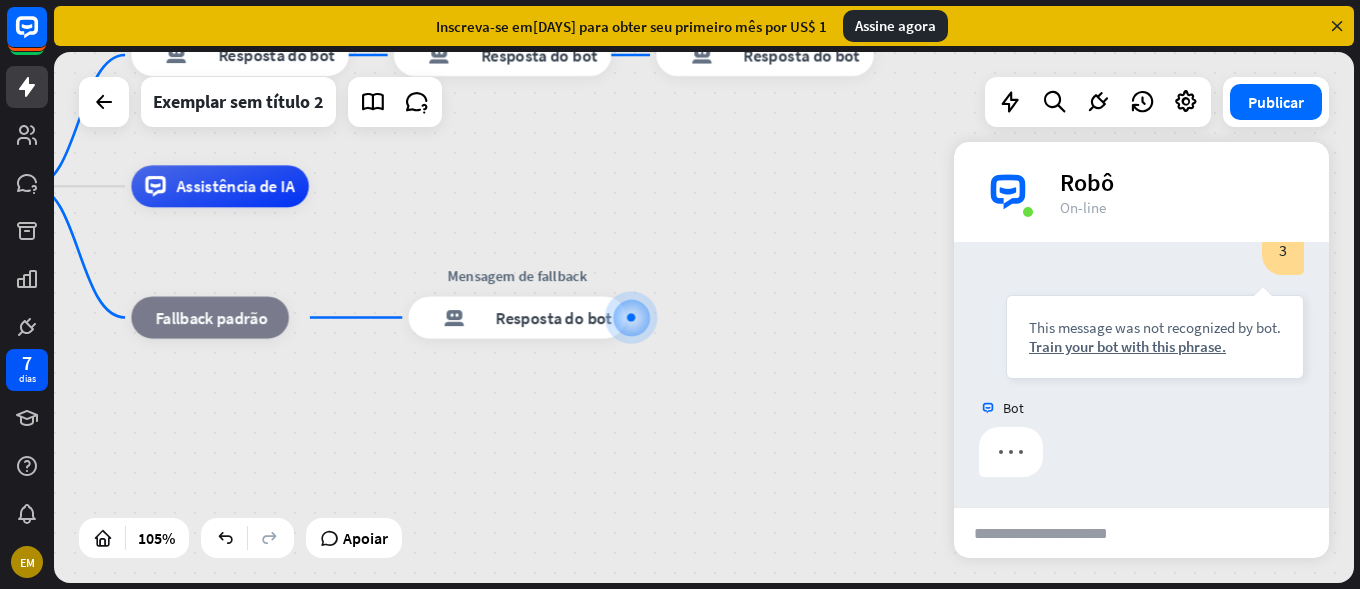 scroll, scrollTop: 413, scrollLeft: 0, axis: vertical 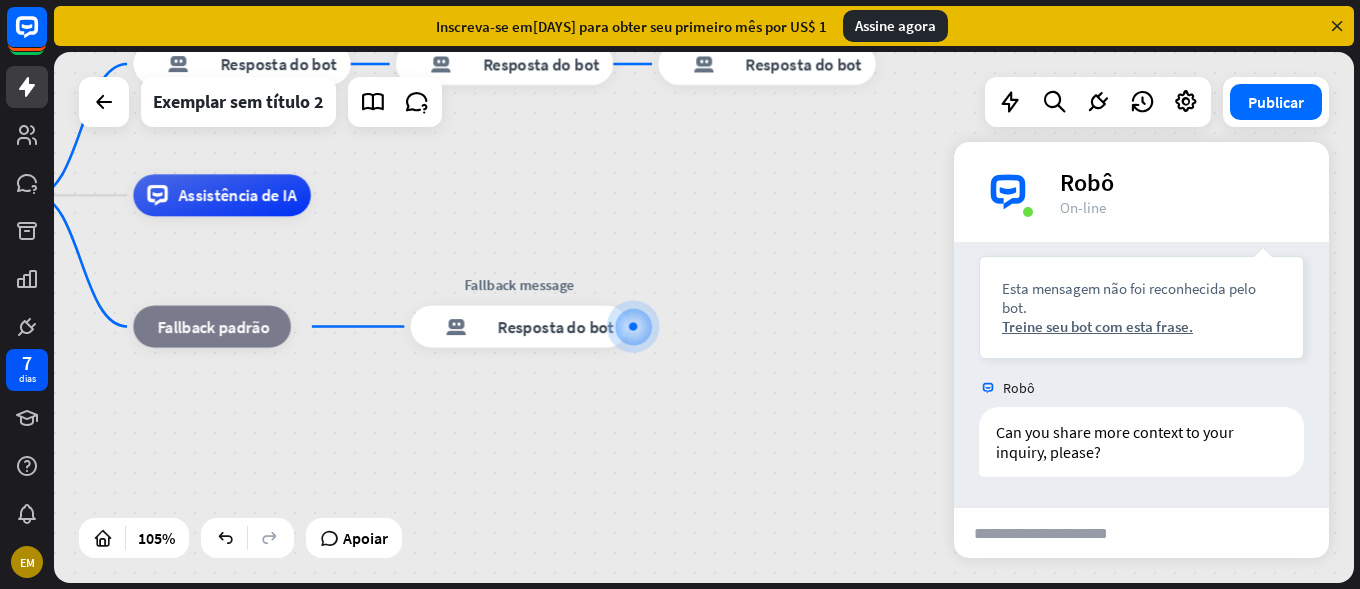 drag, startPoint x: 312, startPoint y: 395, endPoint x: 727, endPoint y: 385, distance: 415.12045 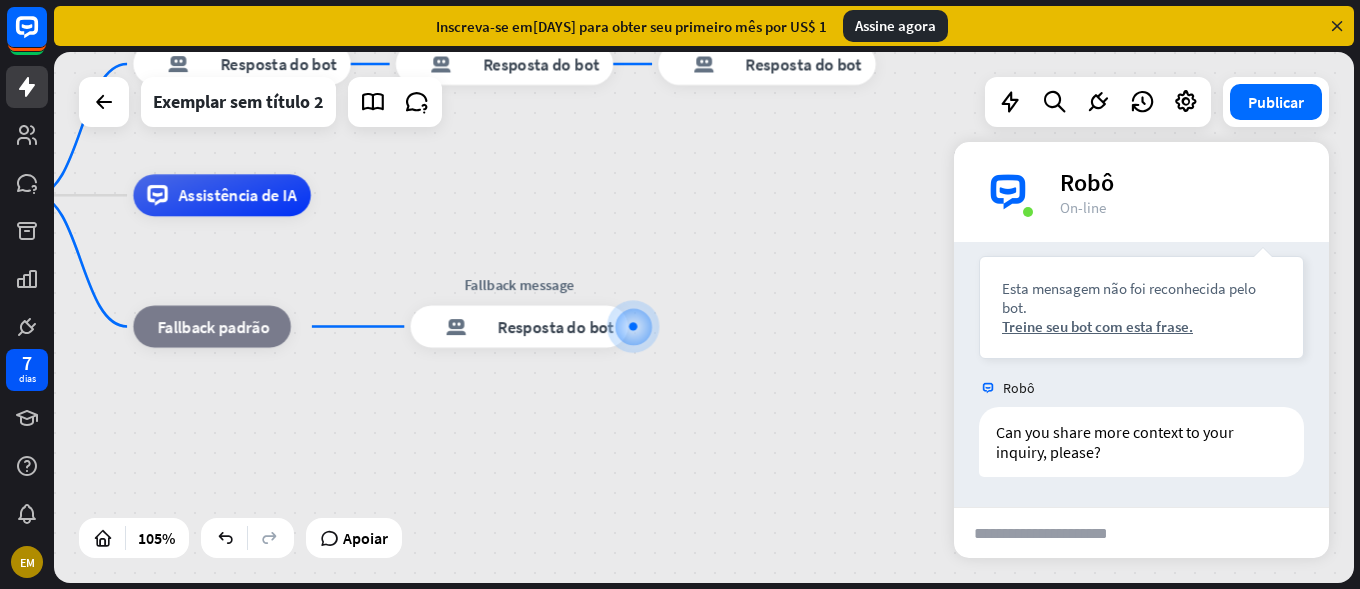 click on "Corporativa WeA, tudo bem?   casa_2   Ponto de partida                 batata   resposta do bot de bloco   Resposta do bot                 batata   resposta do bot de bloco   Resposta do bot                 batata   resposta do bot de bloco   Resposta do bot                     Assistência de IA                   bloco_fallback   Fallback padrão                 Fallback message   resposta do bot de bloco   Resposta do bot" at bounding box center [553, 474] 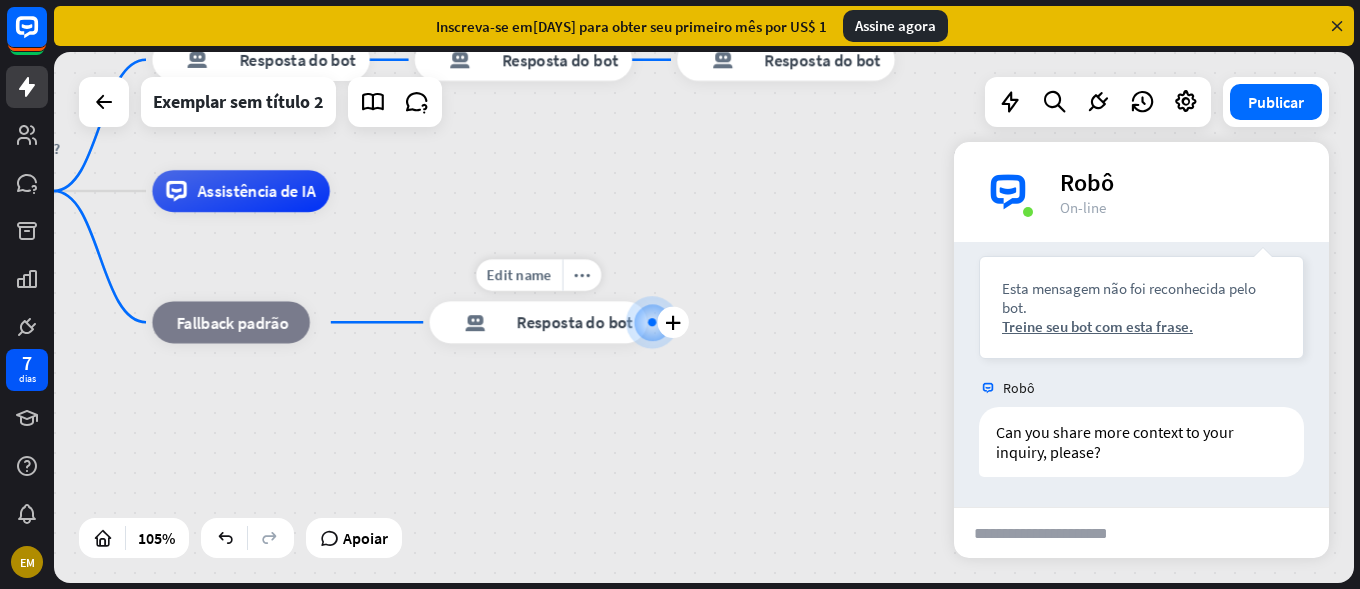 scroll, scrollTop: 452, scrollLeft: 0, axis: vertical 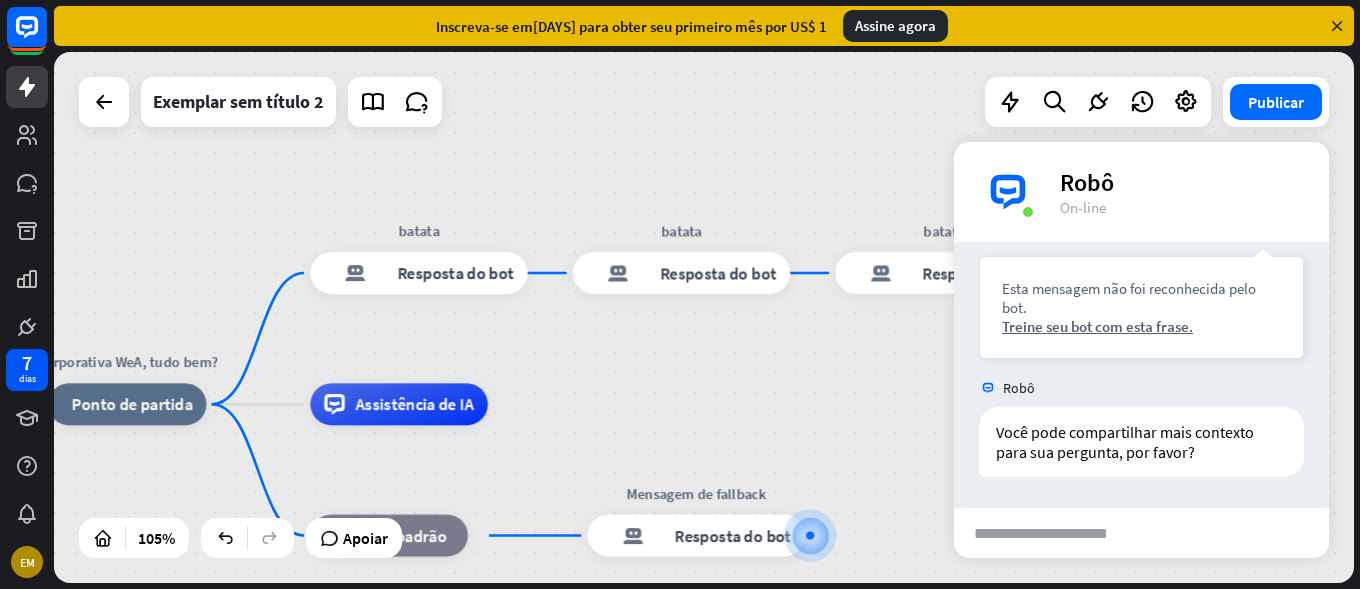 drag, startPoint x: 694, startPoint y: 271, endPoint x: 832, endPoint y: 478, distance: 248.78304 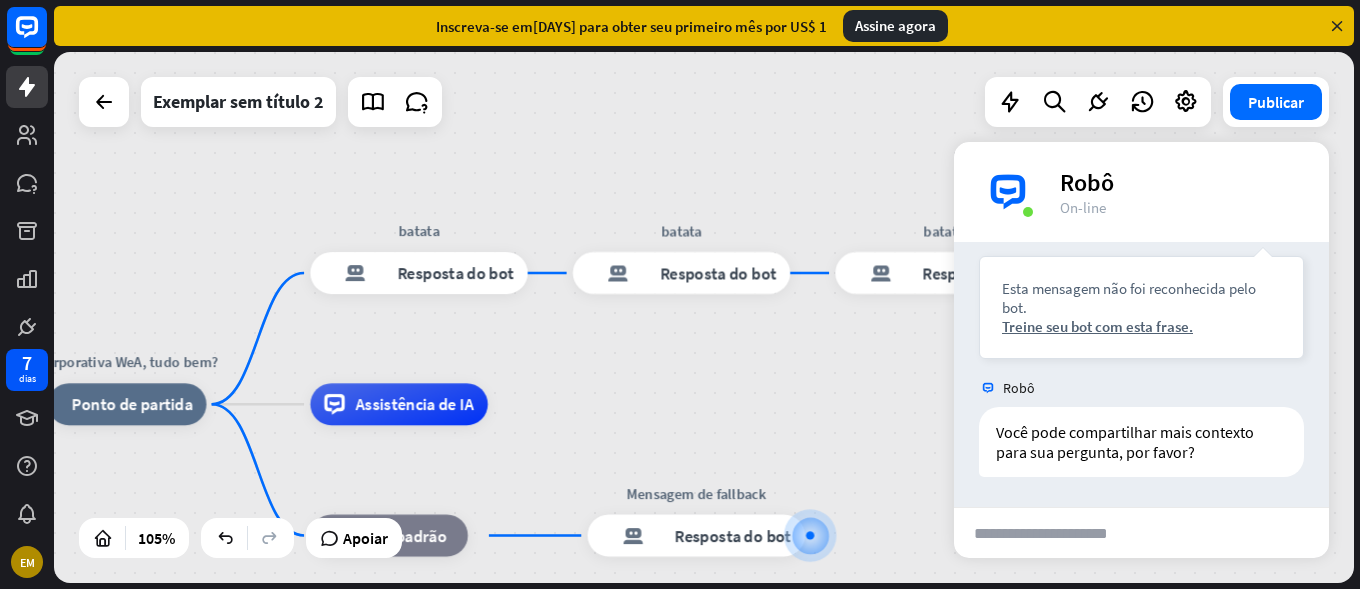 click on "[ORGANIZATION] WeA, tudo bem?   casa_2   Ponto de partida                 batata   resposta do bot de bloco   Resposta do bot                 batata   resposta do bot de bloco   Resposta do bot                 batata   resposta do bot de bloco   Resposta do bot                     Assistência de IA                   bloco_fallback   Fallback padrão                 Mensagem de fallback   resposta do bot de bloco   Resposta do bot" at bounding box center (730, 683) 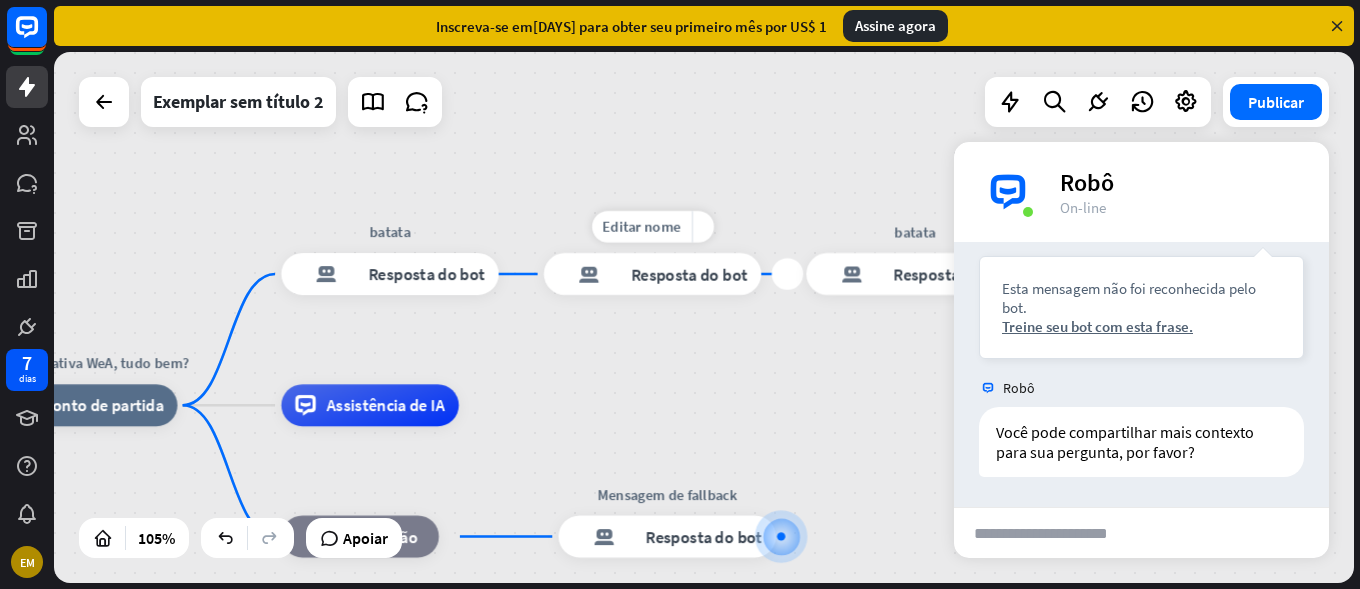 click on "Resposta do bot" at bounding box center [689, 274] 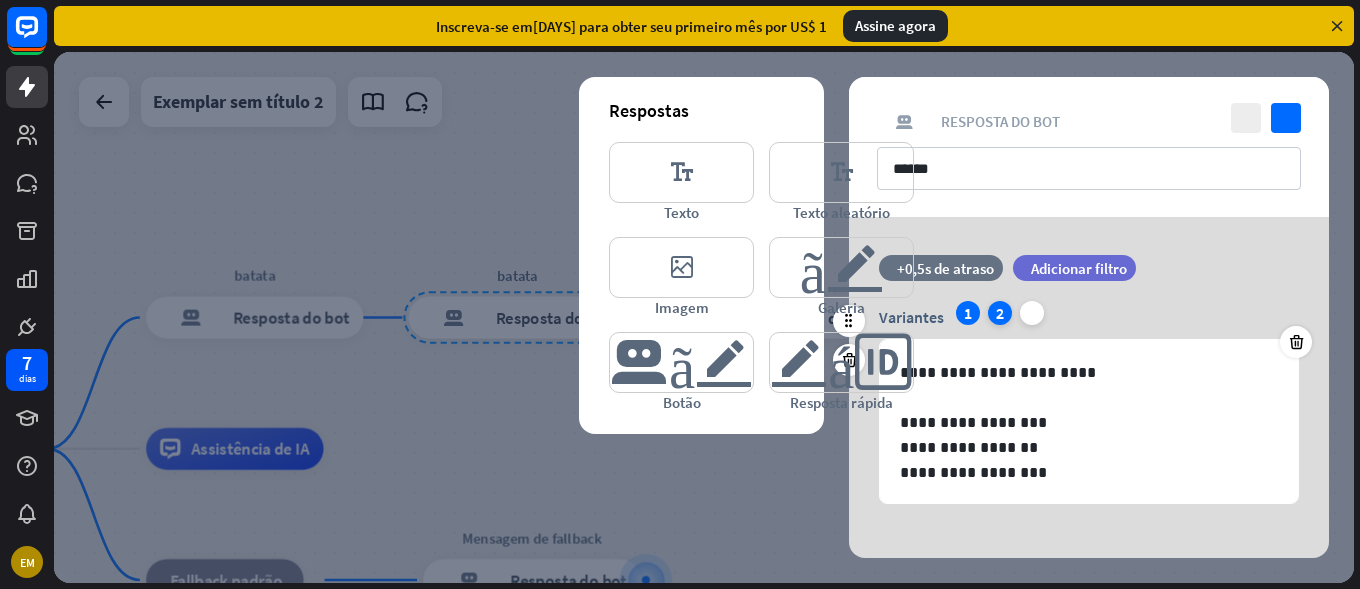 click on "2" at bounding box center (1000, 313) 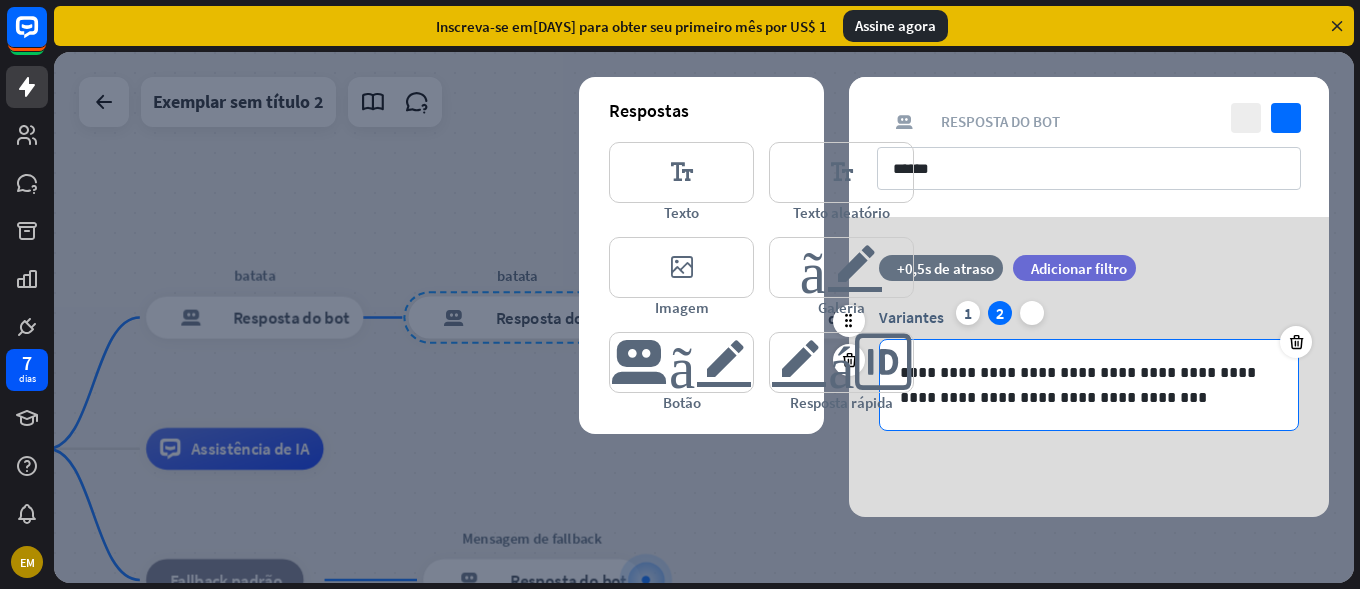 click on "**********" at bounding box center [1089, 385] 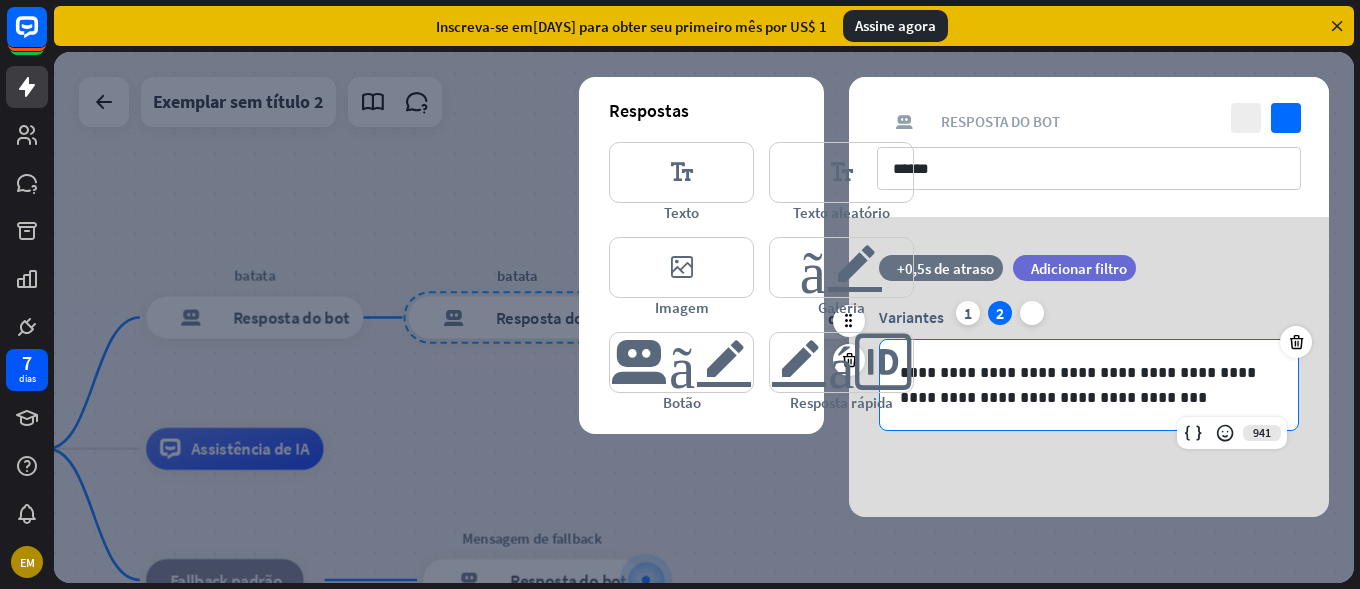 type 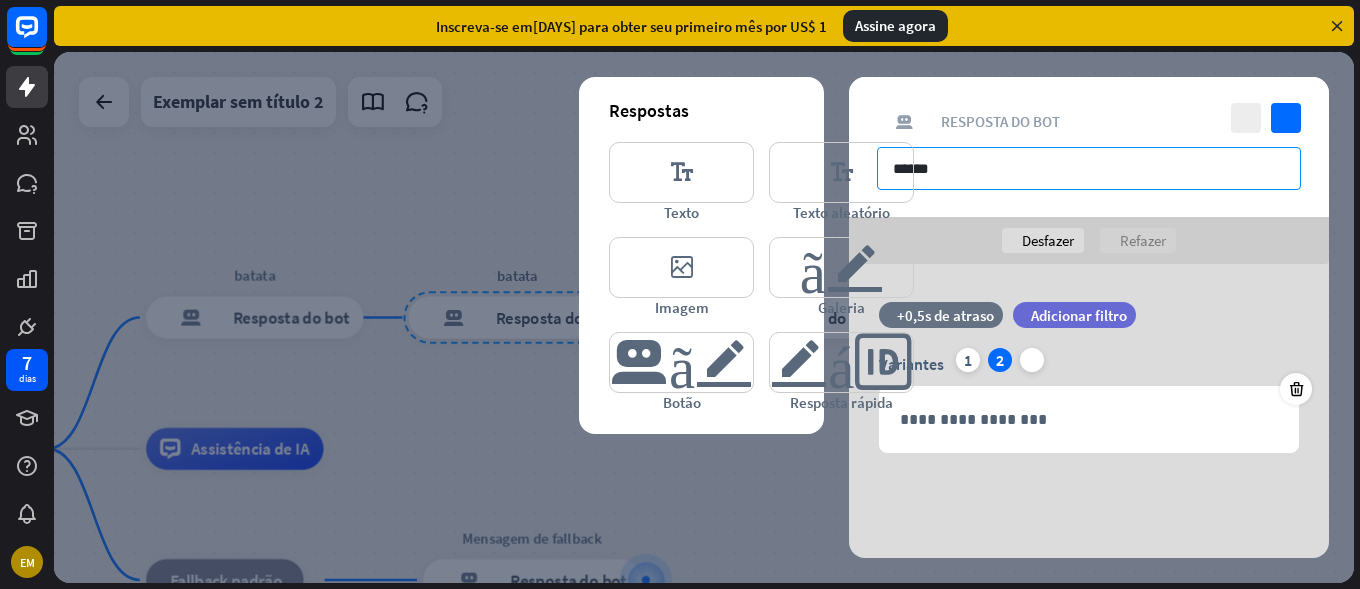 click on "******" at bounding box center [1089, 168] 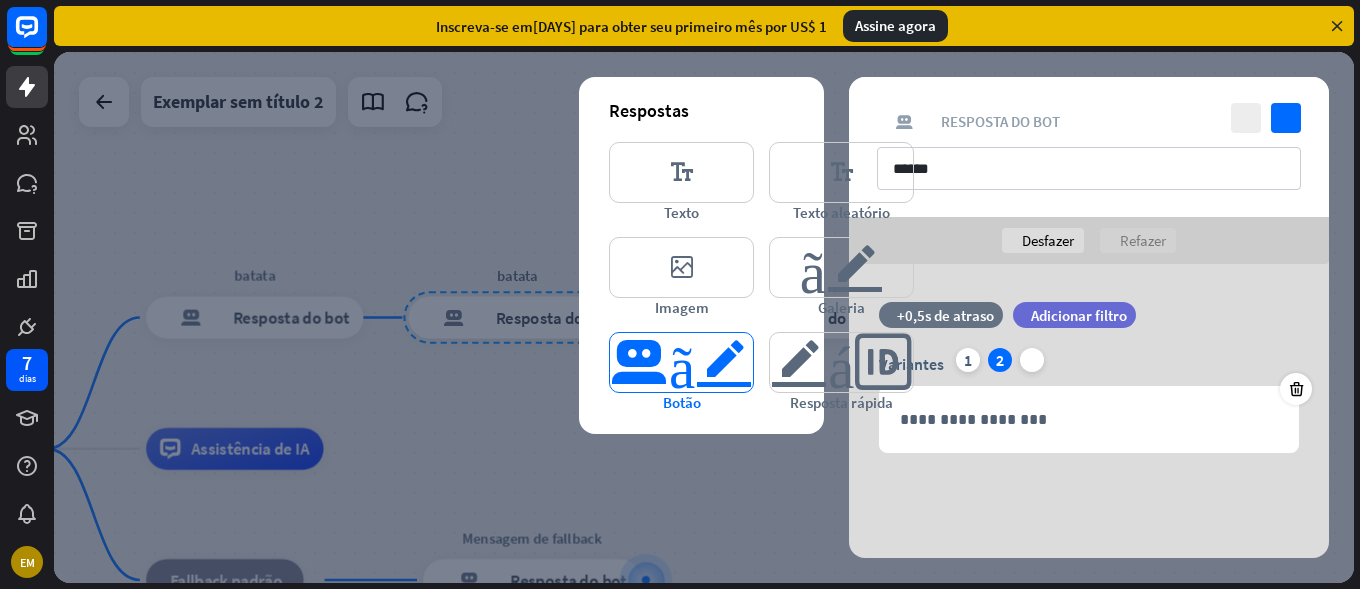 click on "botão_editor" at bounding box center [681, 362] 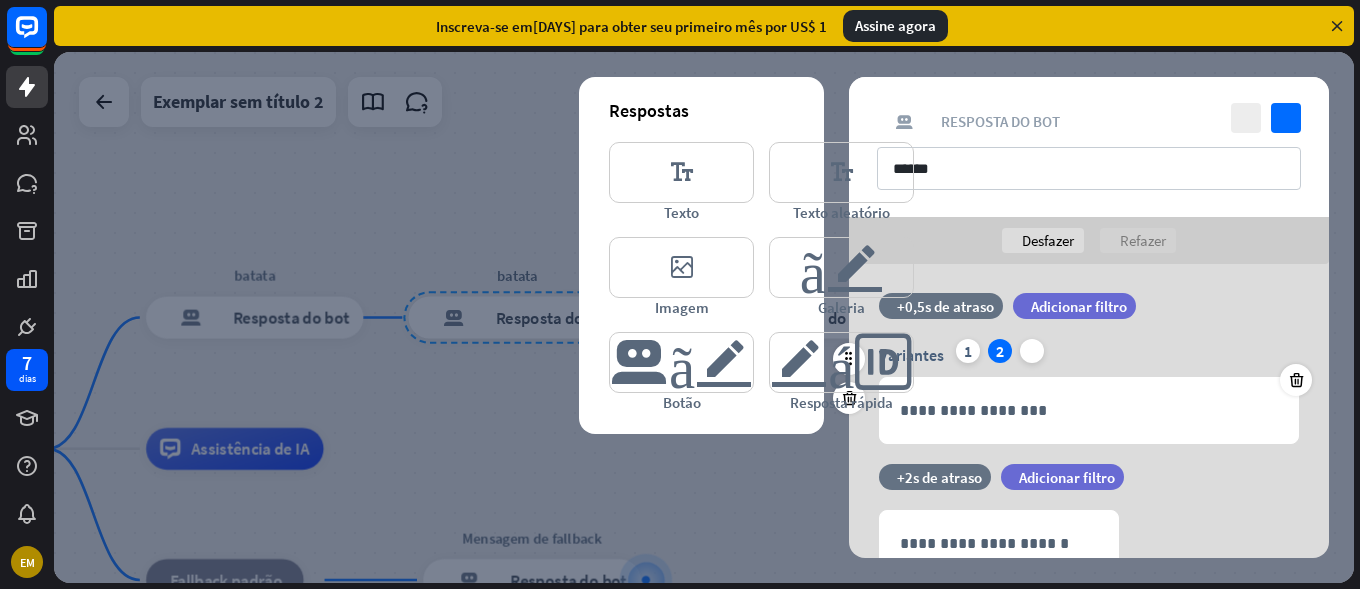 scroll, scrollTop: 109, scrollLeft: 0, axis: vertical 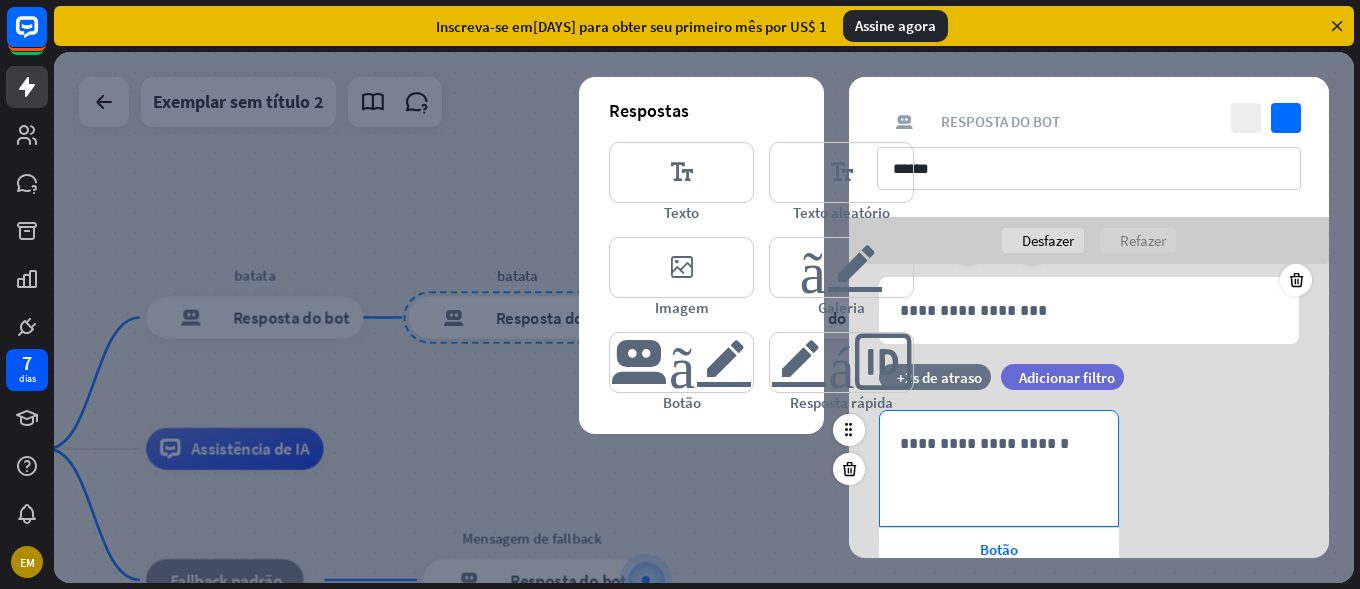 click on "**********" at bounding box center [999, 443] 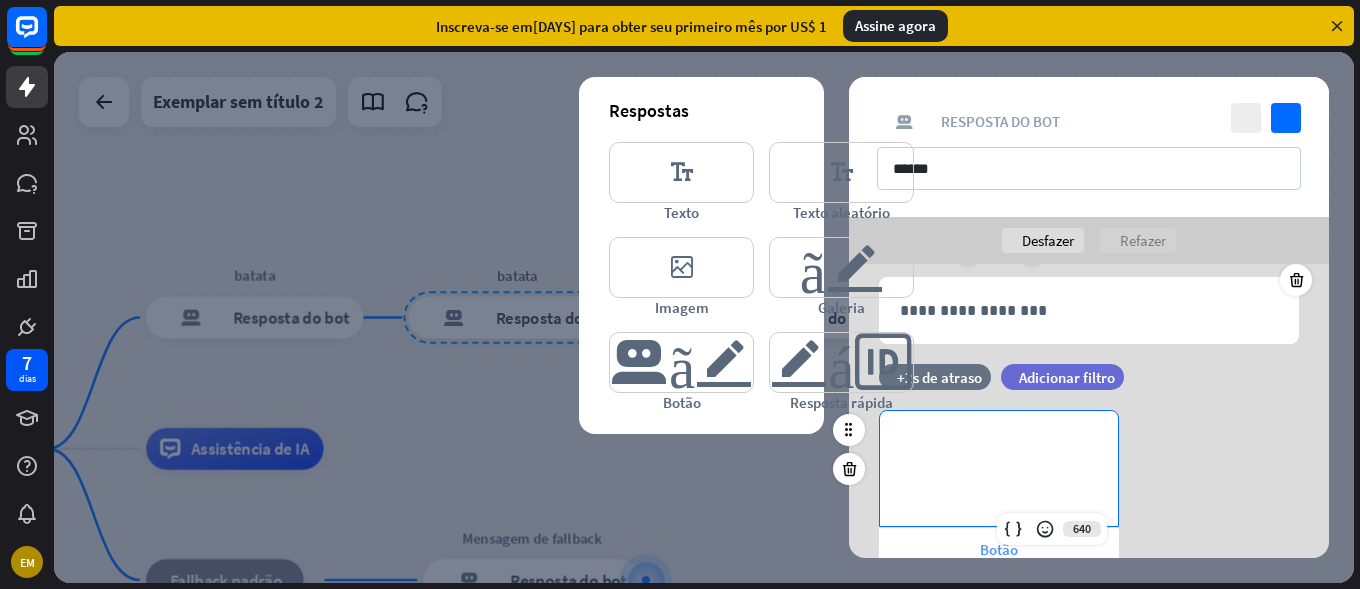 scroll, scrollTop: 209, scrollLeft: 0, axis: vertical 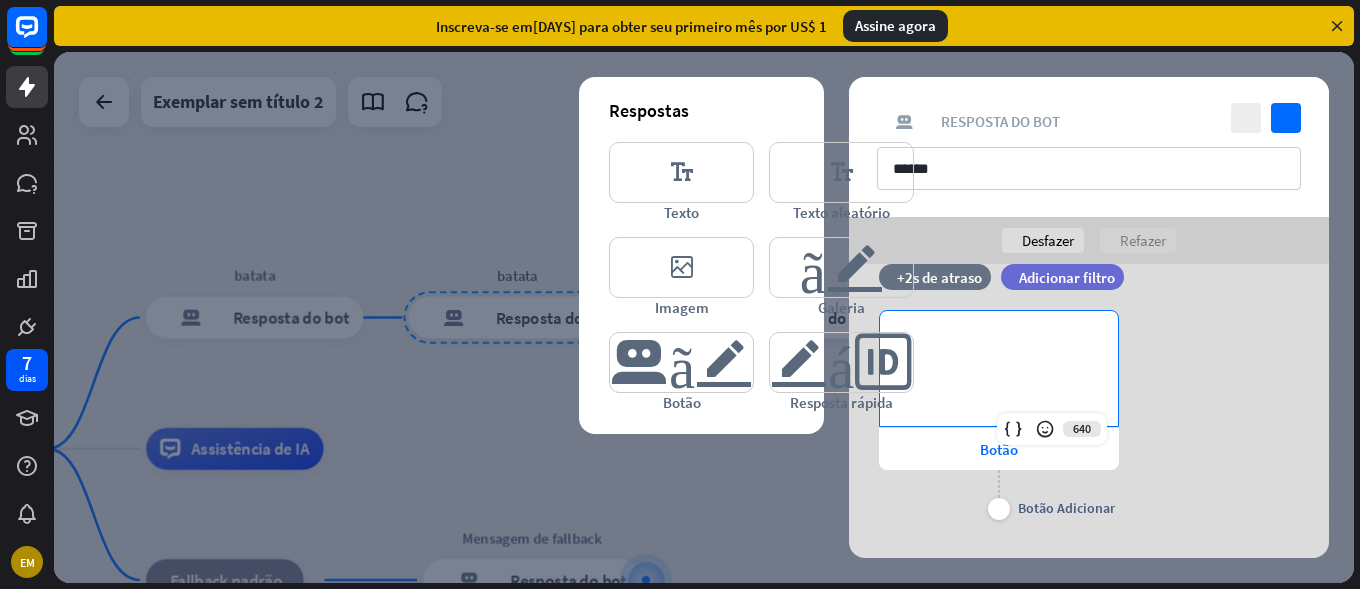 click at bounding box center [704, 317] 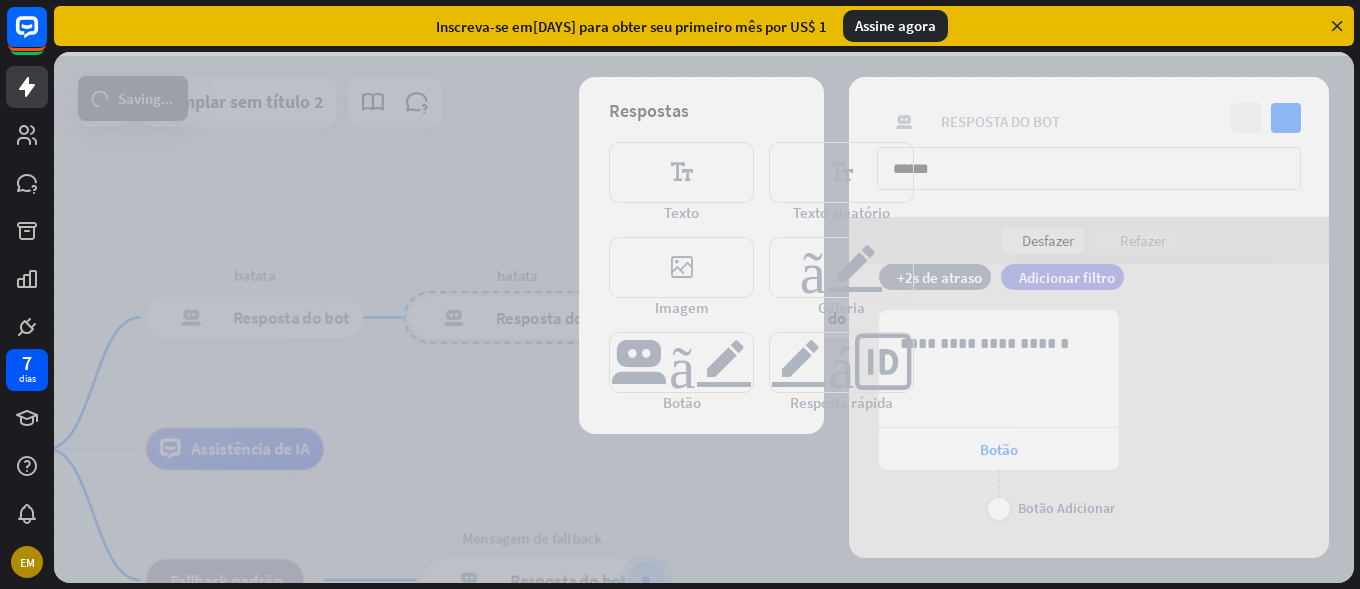 click at bounding box center (704, 317) 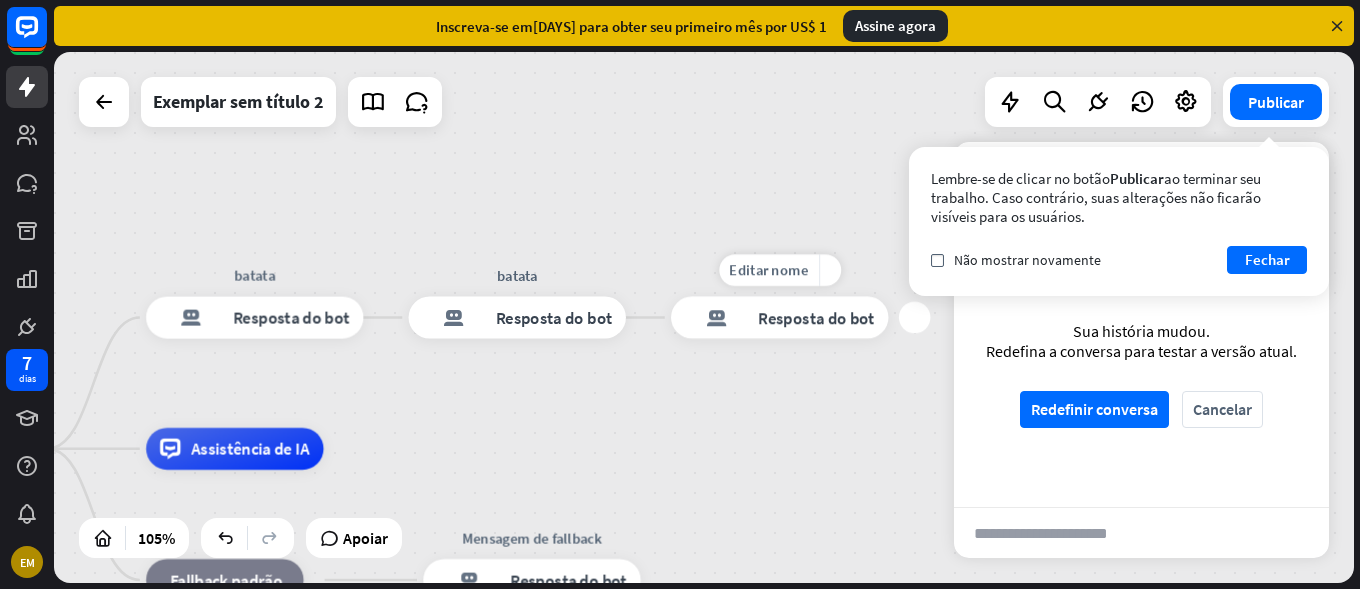 click on "mais_amarelo" at bounding box center [830, 270] 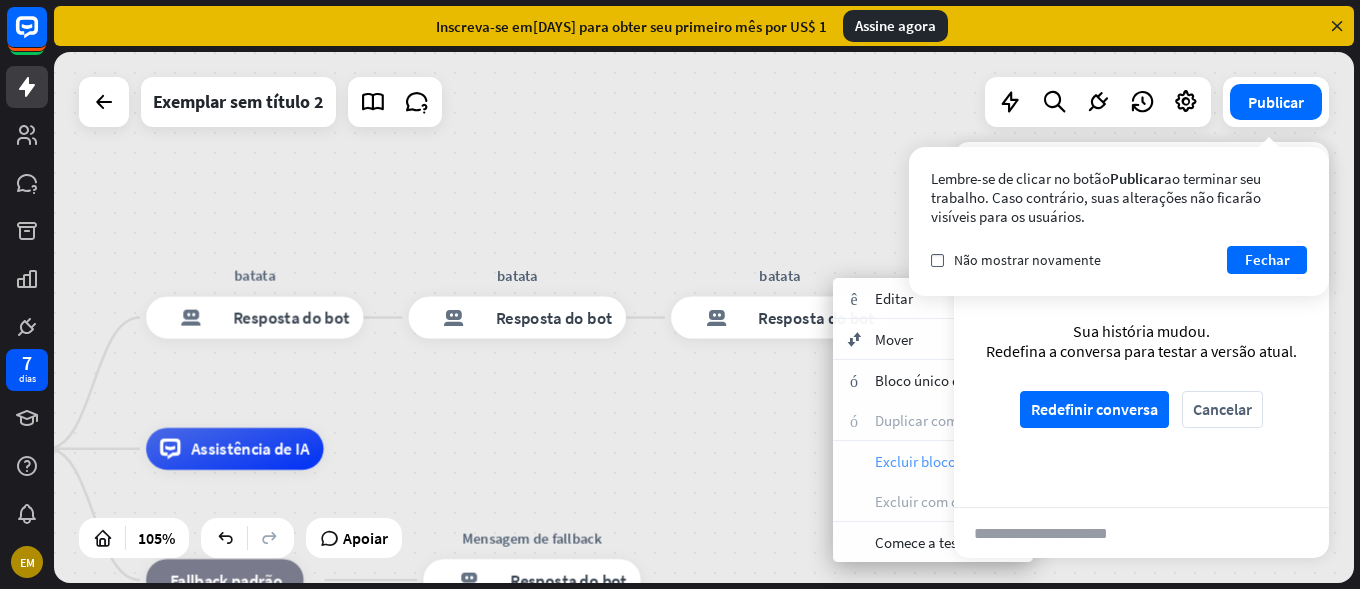 click on "Excluir bloco único" at bounding box center [934, 461] 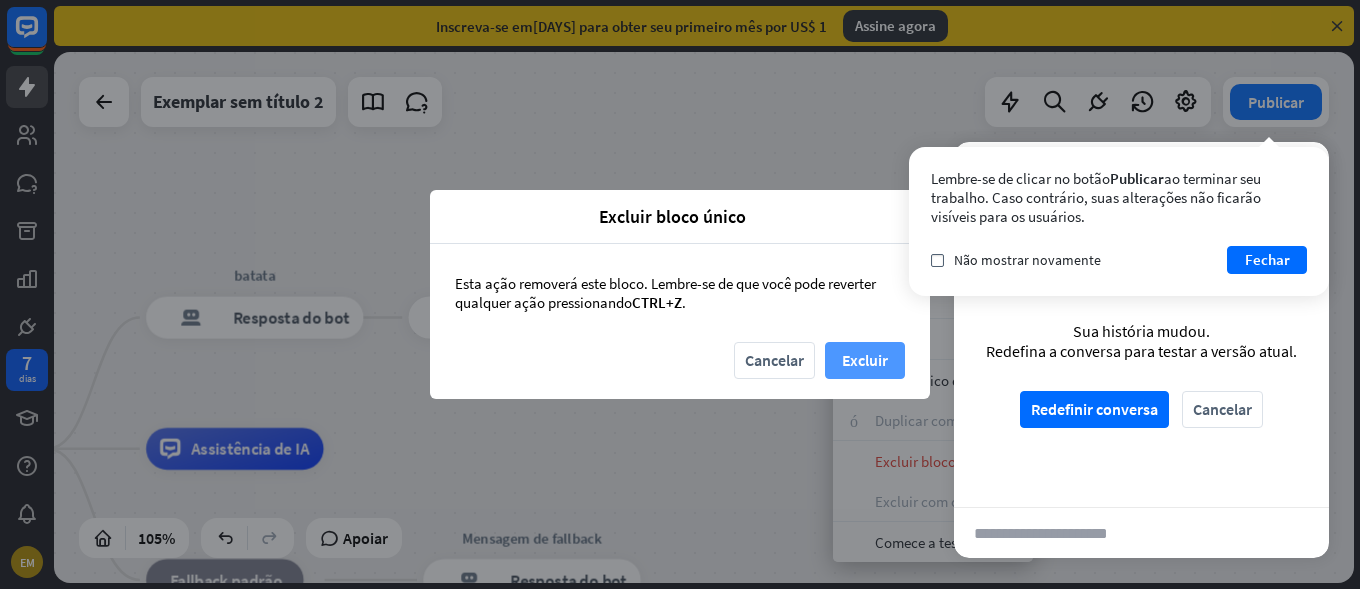 click on "Excluir" at bounding box center [865, 360] 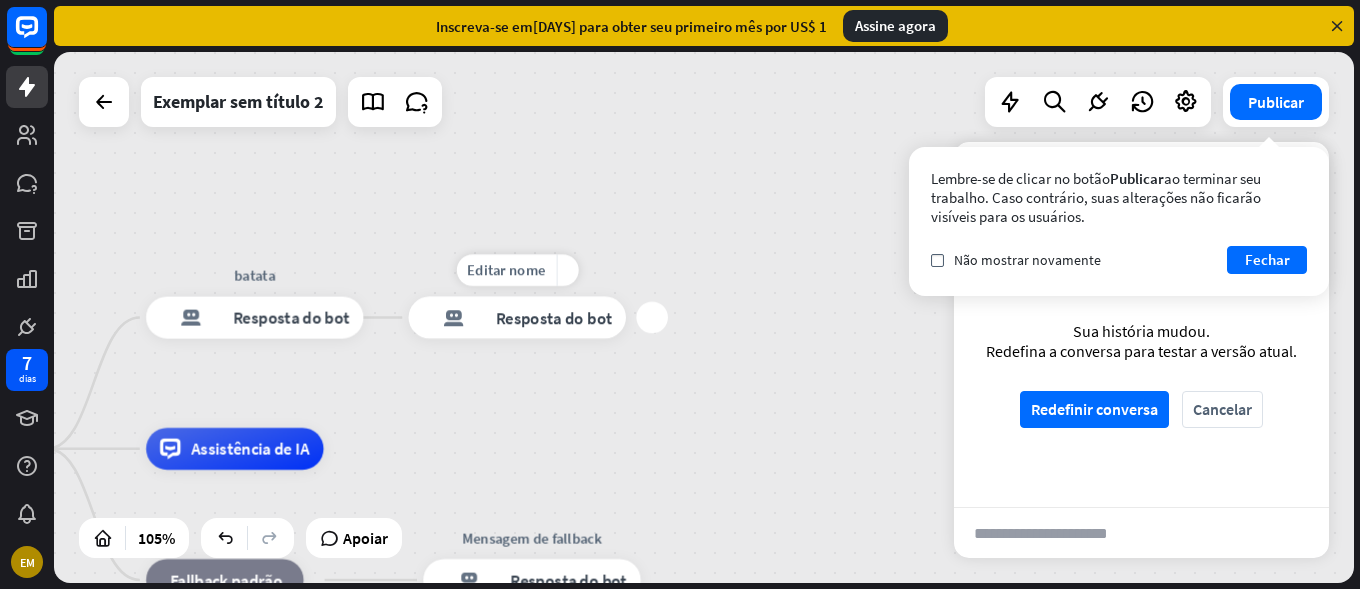 click on "mais_amarelo" at bounding box center [567, 270] 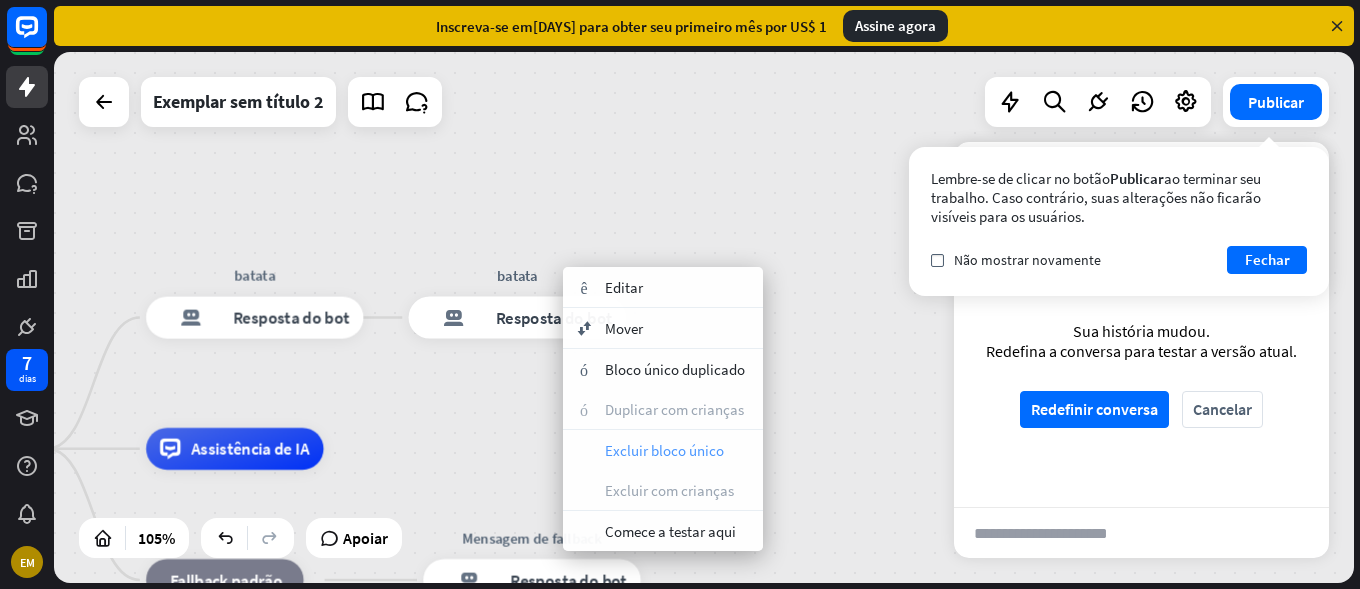 click on "Excluir bloco único" at bounding box center [664, 450] 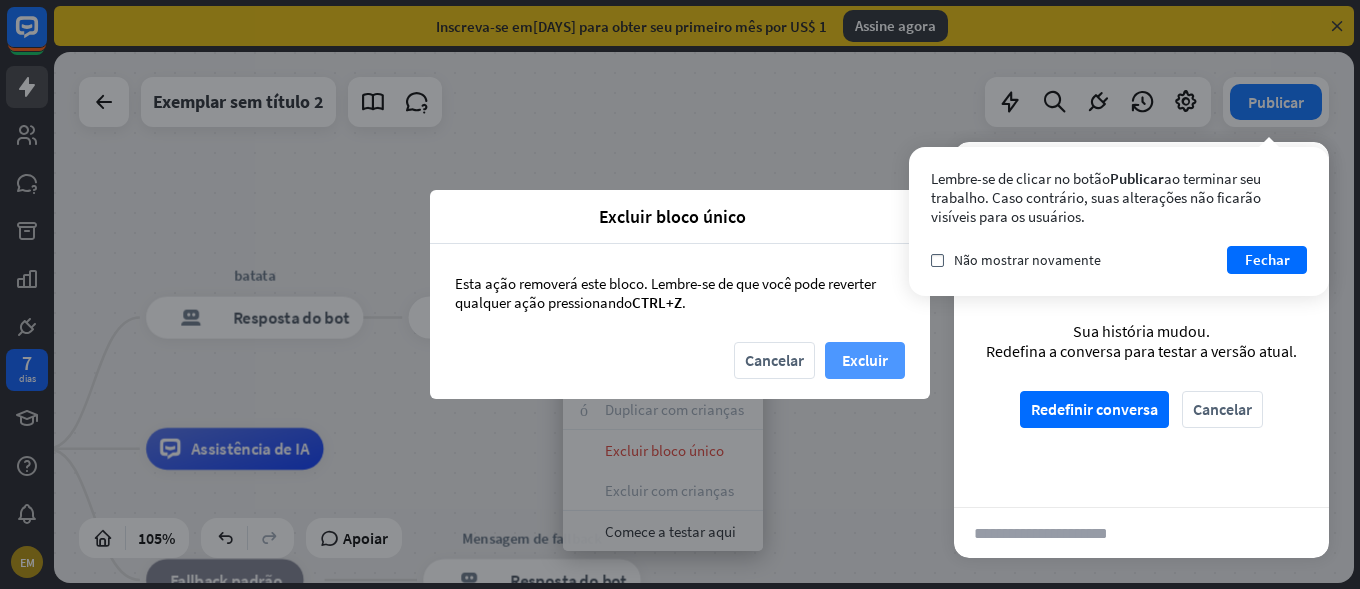 click on "Excluir" at bounding box center (865, 360) 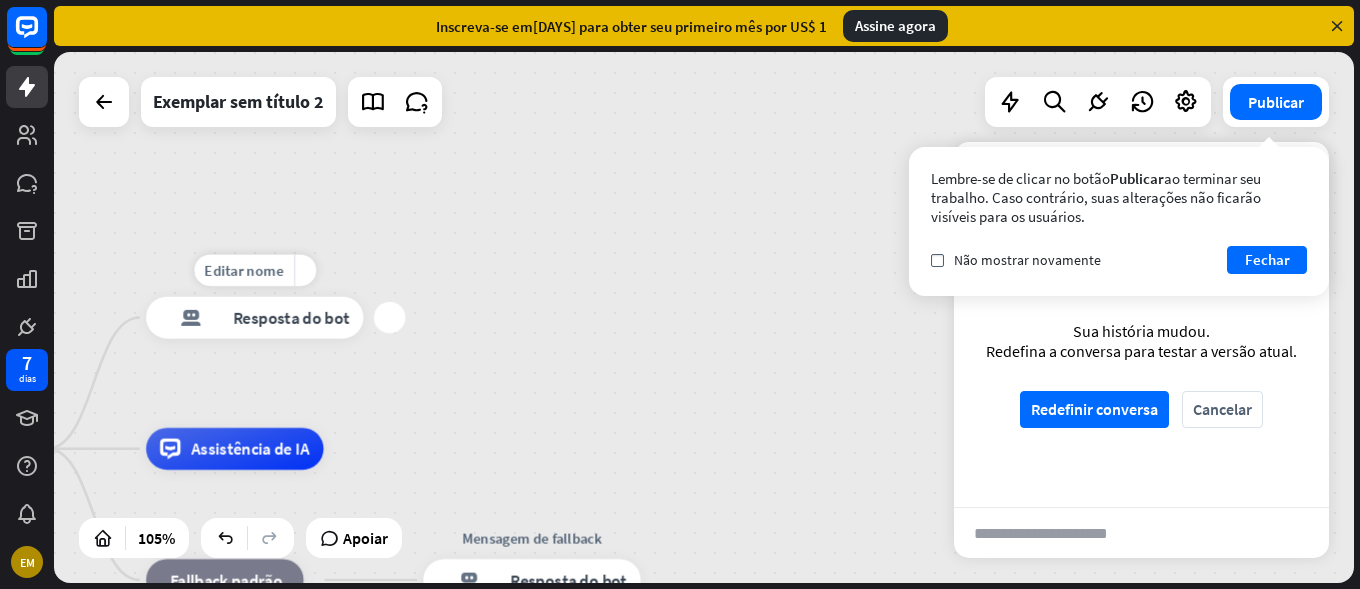 click on "Resposta do bot" at bounding box center [291, 317] 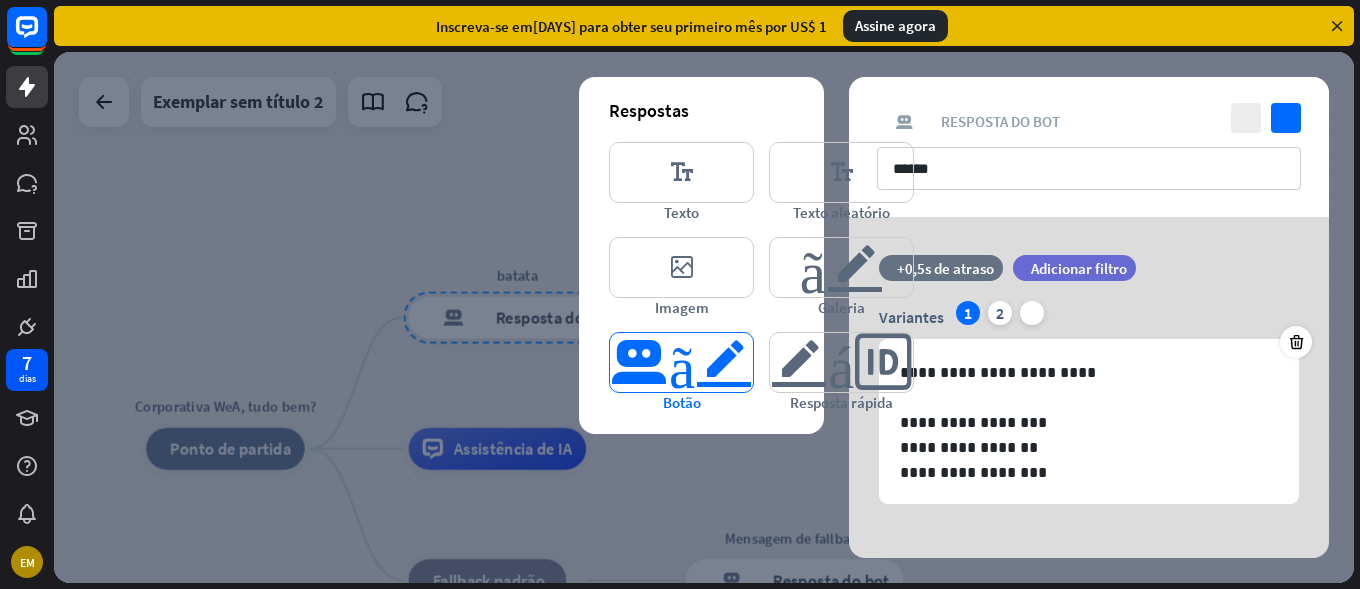 click on "botão_editor" at bounding box center [681, 362] 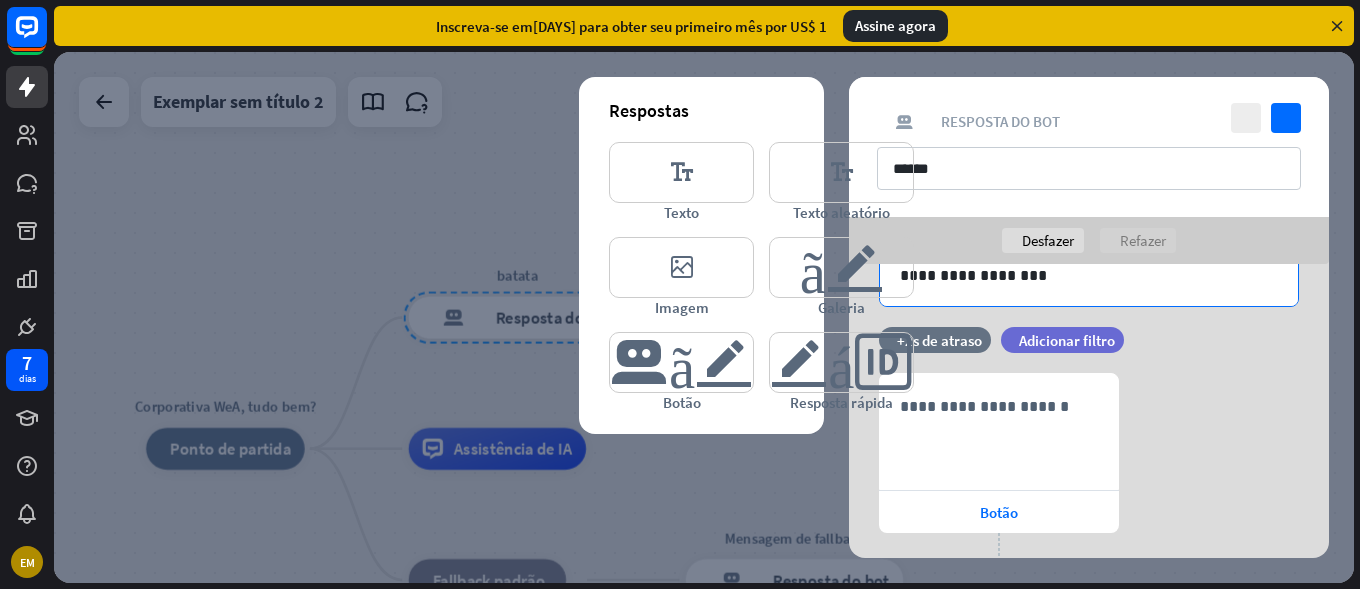 scroll, scrollTop: 44, scrollLeft: 0, axis: vertical 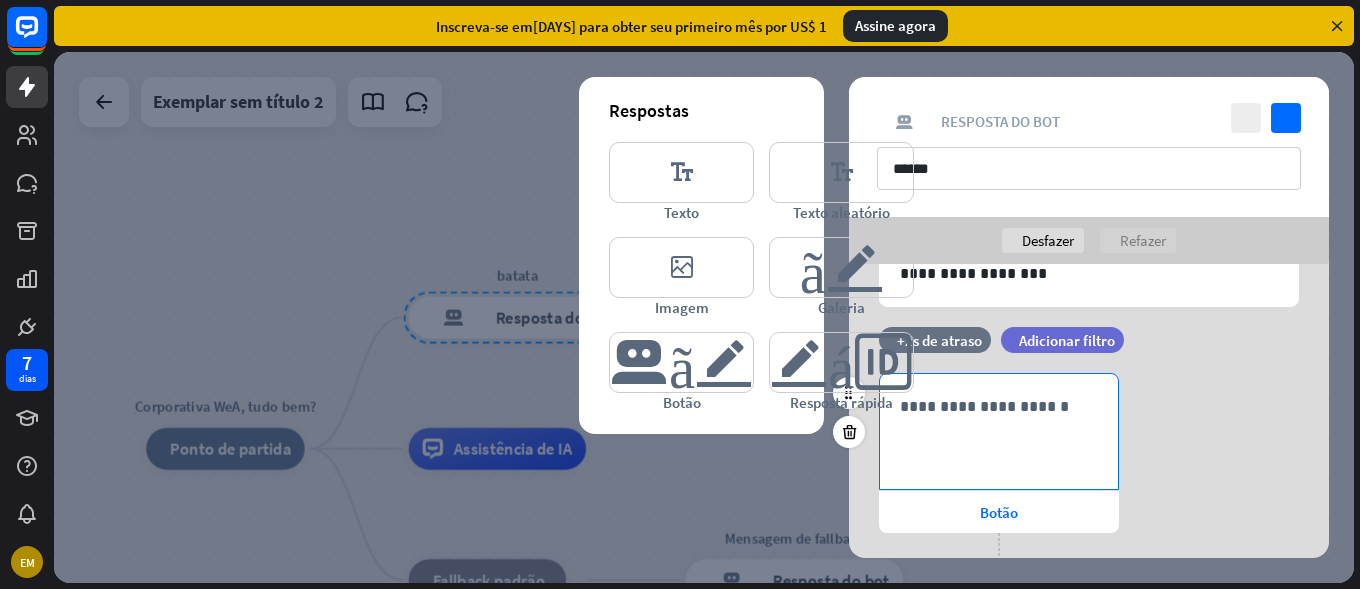 click on "**********" at bounding box center (999, 431) 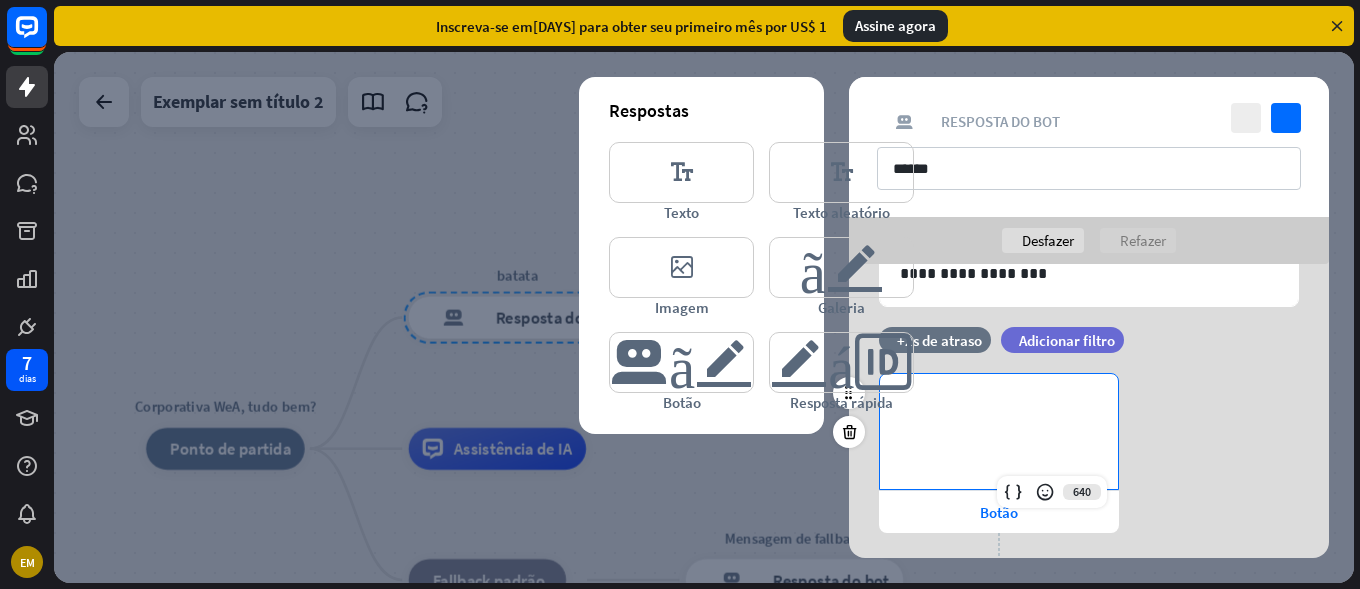scroll, scrollTop: 344, scrollLeft: 0, axis: vertical 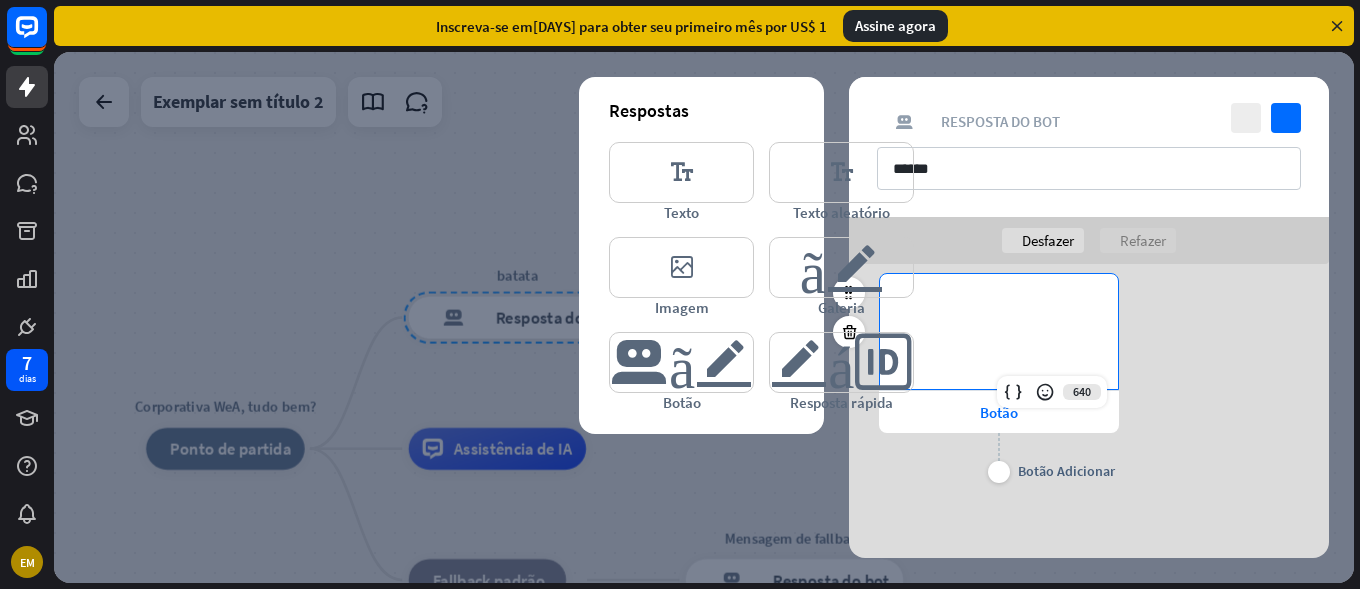 type 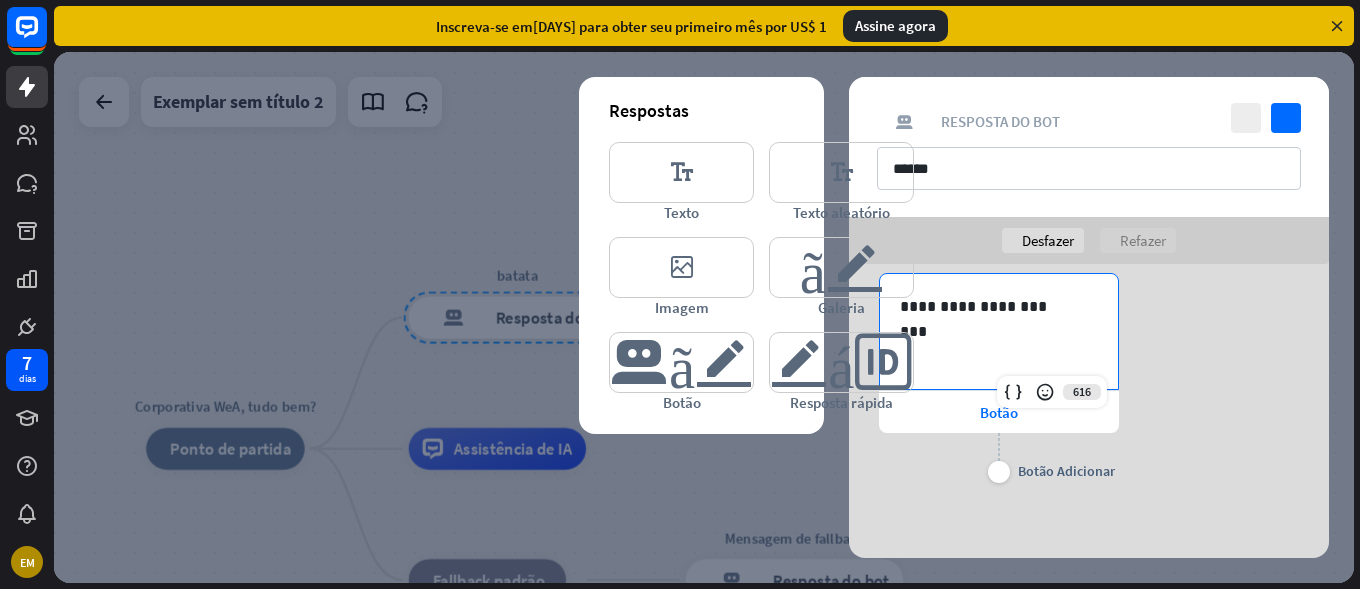 scroll, scrollTop: 144, scrollLeft: 0, axis: vertical 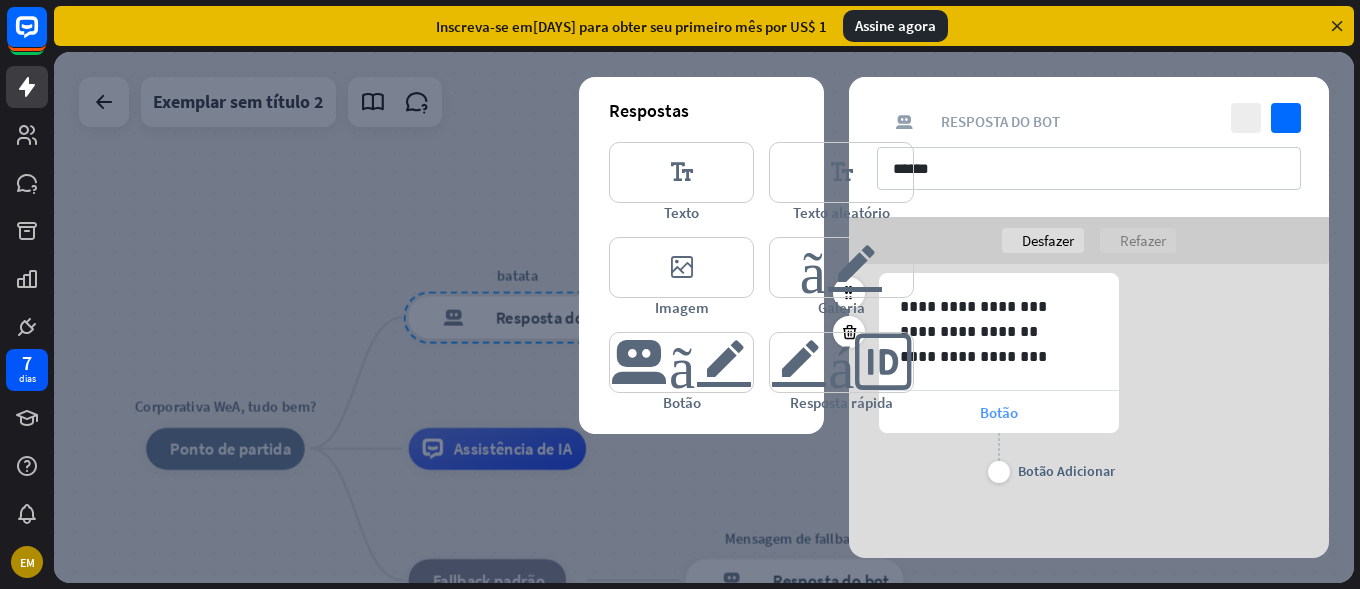 click on "Botão" at bounding box center [999, 412] 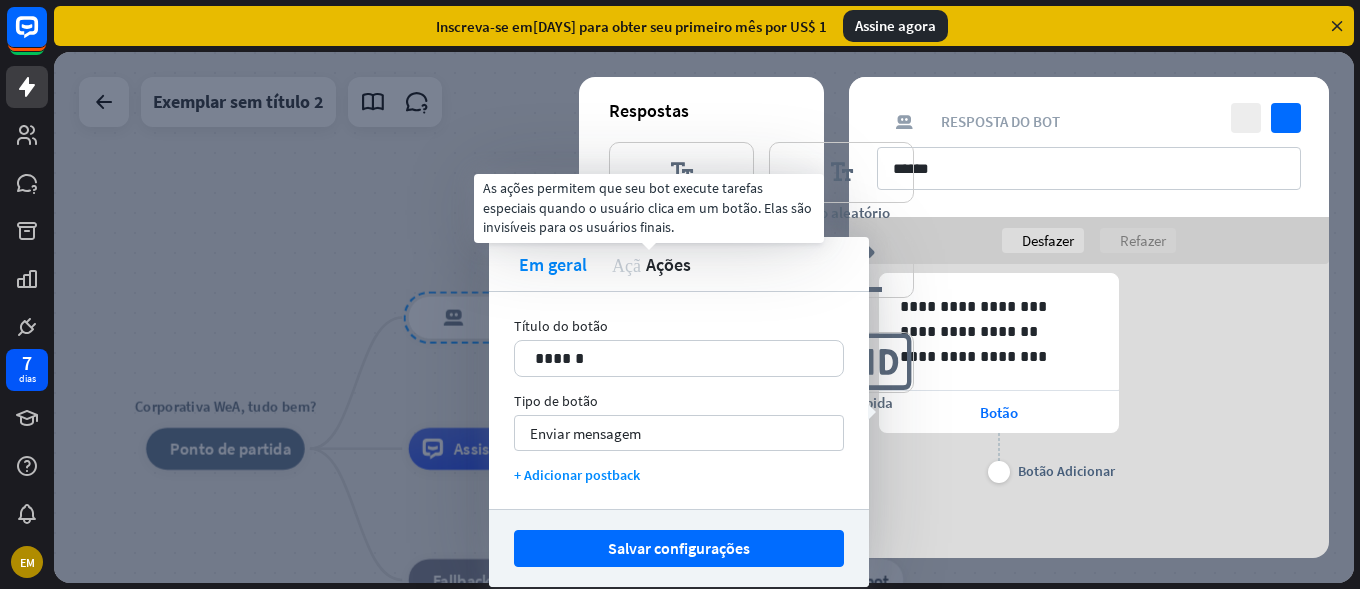 click on "Ação" at bounding box center [626, 264] 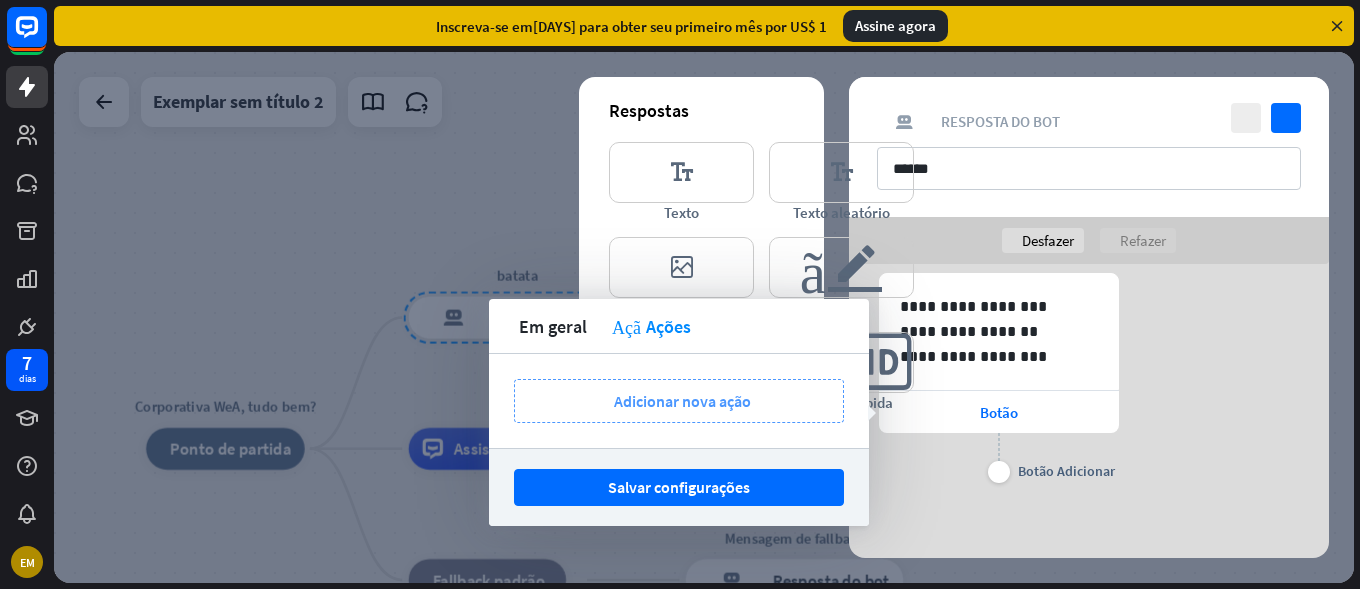 click on "Adicionar nova ação" at bounding box center [682, 401] 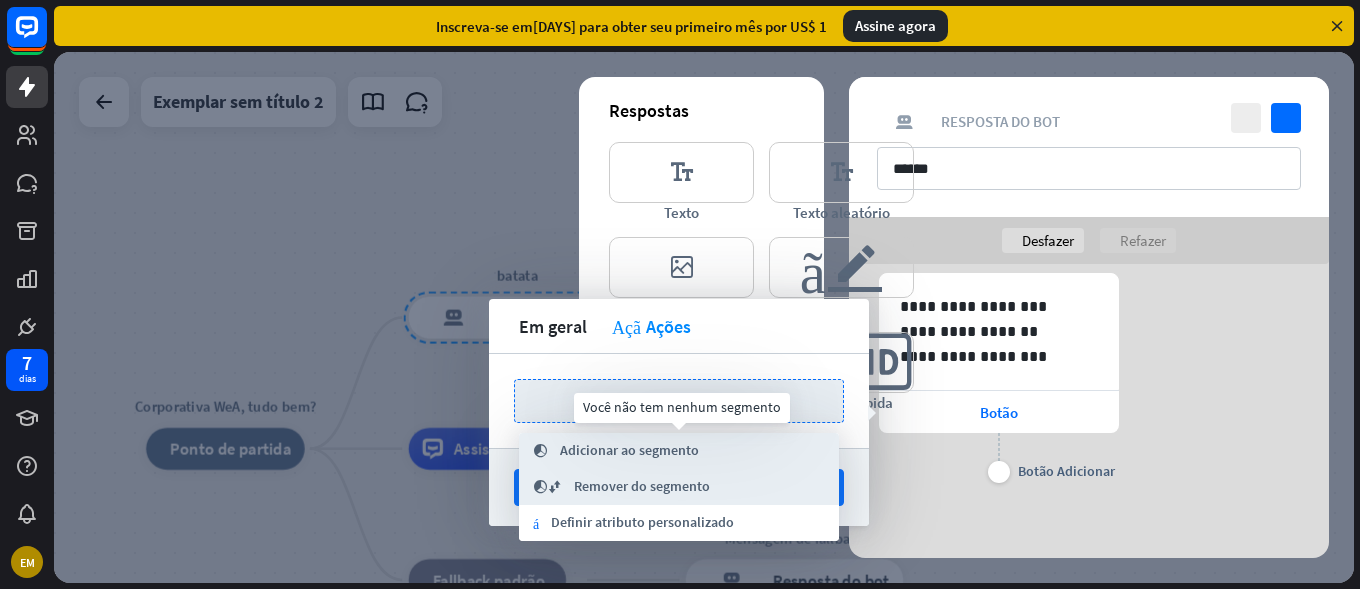 click on "segmento
Adicionar ao segmento" at bounding box center (679, 451) 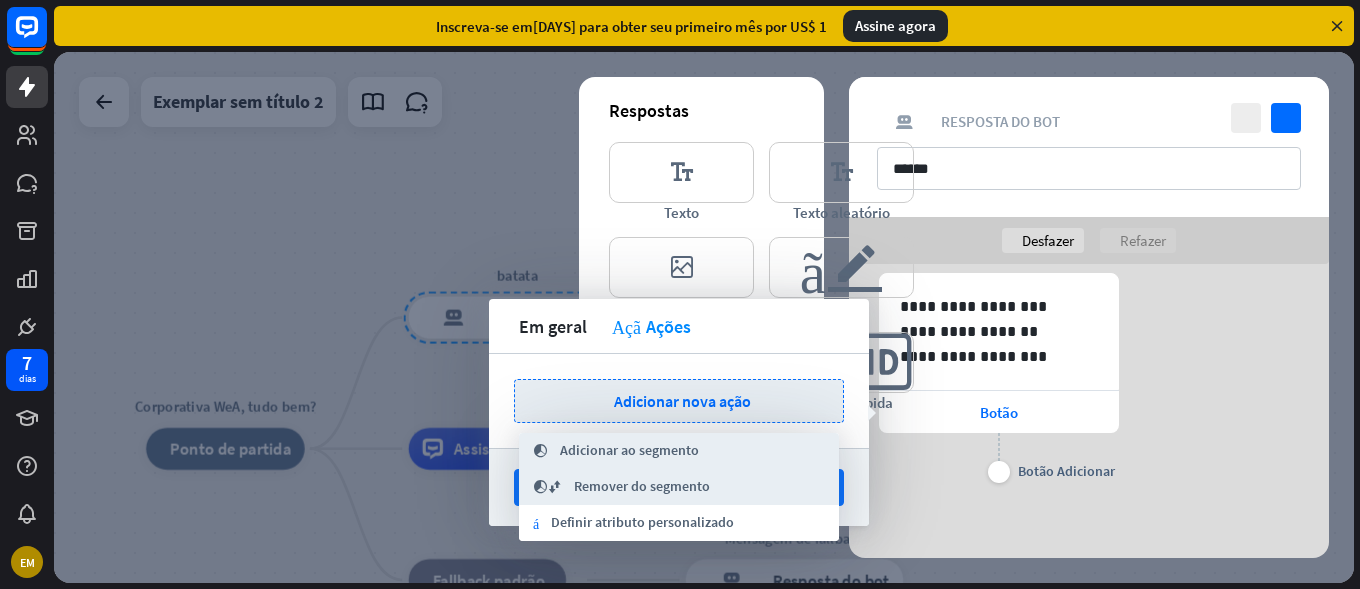 click on "segmento
Adicionar ao segmento" at bounding box center (679, 451) 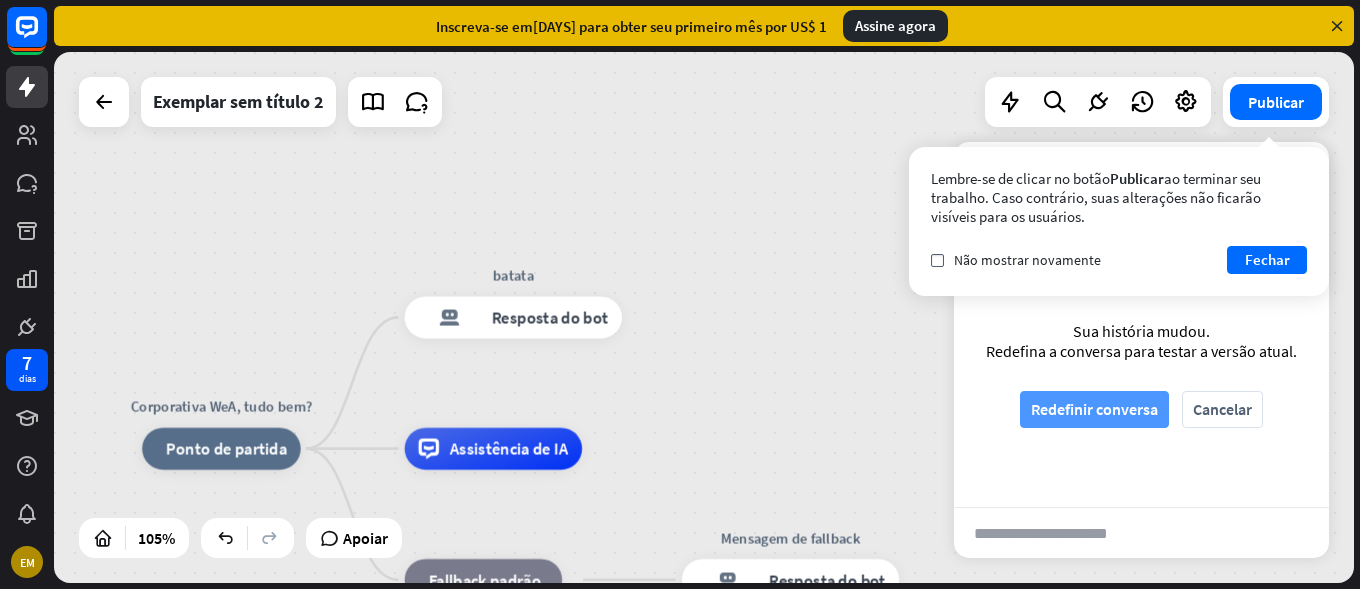 click on "Redefinir conversa" at bounding box center (1094, 409) 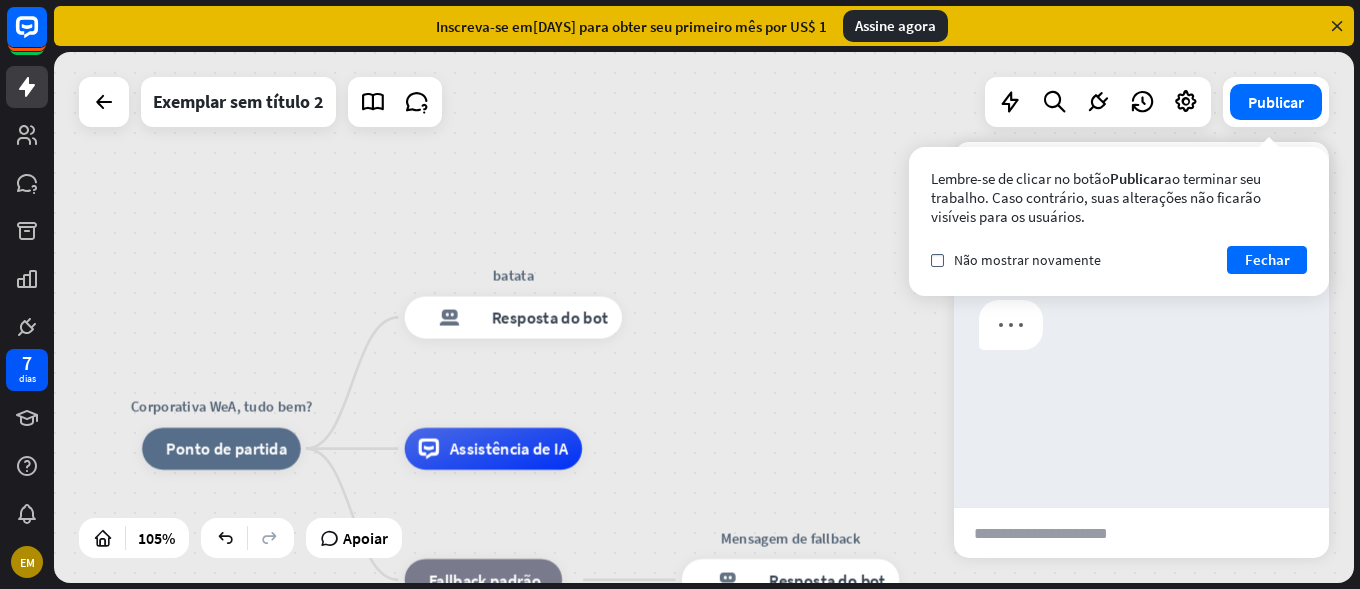 scroll, scrollTop: 0, scrollLeft: 0, axis: both 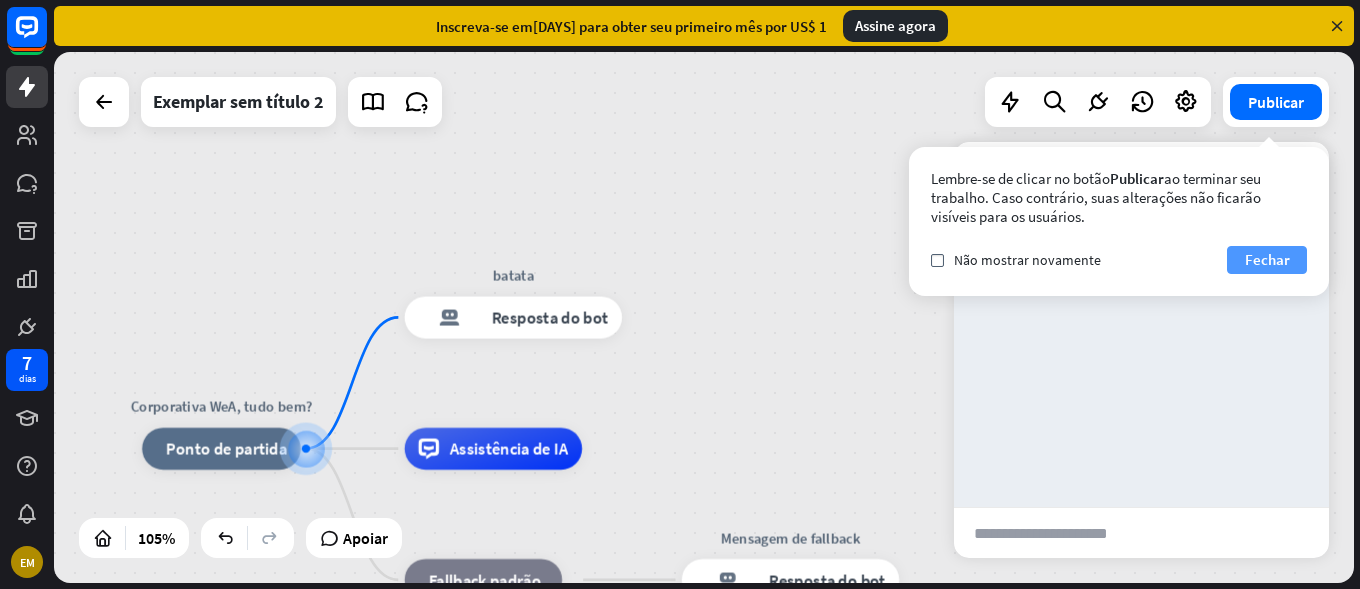 click on "Lembre-se de clicar no
botão  Publicar
ao terminar seu trabalho. Caso contrário, suas alterações não ficarão visíveis para os usuários.
verificar   Não mostrar novamente   Fechar" at bounding box center [1119, 221] 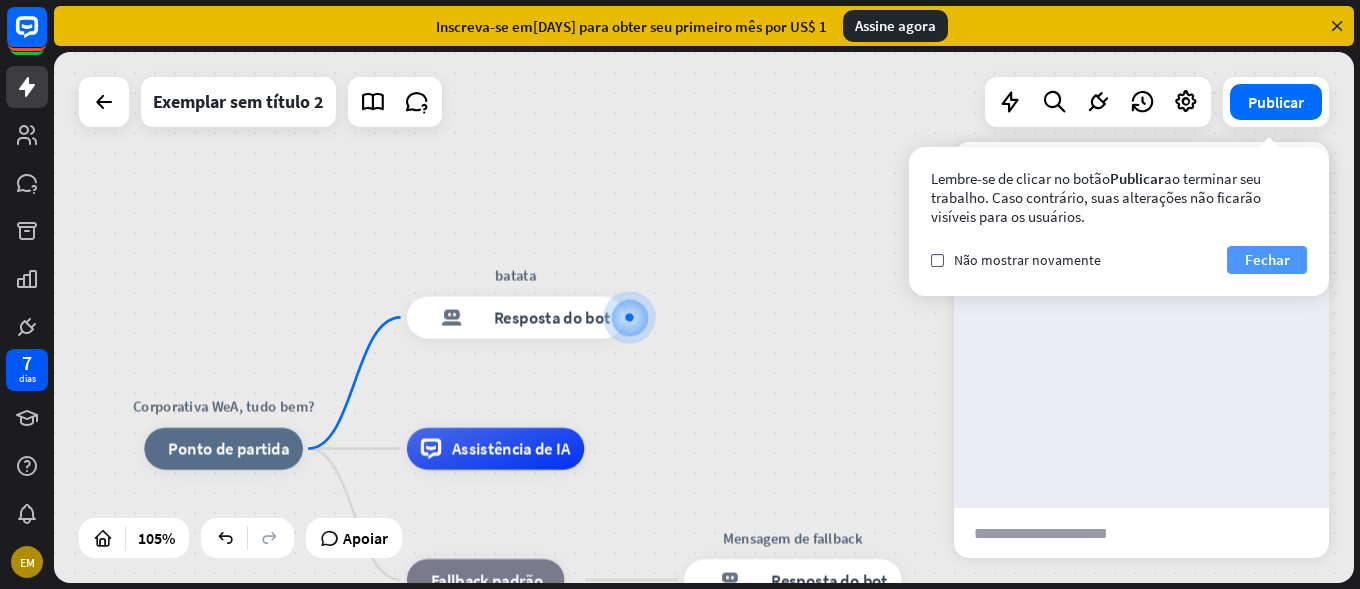 click on "Fechar" at bounding box center (1267, 259) 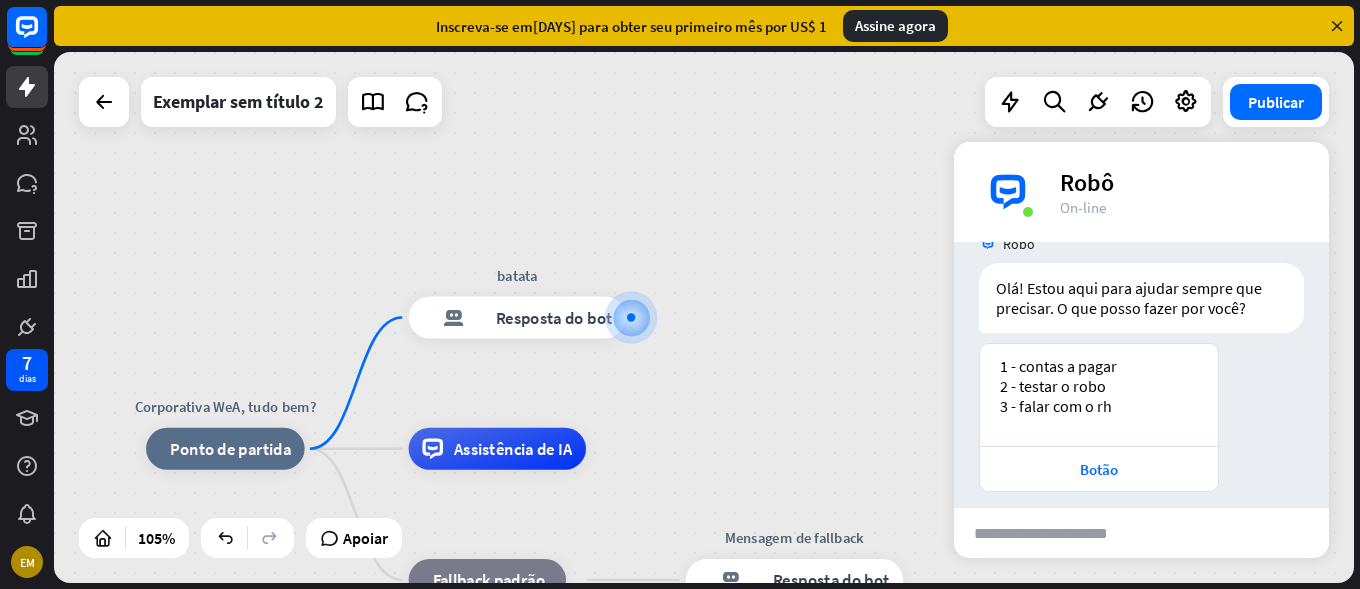 scroll, scrollTop: 52, scrollLeft: 0, axis: vertical 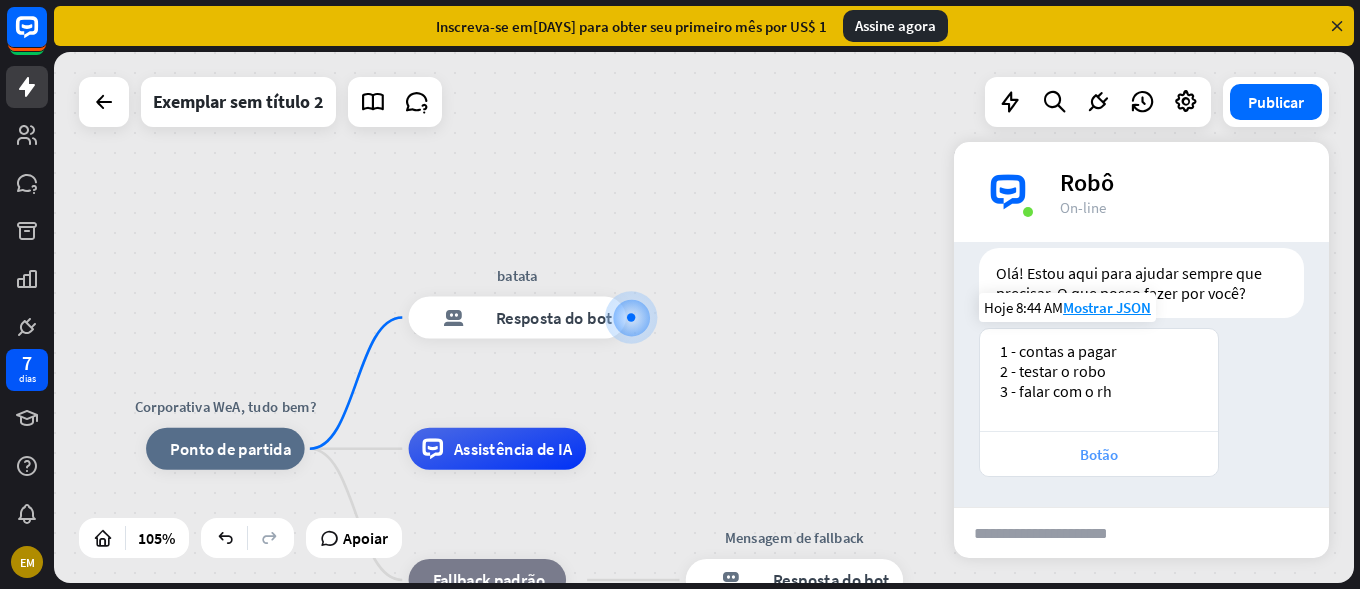 click on "Botão" at bounding box center [1099, 454] 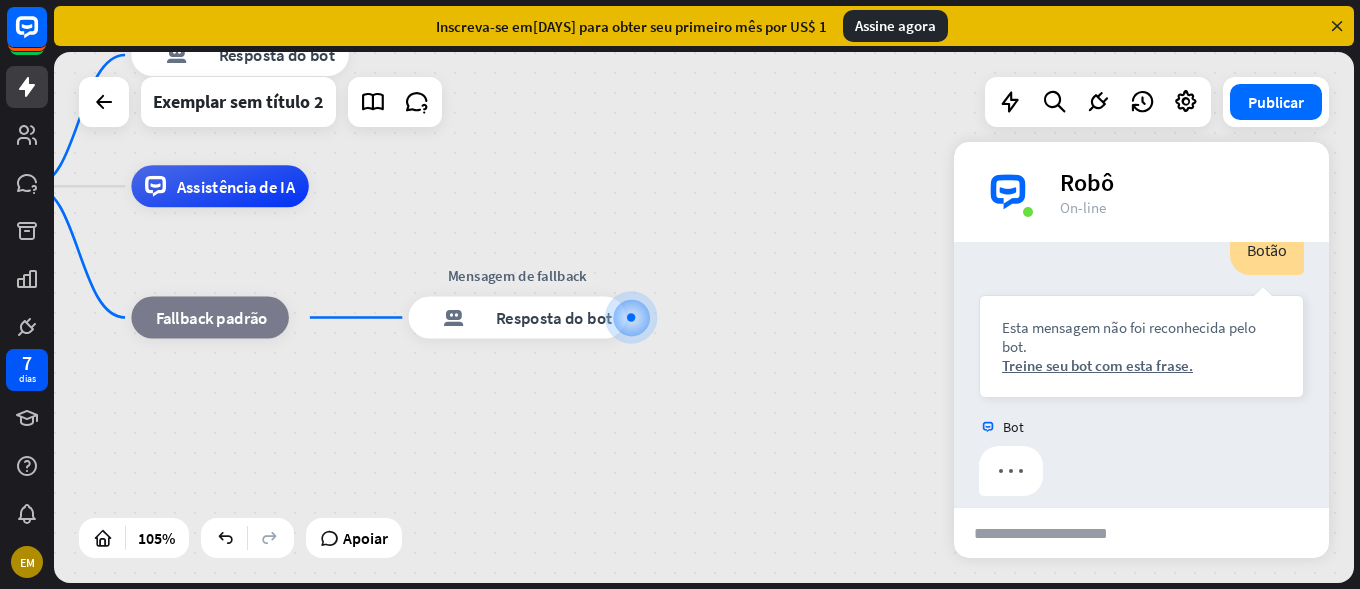 scroll, scrollTop: 352, scrollLeft: 0, axis: vertical 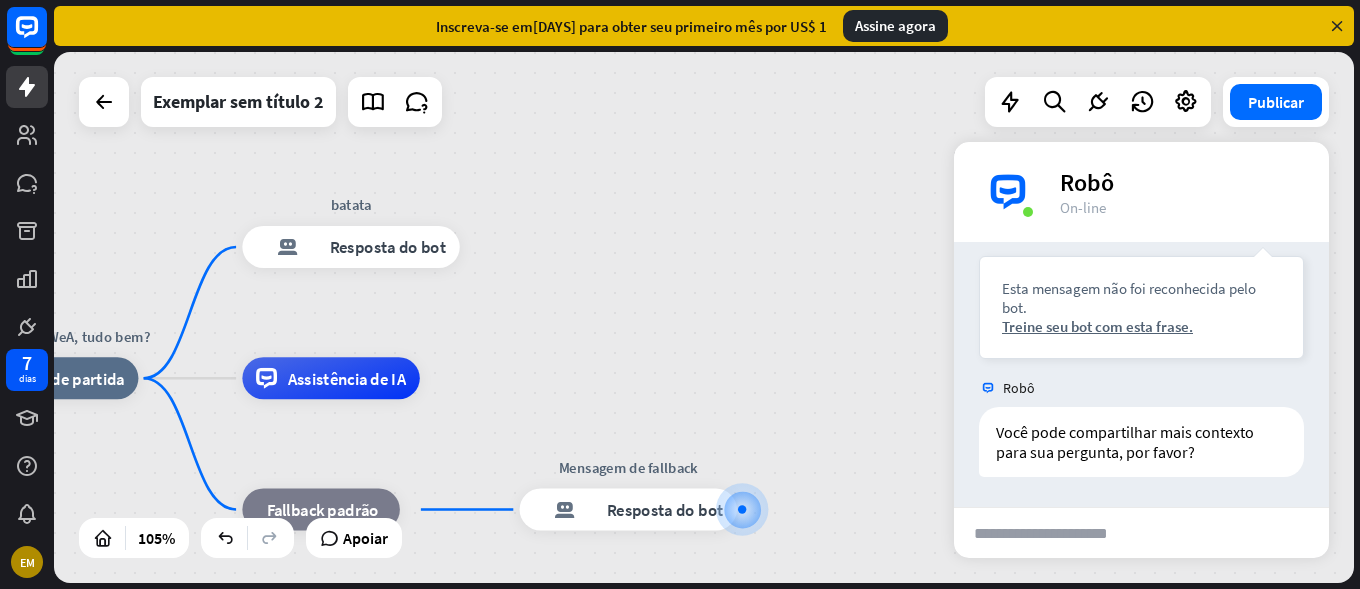 drag, startPoint x: 894, startPoint y: 360, endPoint x: 960, endPoint y: 497, distance: 152.06906 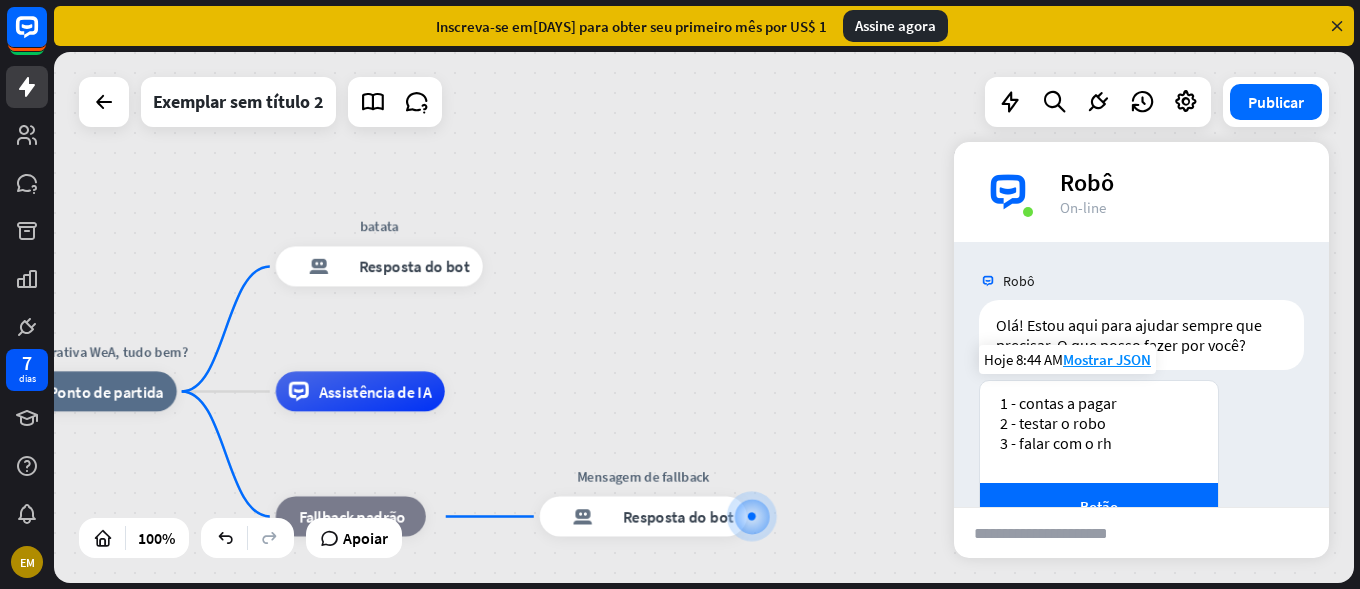 scroll, scrollTop: 100, scrollLeft: 0, axis: vertical 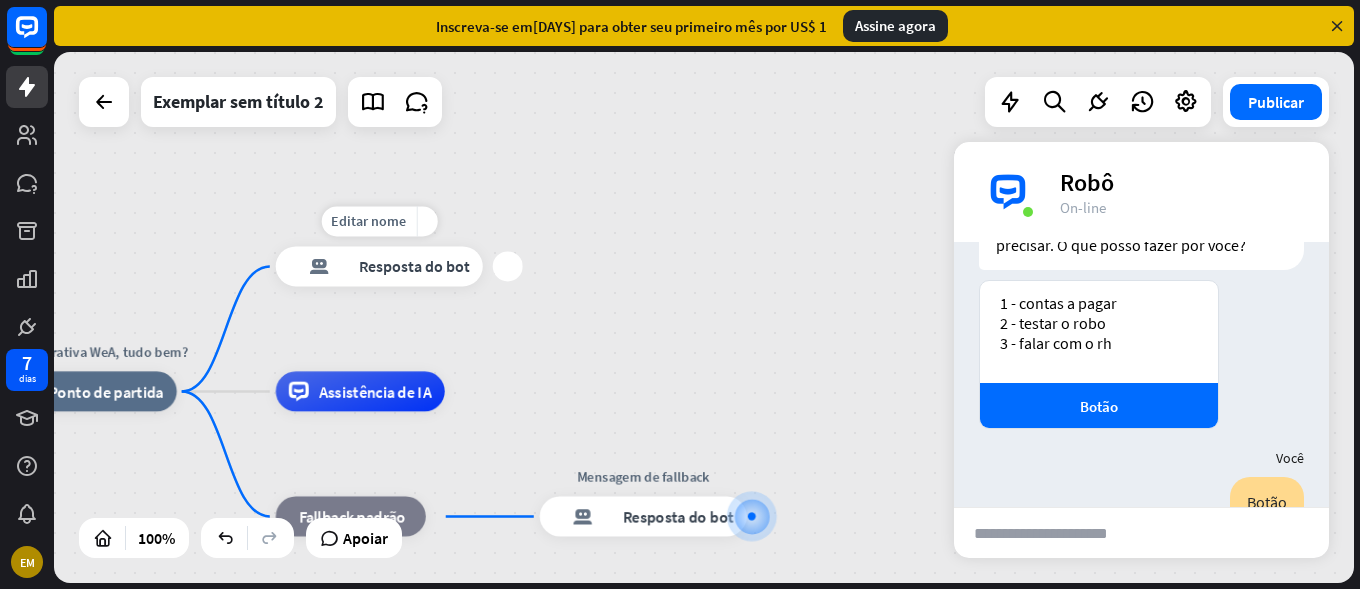 click on "mais_amarelo" at bounding box center [426, 221] 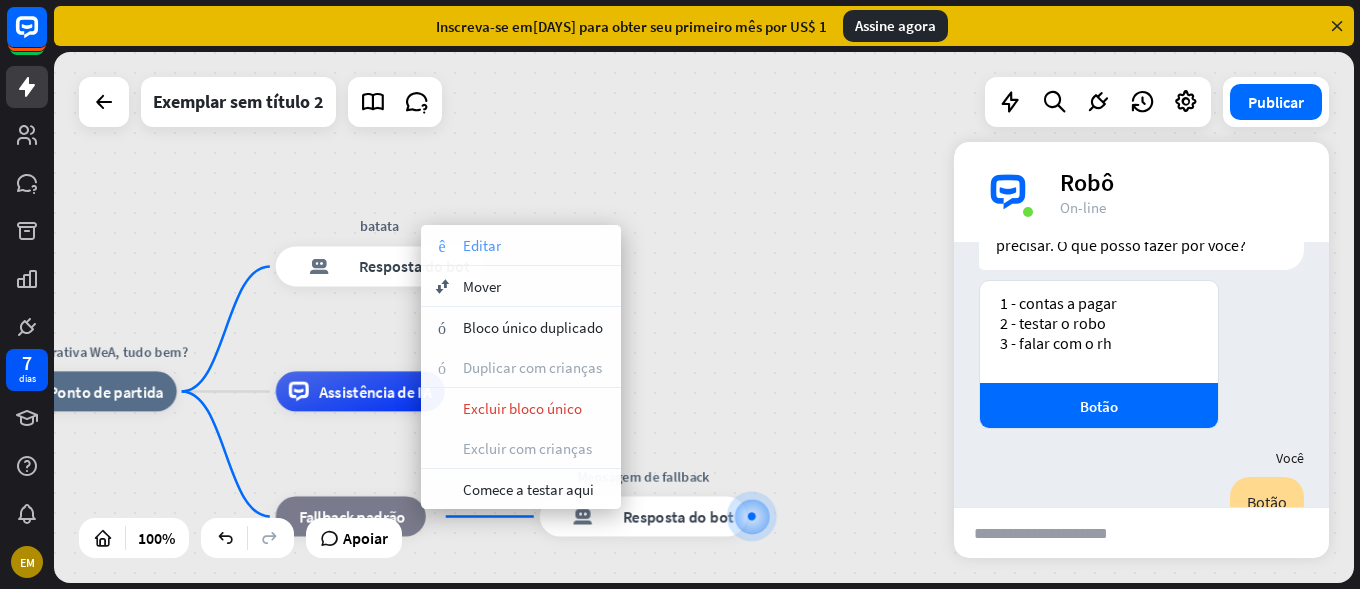 click on "aparência   Editar" at bounding box center (521, 245) 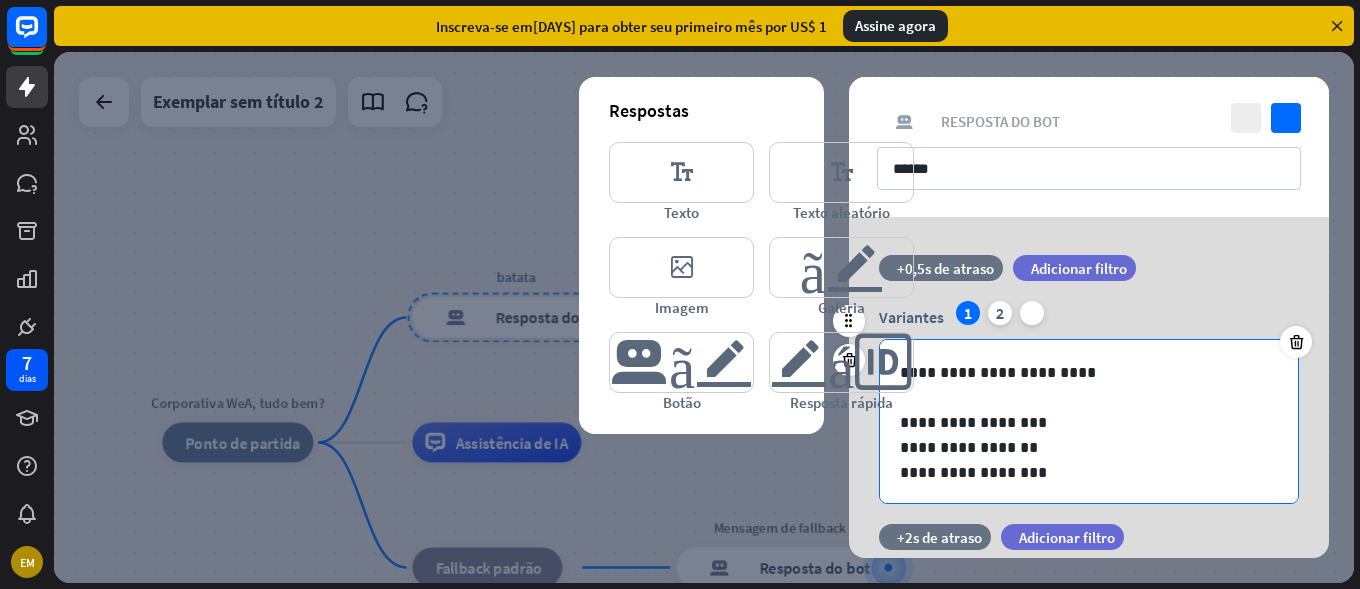 scroll, scrollTop: 2, scrollLeft: 0, axis: vertical 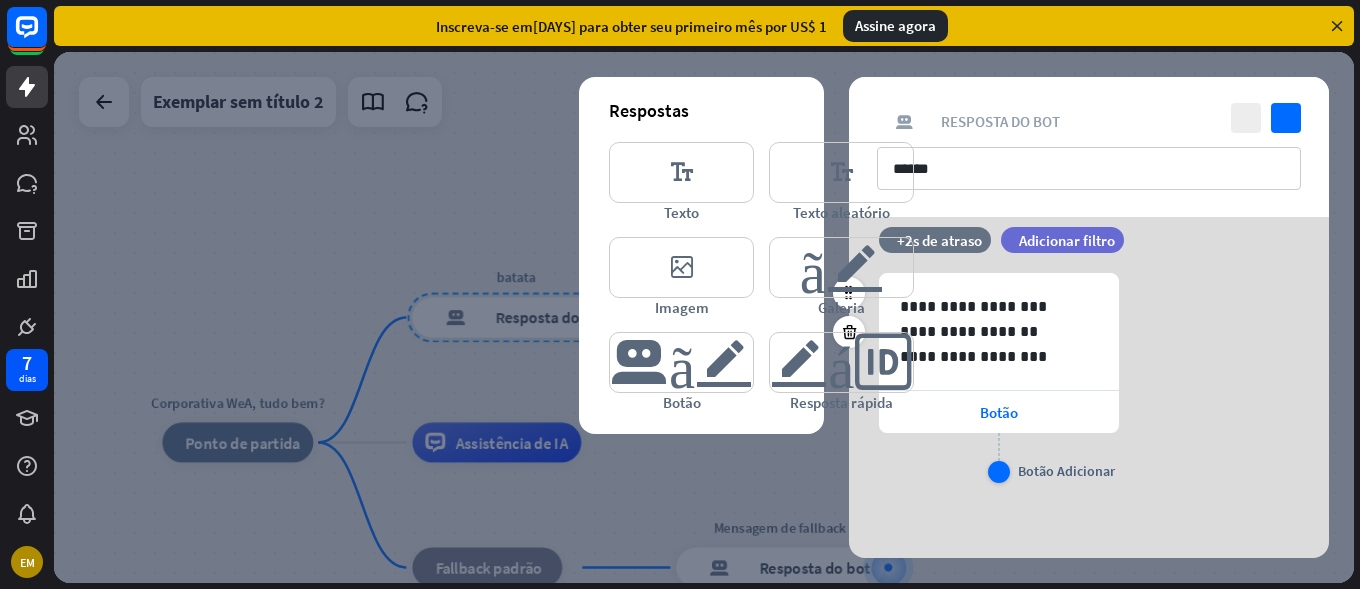 click on "mais" at bounding box center (999, 472) 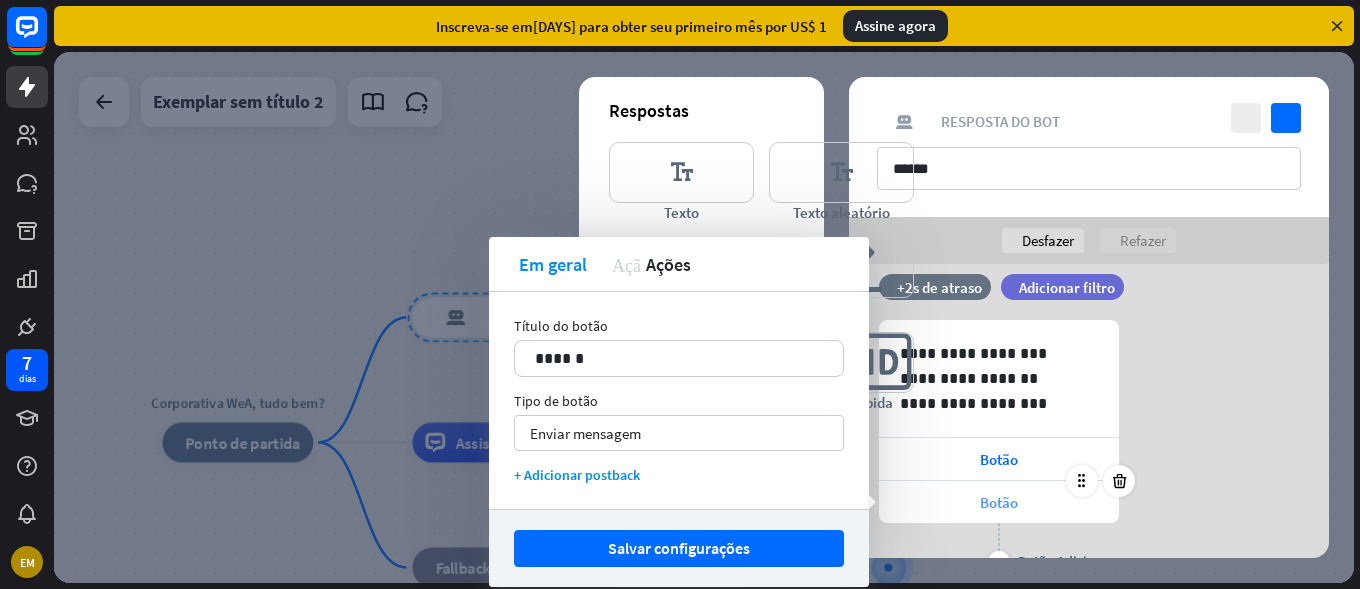 scroll, scrollTop: 387, scrollLeft: 0, axis: vertical 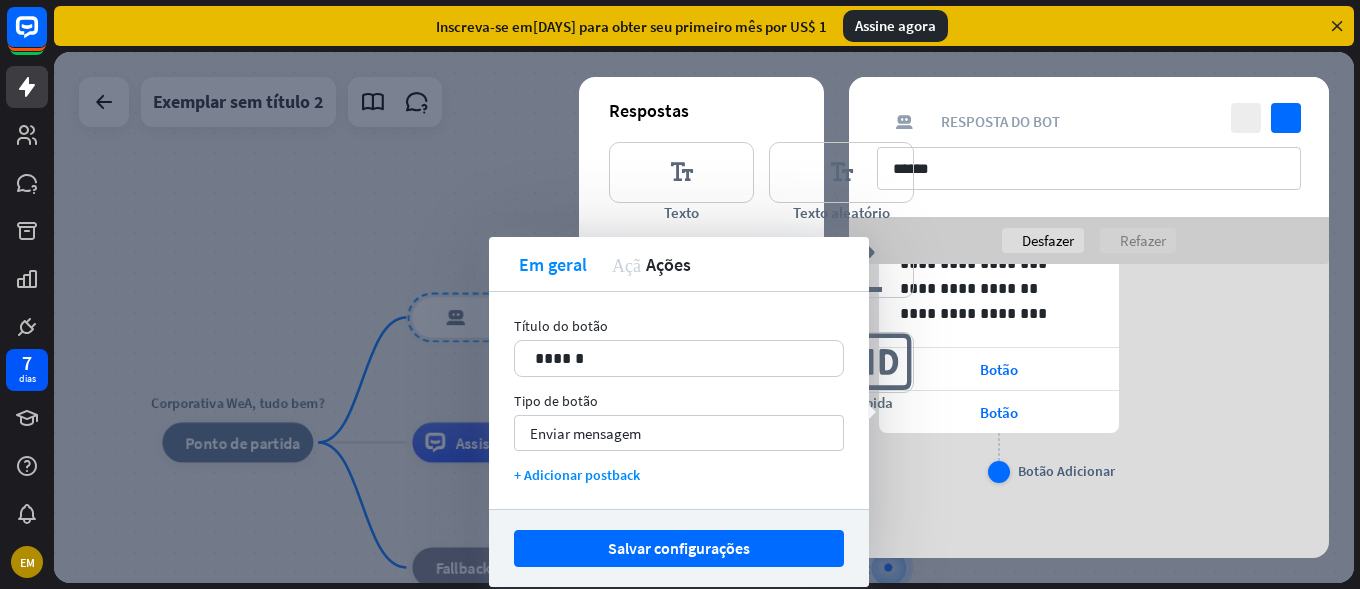 click on "mais   Botão Adicionar" at bounding box center (999, 458) 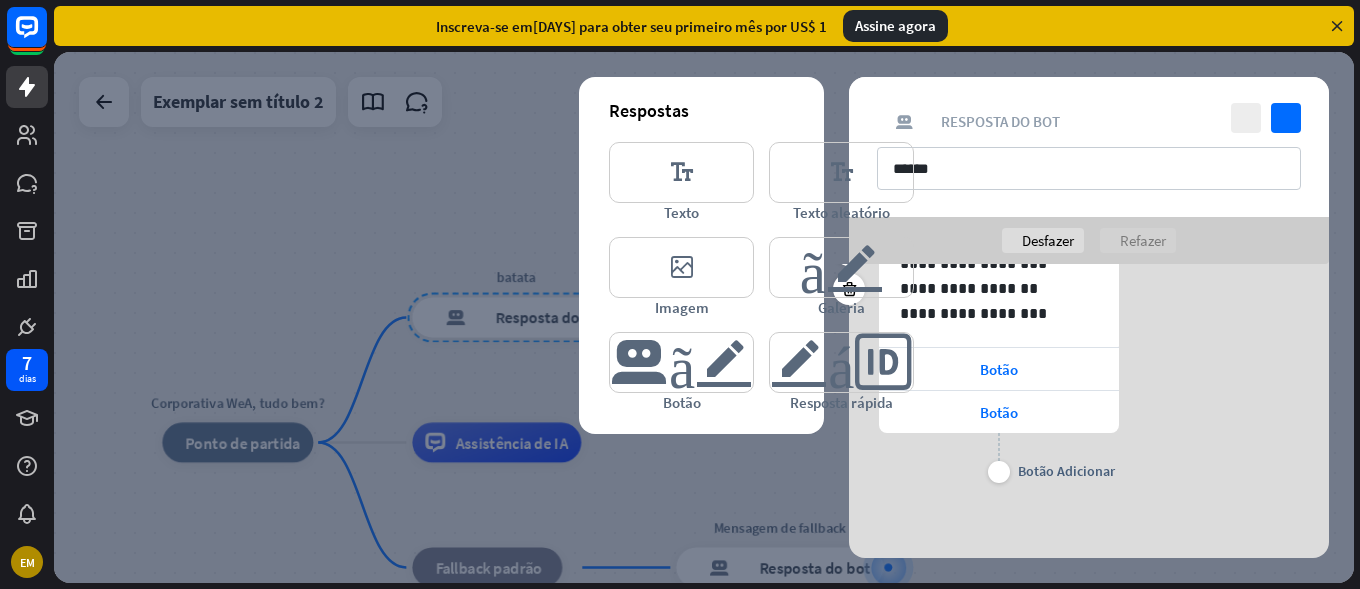click on "mais" at bounding box center (999, 472) 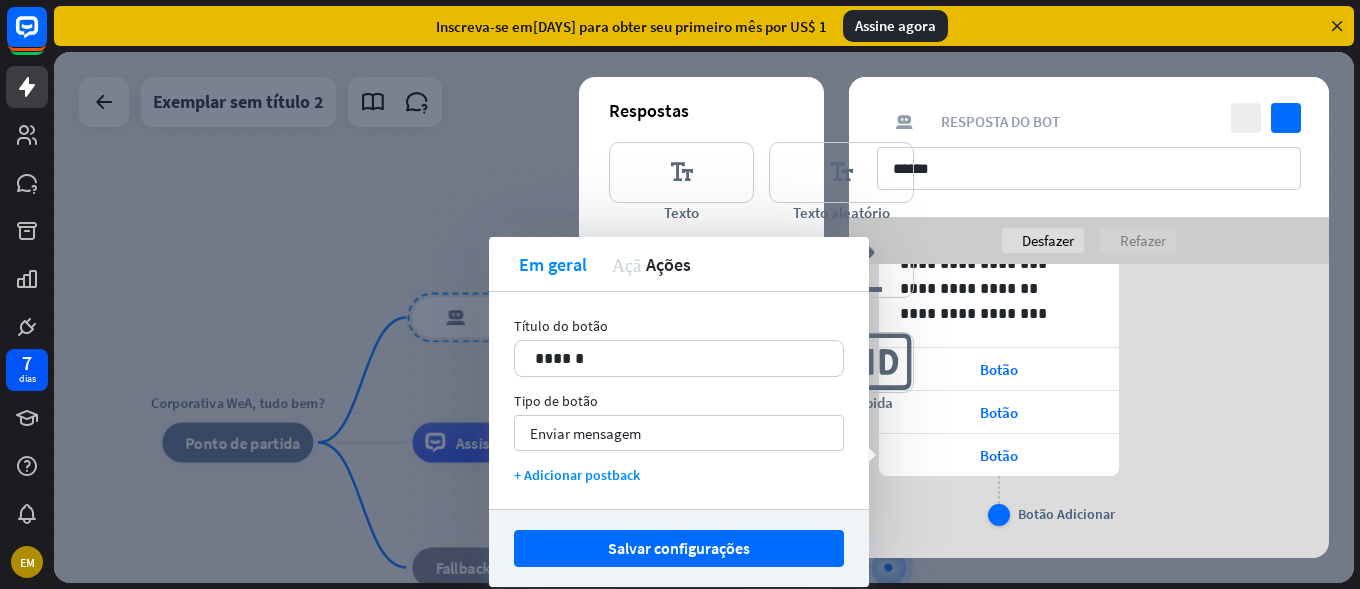 click on "mais" at bounding box center [999, 515] 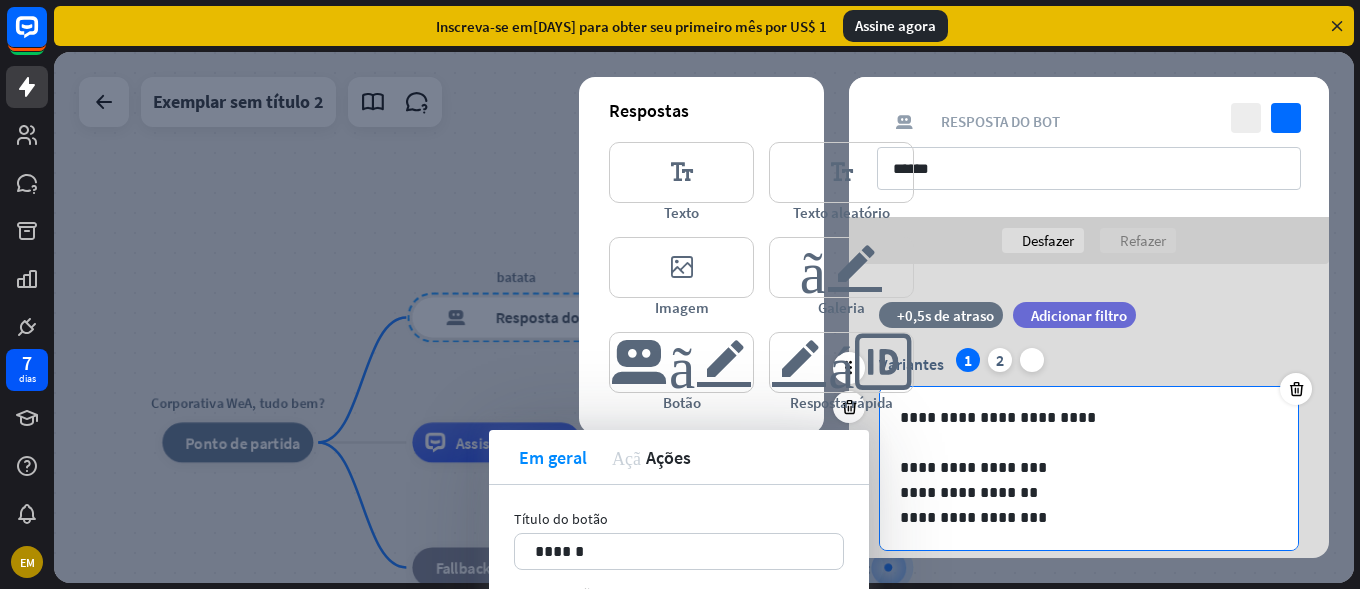 scroll, scrollTop: 300, scrollLeft: 0, axis: vertical 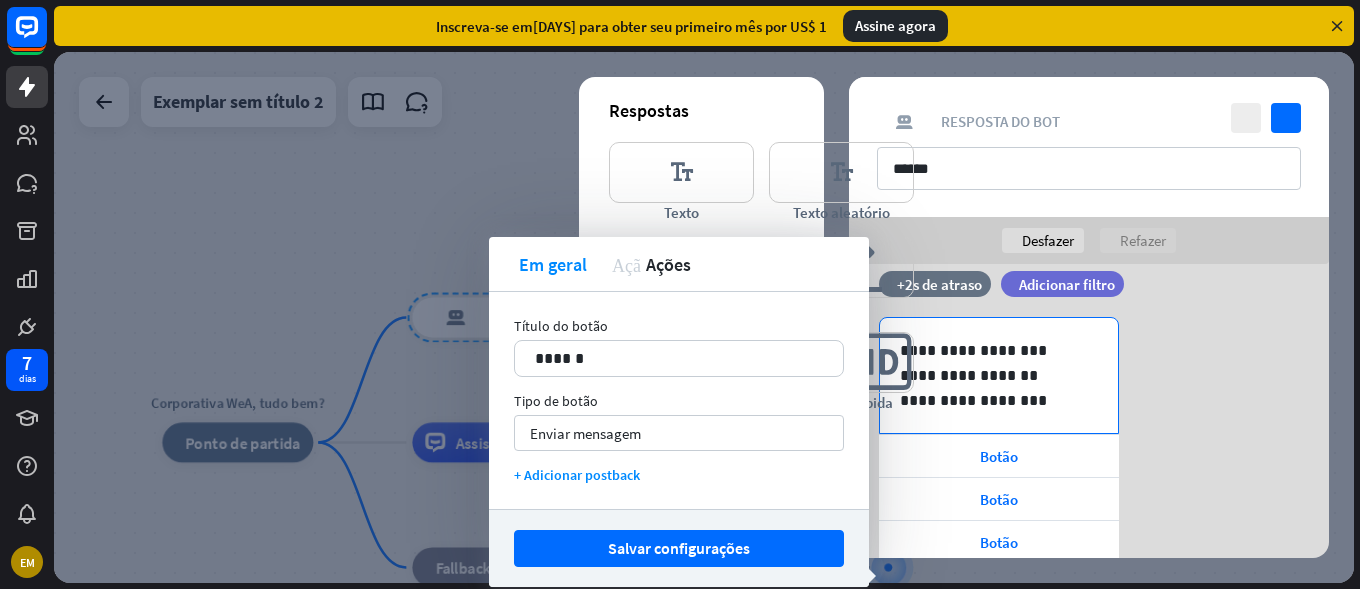 click on "**********" at bounding box center [999, 400] 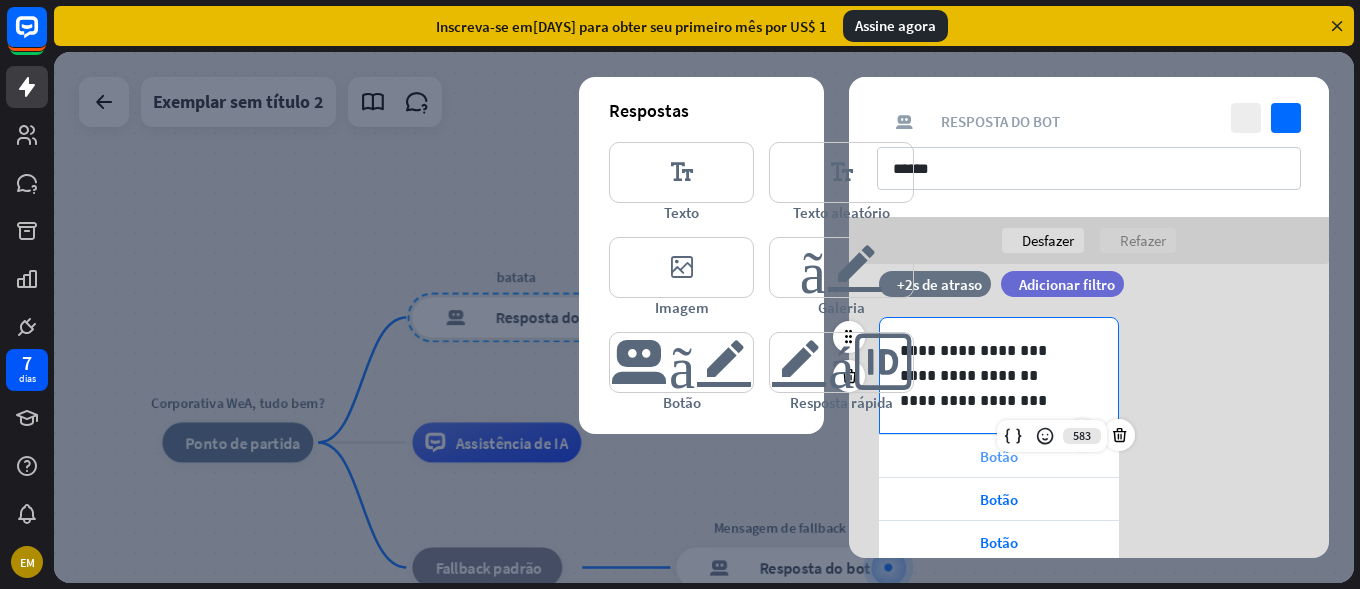 scroll, scrollTop: 400, scrollLeft: 0, axis: vertical 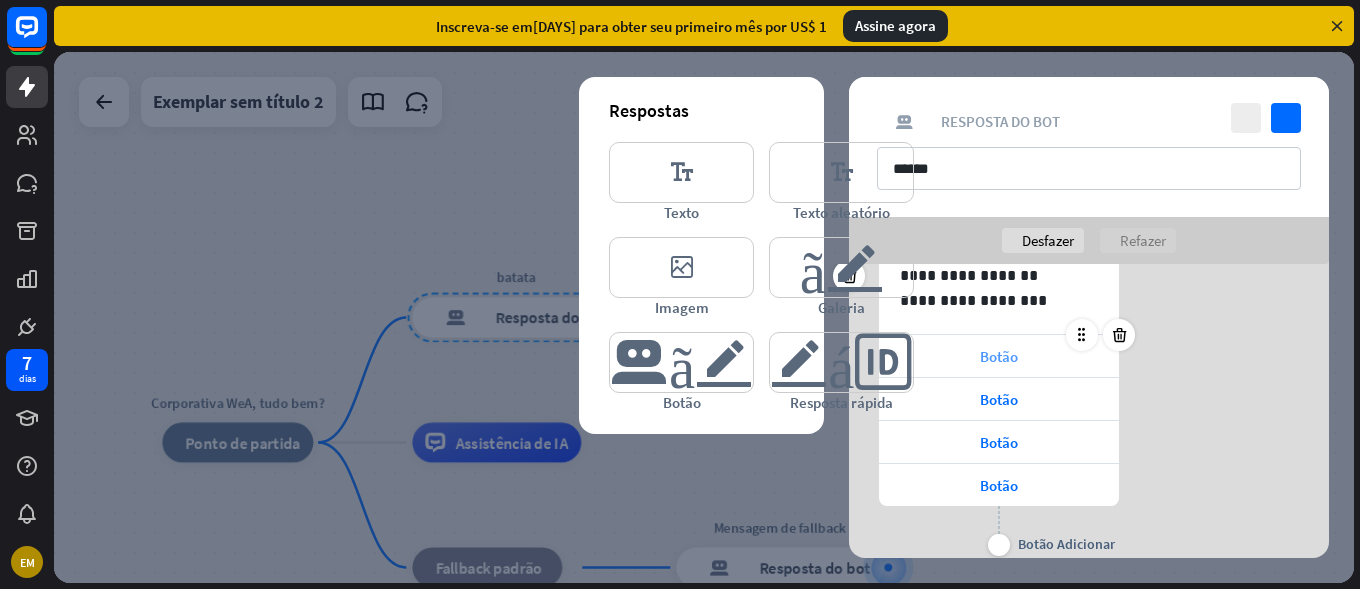 click on "Botão" at bounding box center [999, 356] 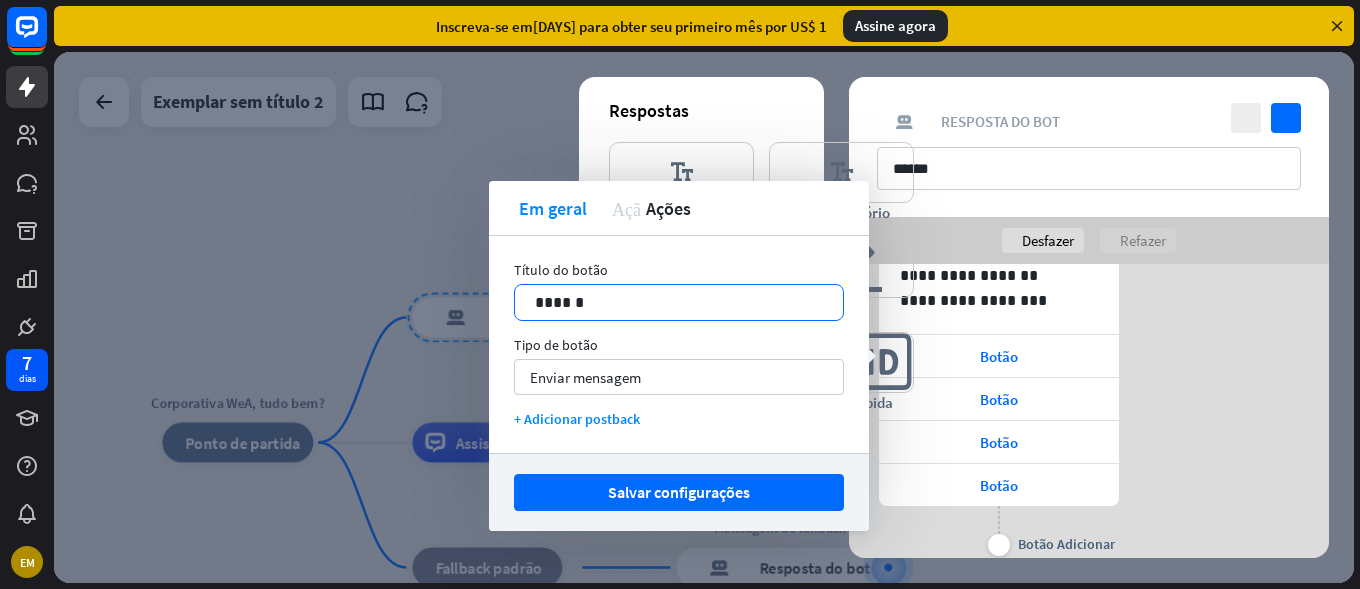 click on "******" at bounding box center (679, 302) 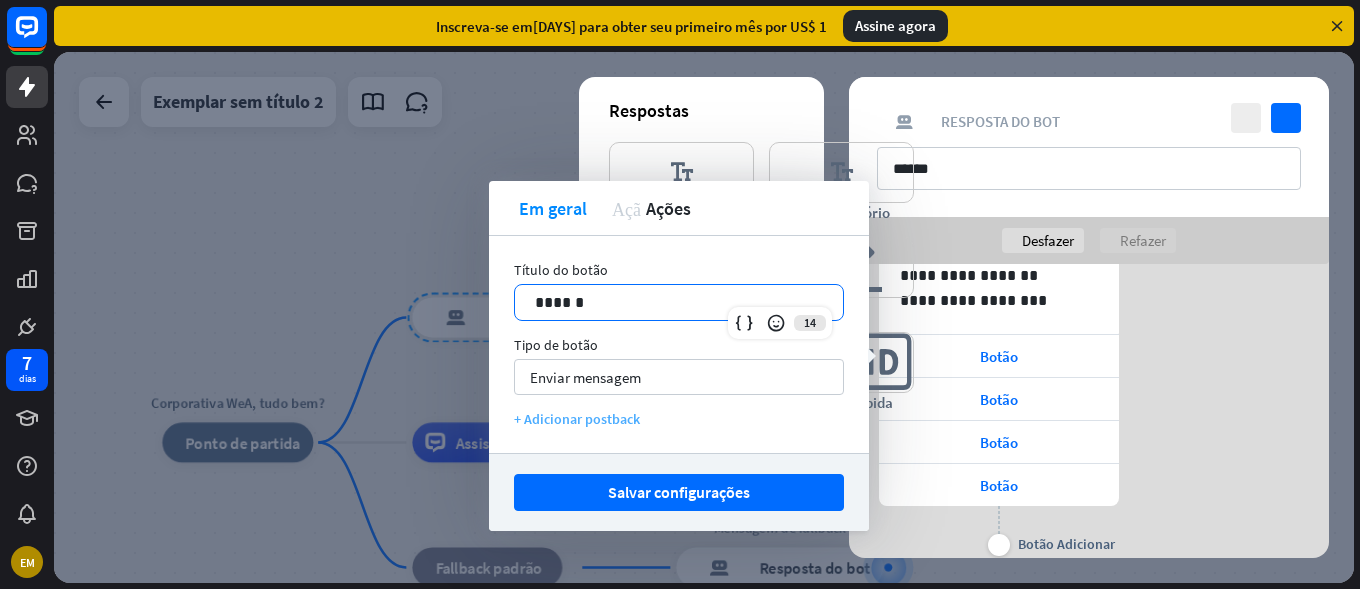 type 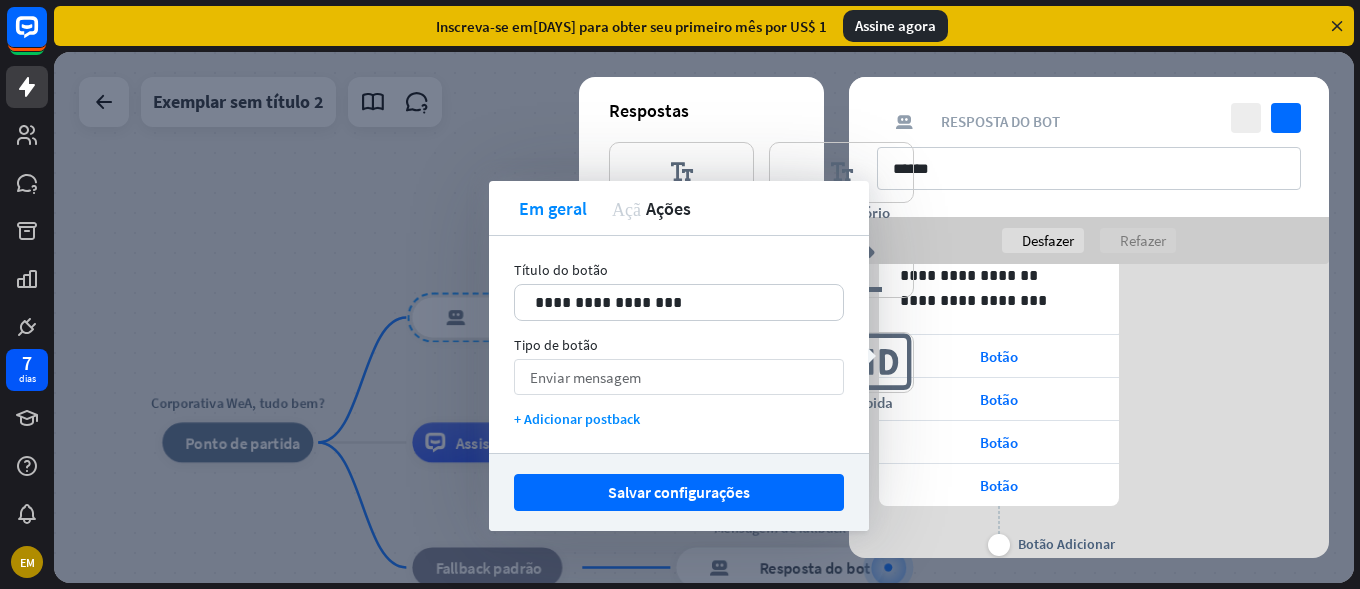 click on "Enviar mensagem
seta para baixo" at bounding box center [679, 377] 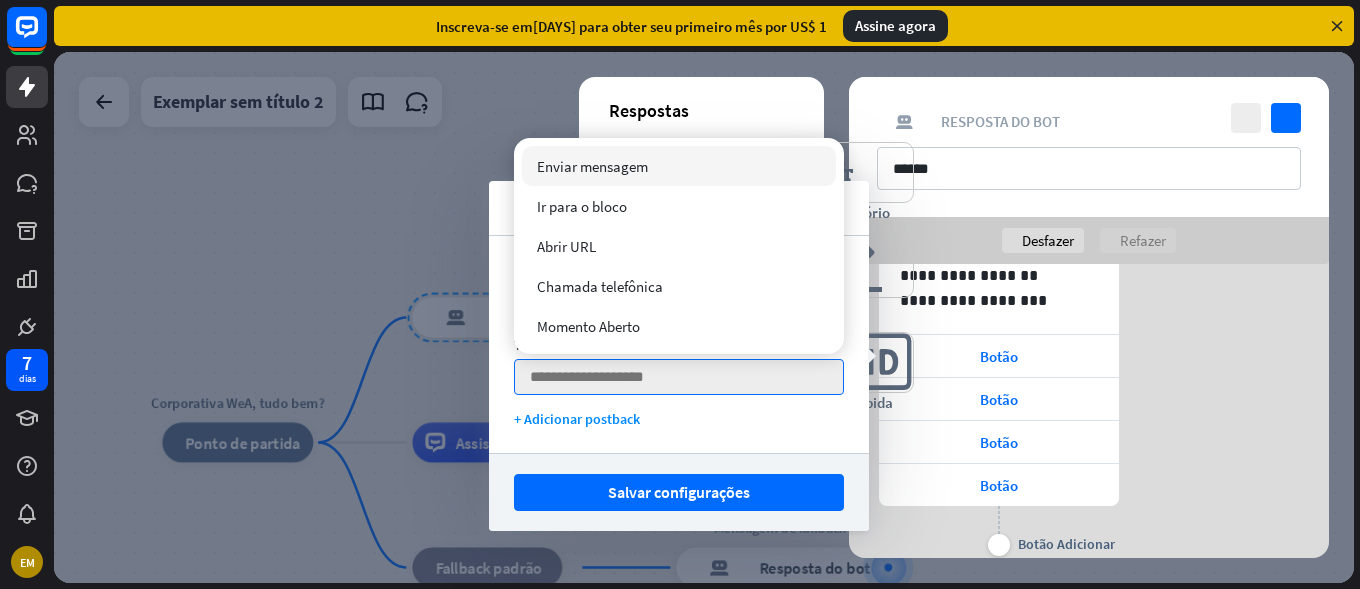 click on "Enviar mensagem" at bounding box center (592, 166) 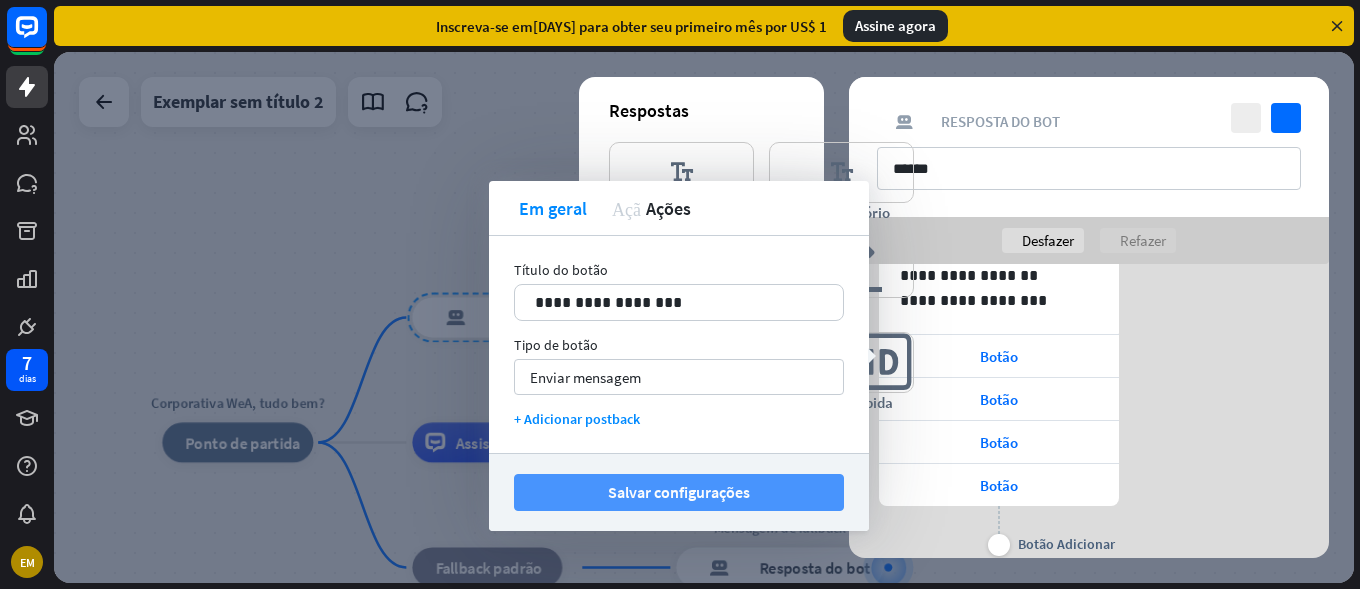 click on "Salvar configurações" at bounding box center (679, 492) 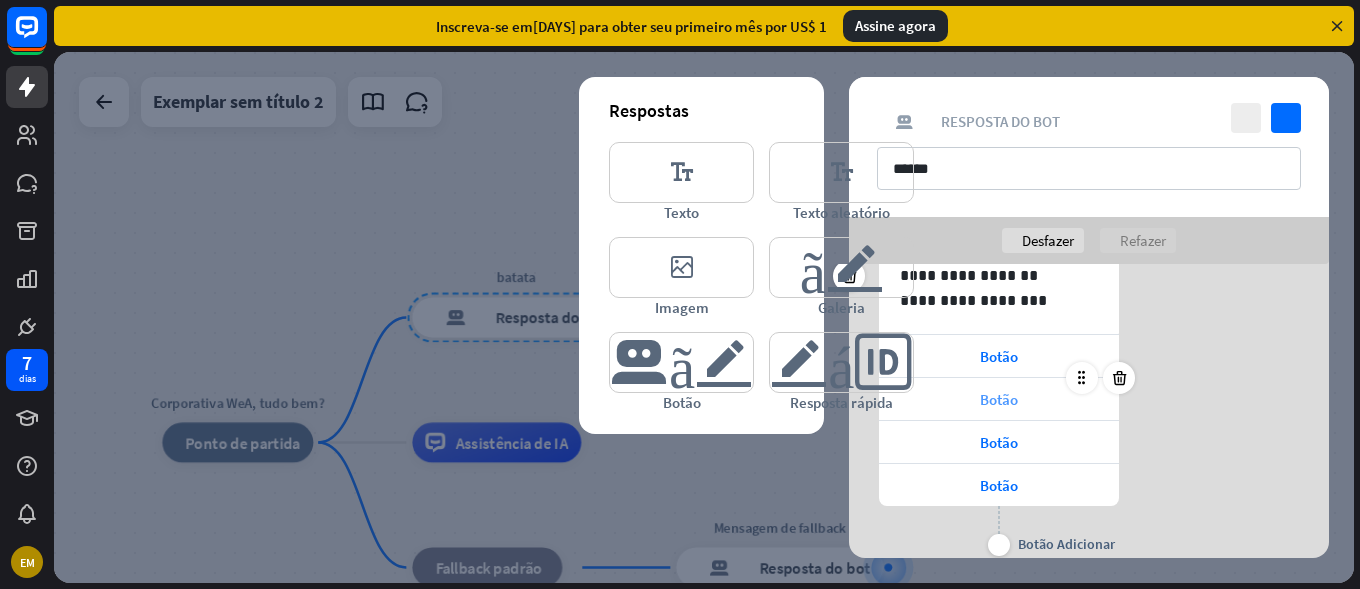 click on "Botão" at bounding box center [999, 399] 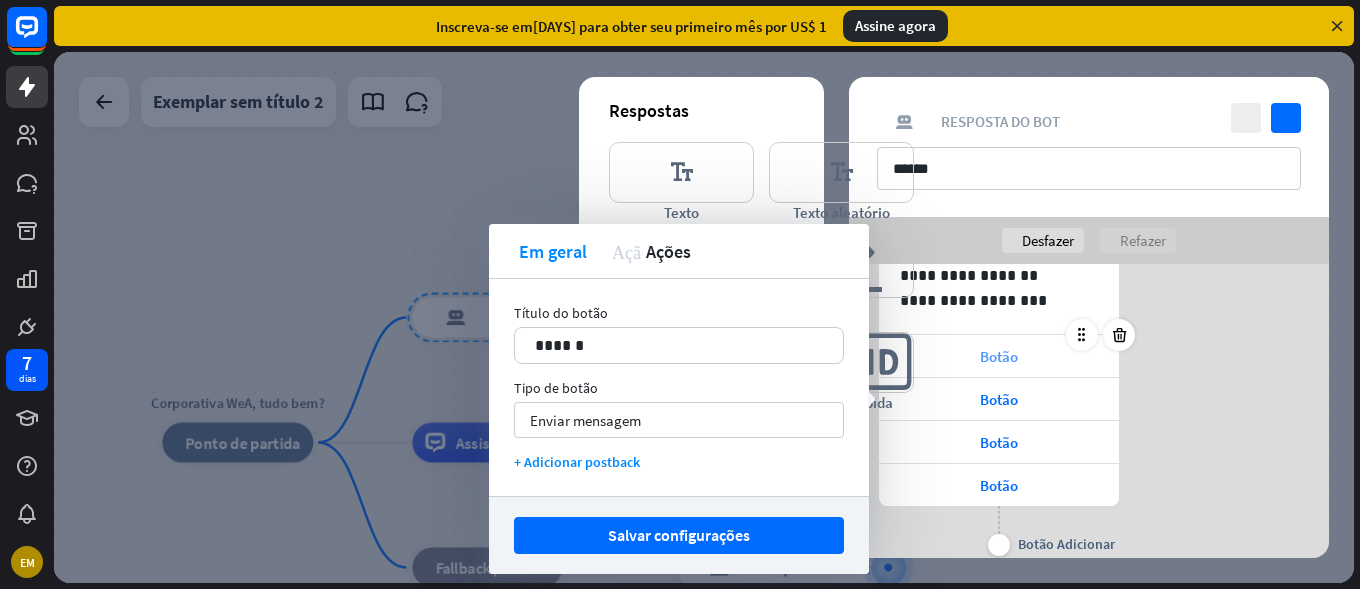 click on "Botão" at bounding box center [999, 356] 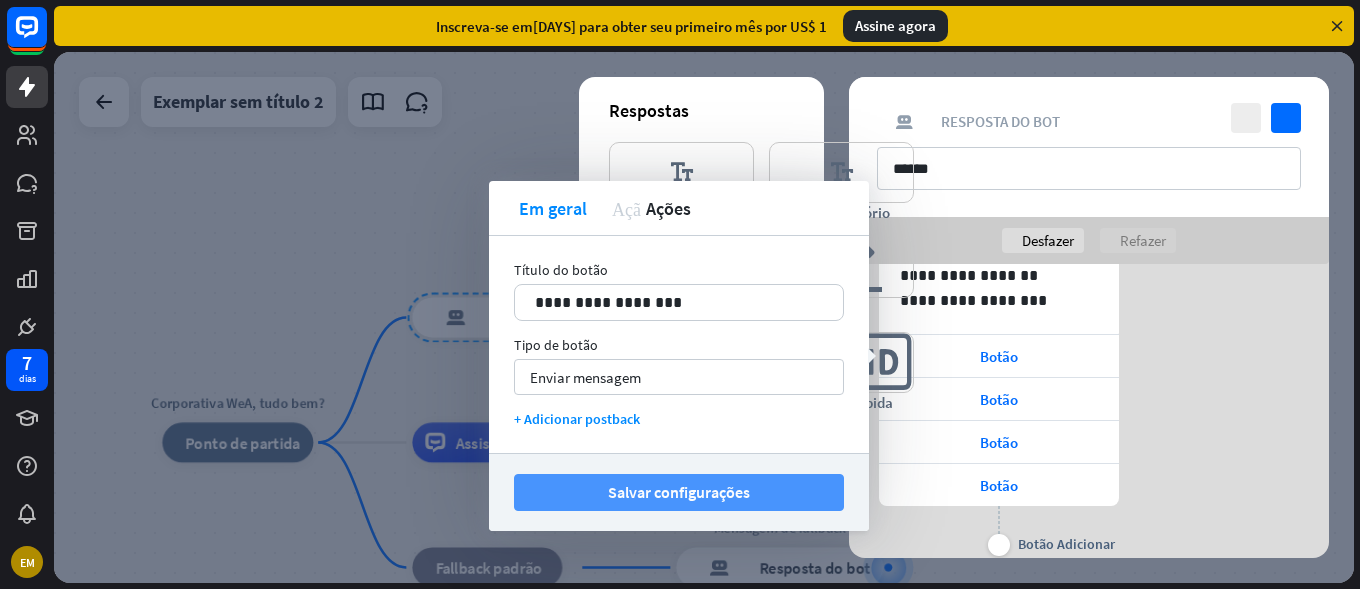click on "Salvar configurações" at bounding box center [679, 492] 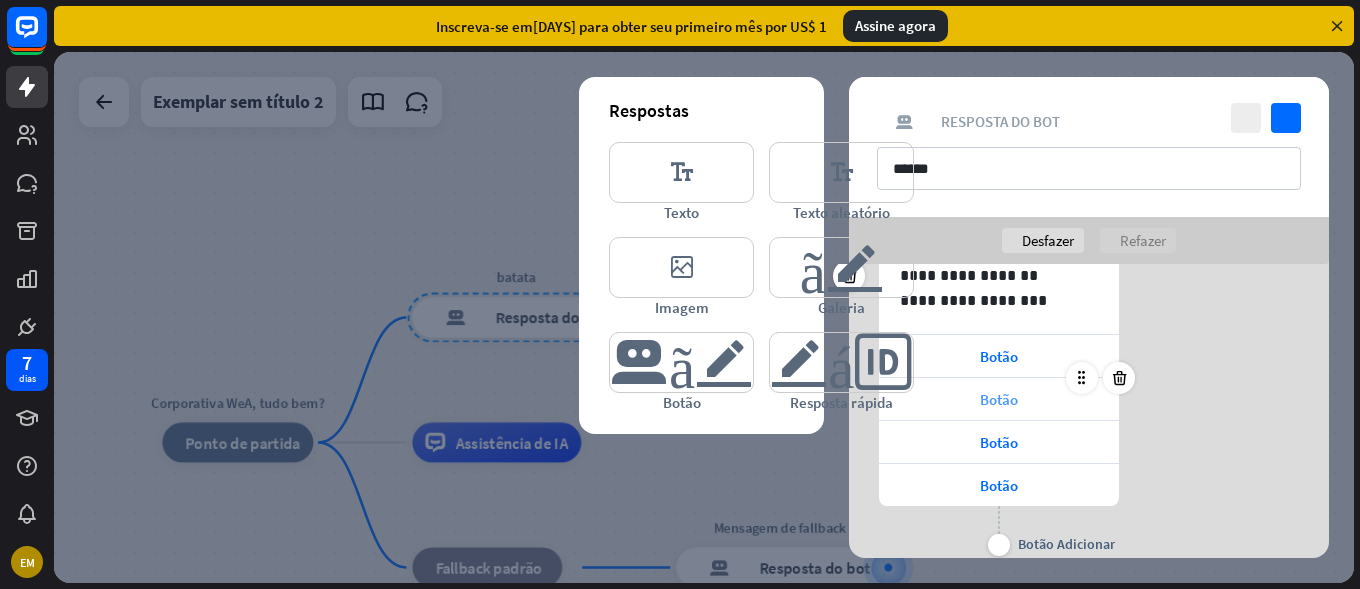 click on "Botão" at bounding box center (999, 399) 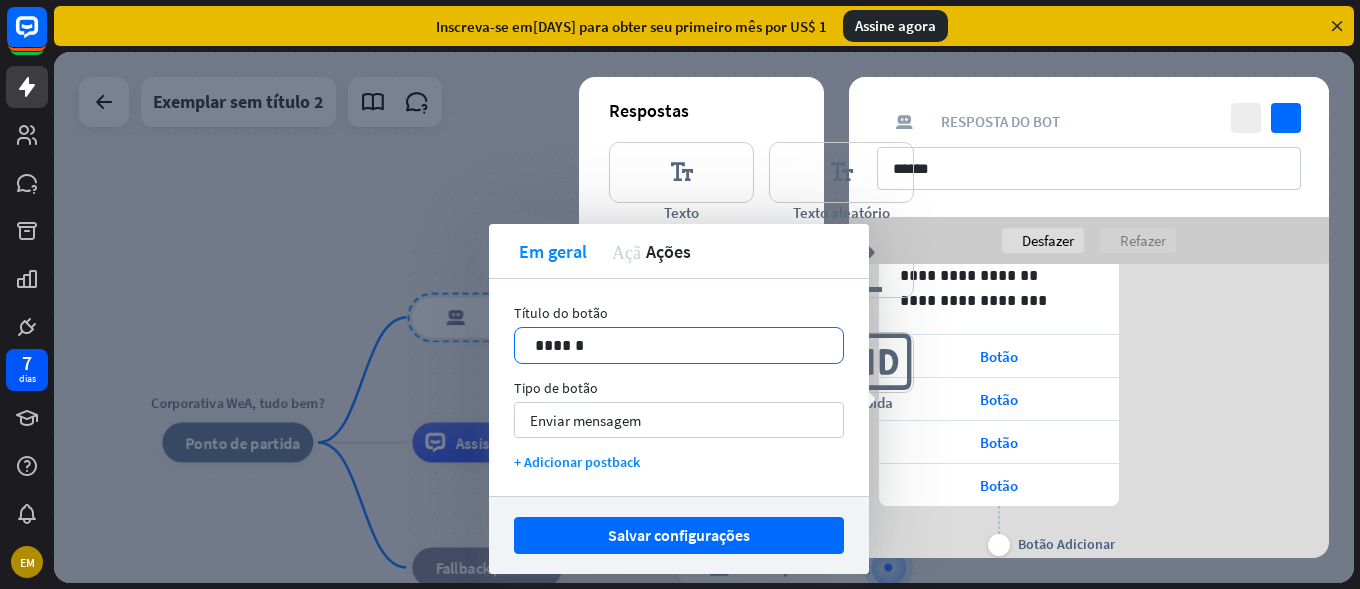drag, startPoint x: 620, startPoint y: 342, endPoint x: 632, endPoint y: 348, distance: 13.416408 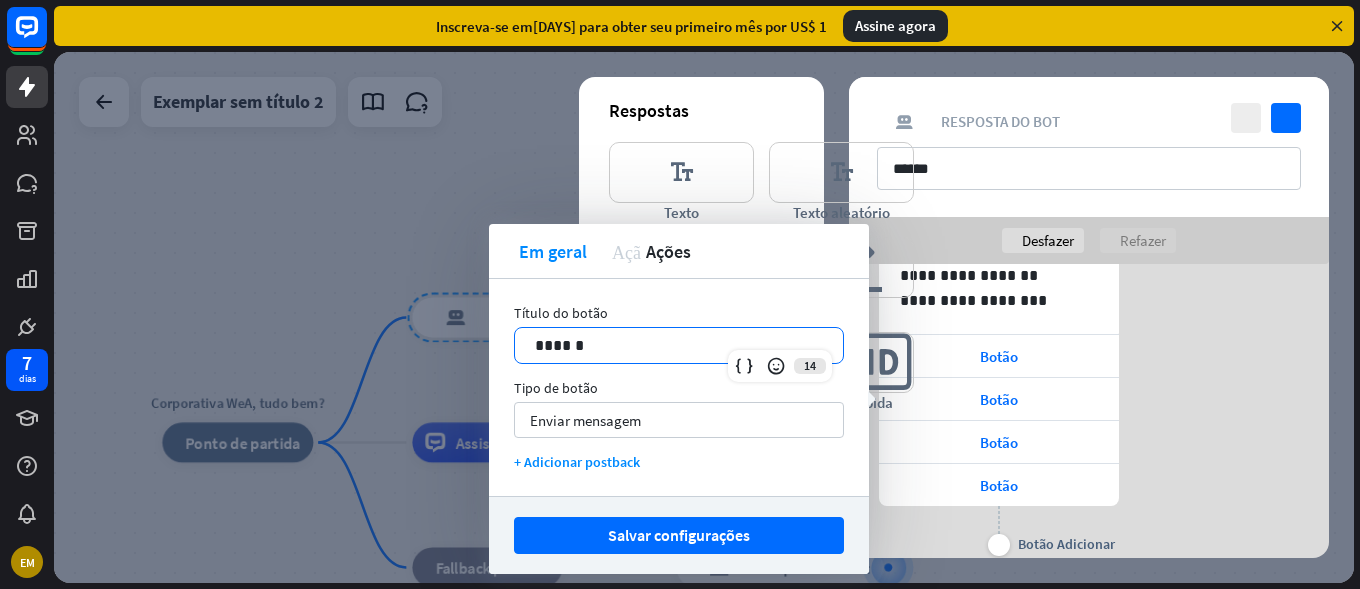 type 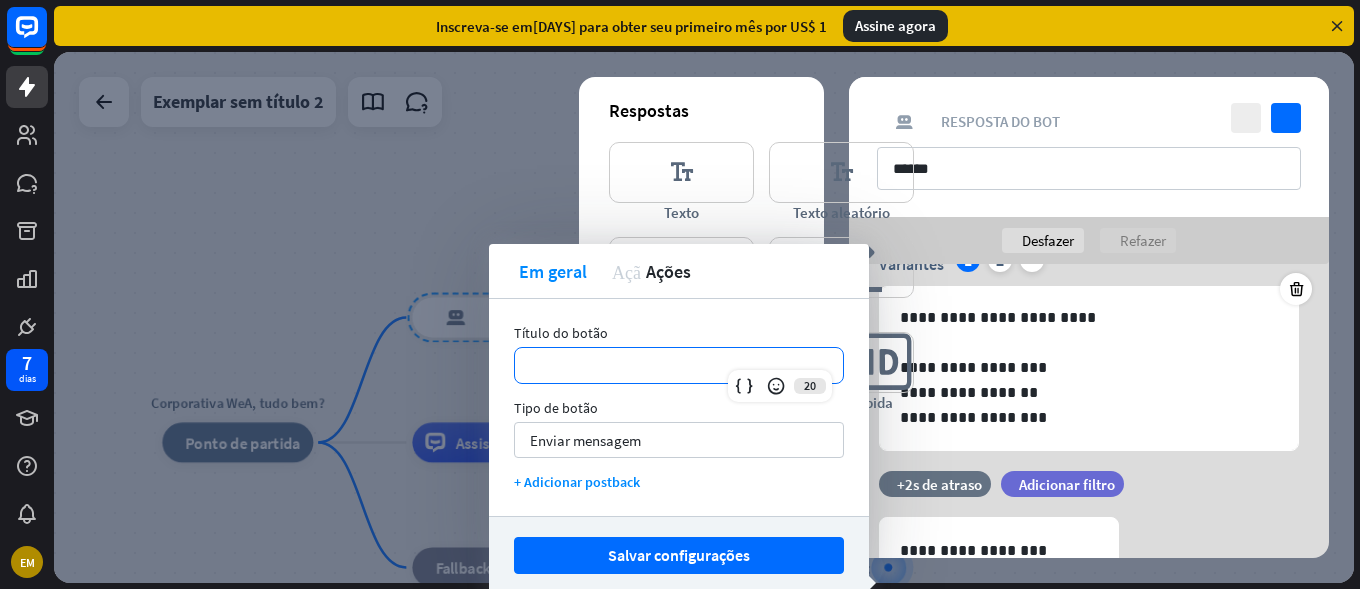 scroll, scrollTop: 200, scrollLeft: 0, axis: vertical 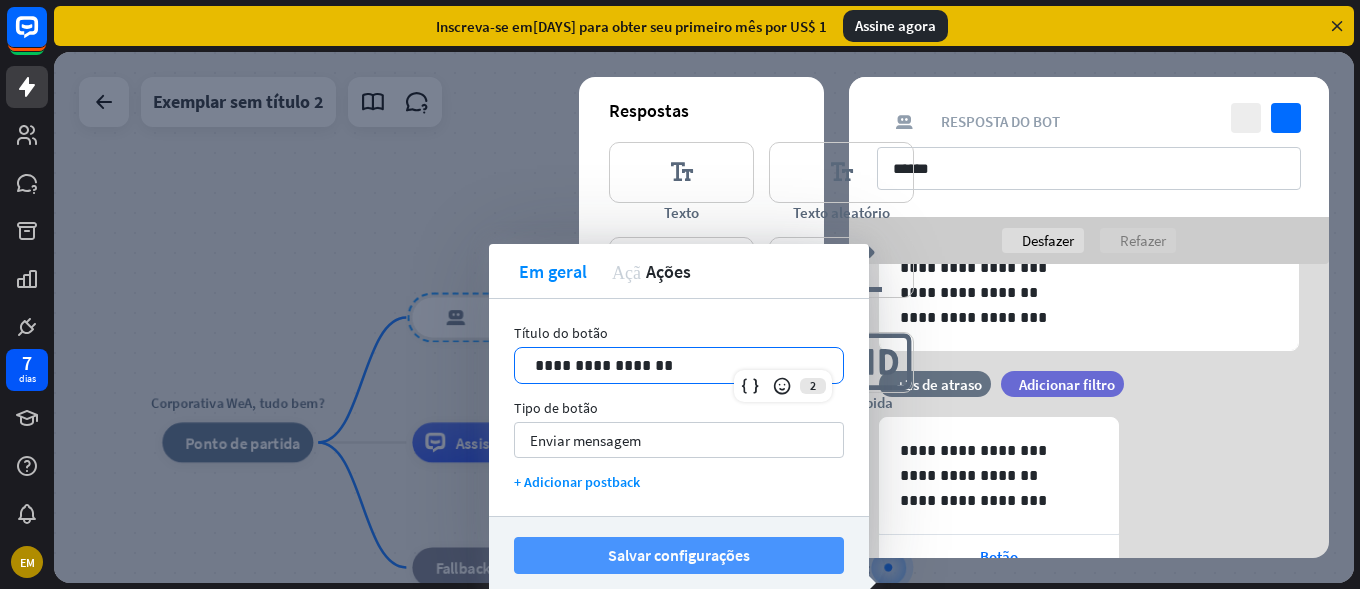 click on "Salvar configurações" at bounding box center [679, 555] 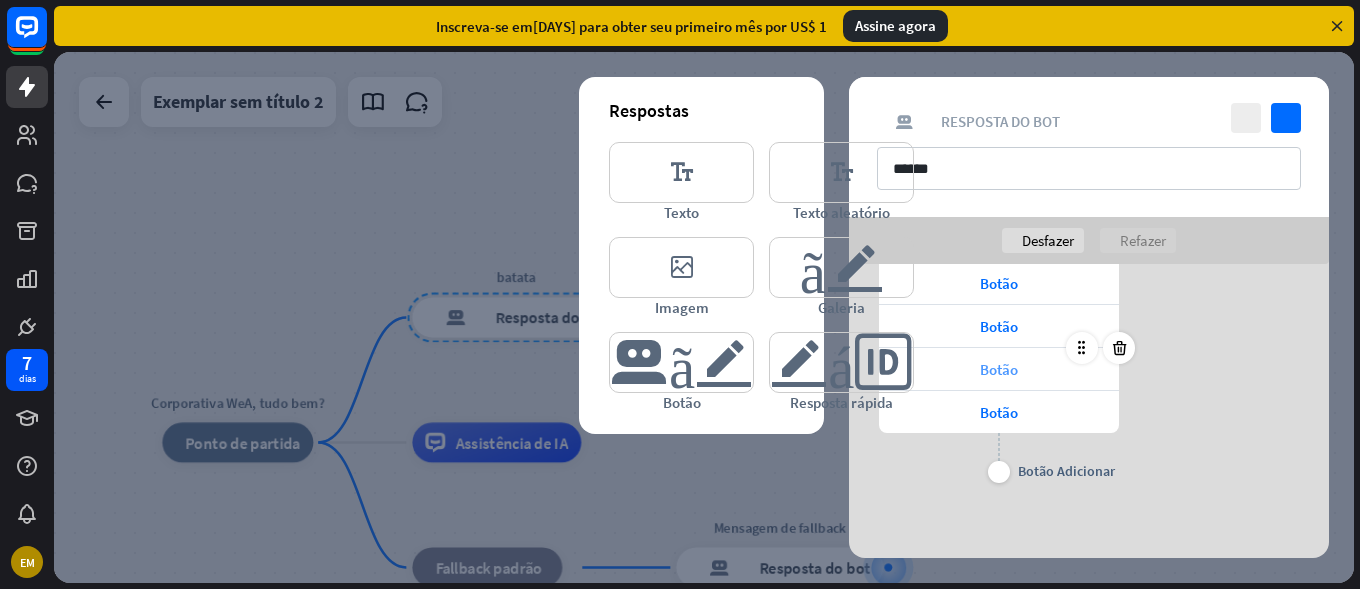 scroll, scrollTop: 373, scrollLeft: 0, axis: vertical 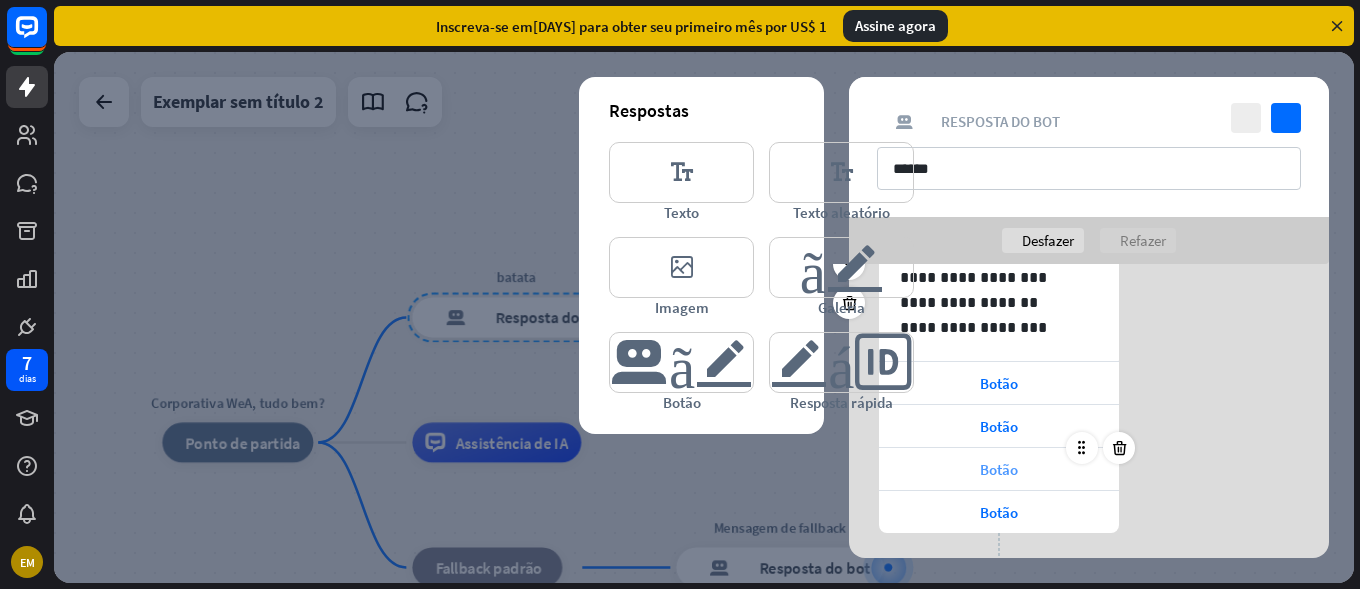 click on "Botão" at bounding box center [999, 469] 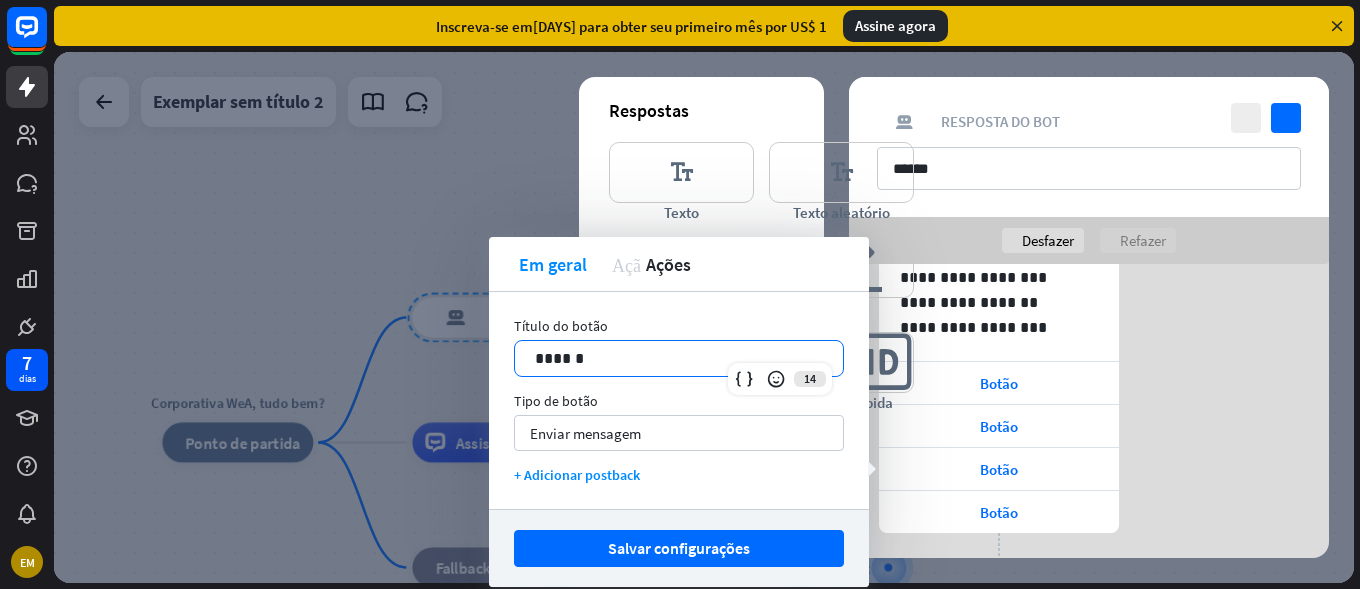 click on "******" at bounding box center [679, 358] 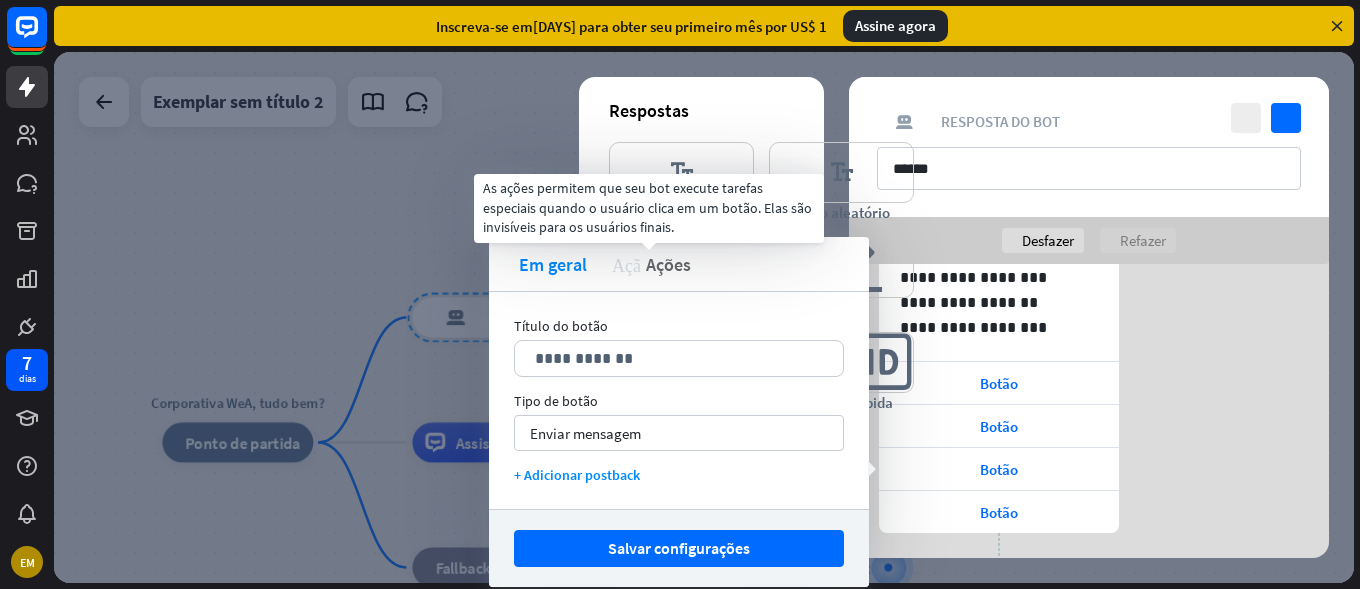 click on "Ações" at bounding box center [668, 264] 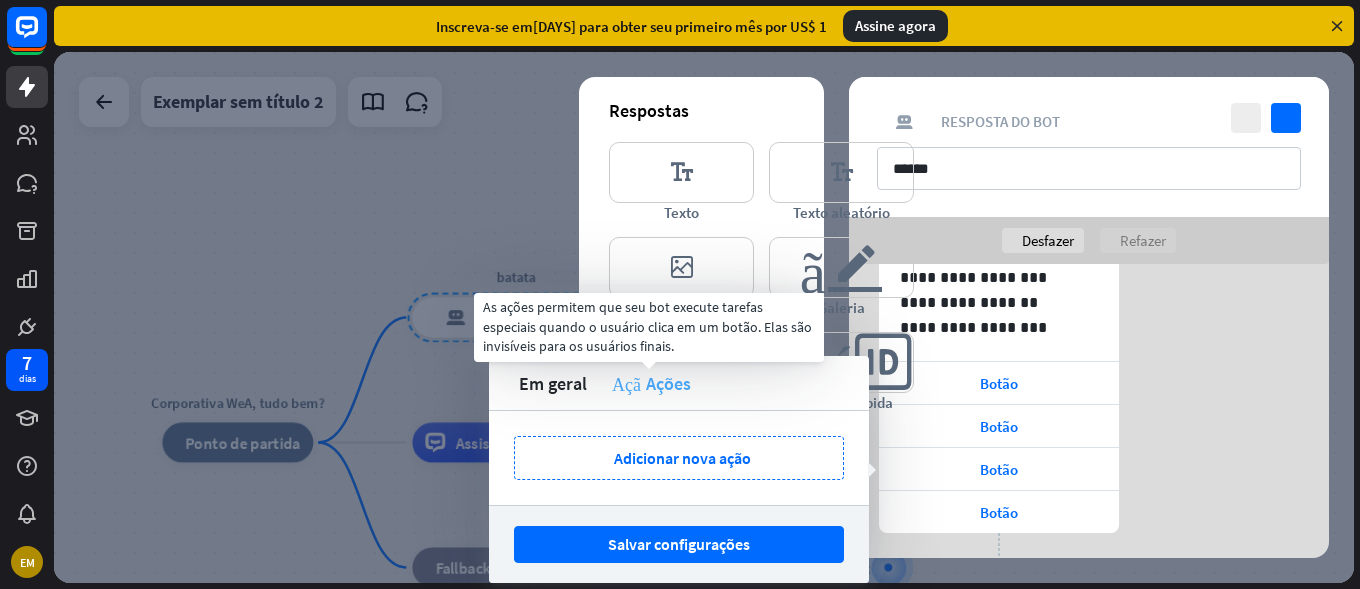 click on "Ação" at bounding box center [626, 383] 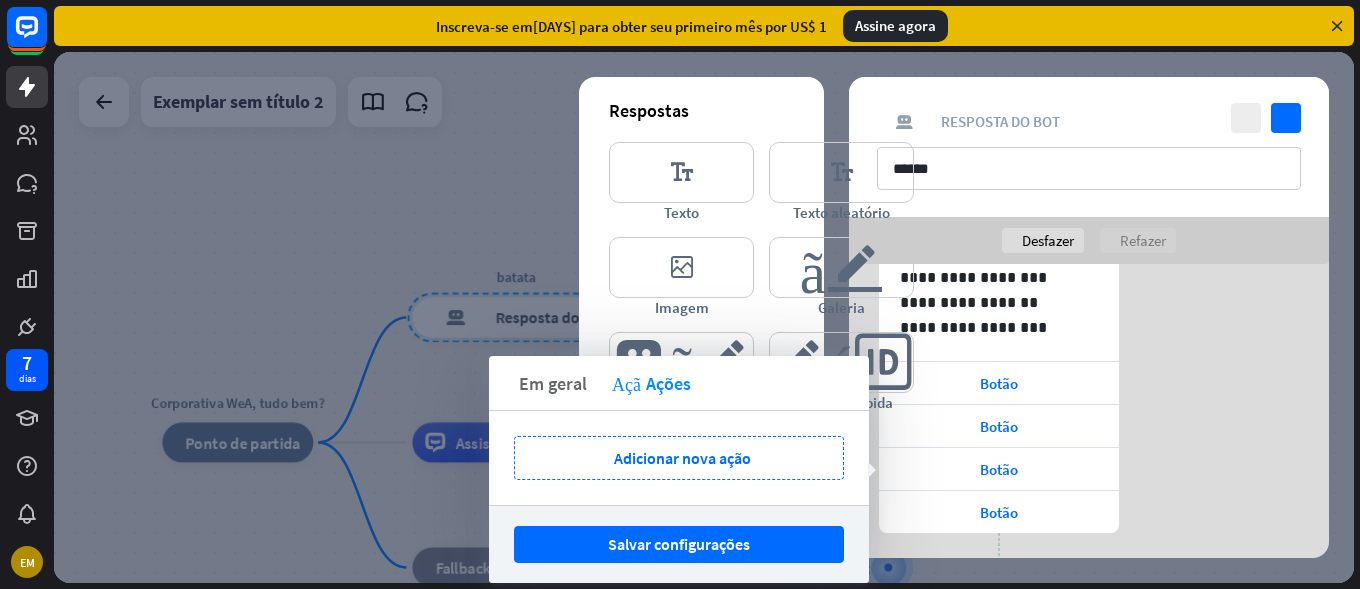 click on "Em geral" at bounding box center (553, 383) 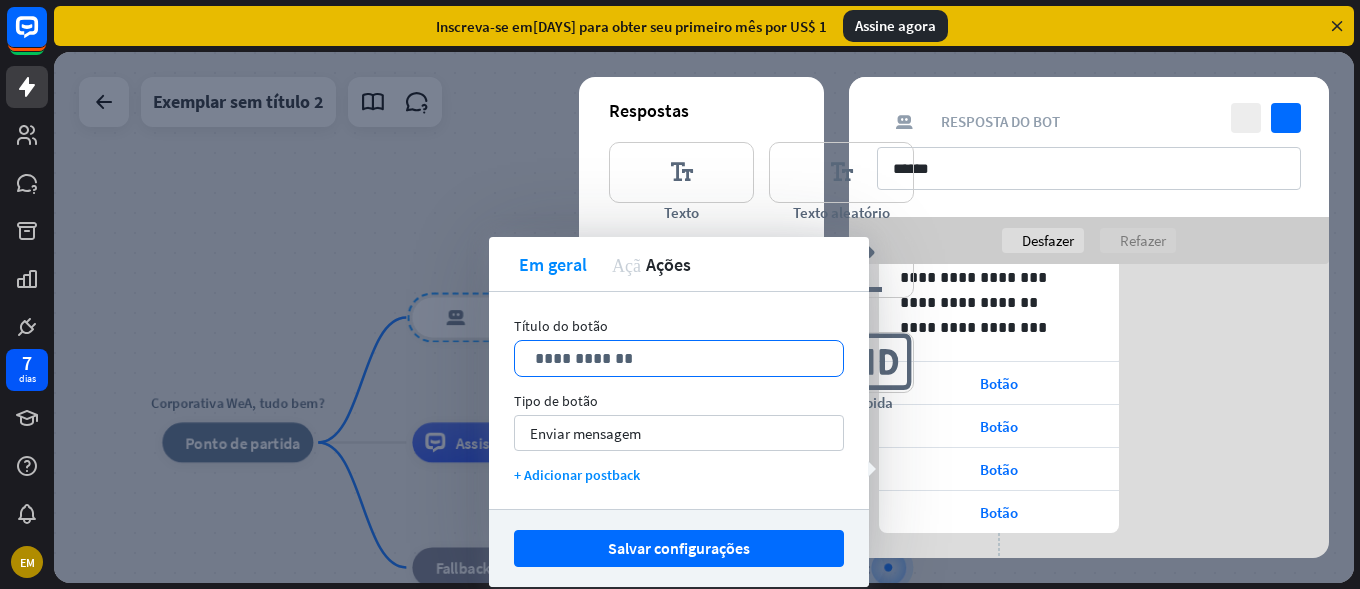 click on "**********" at bounding box center (679, 358) 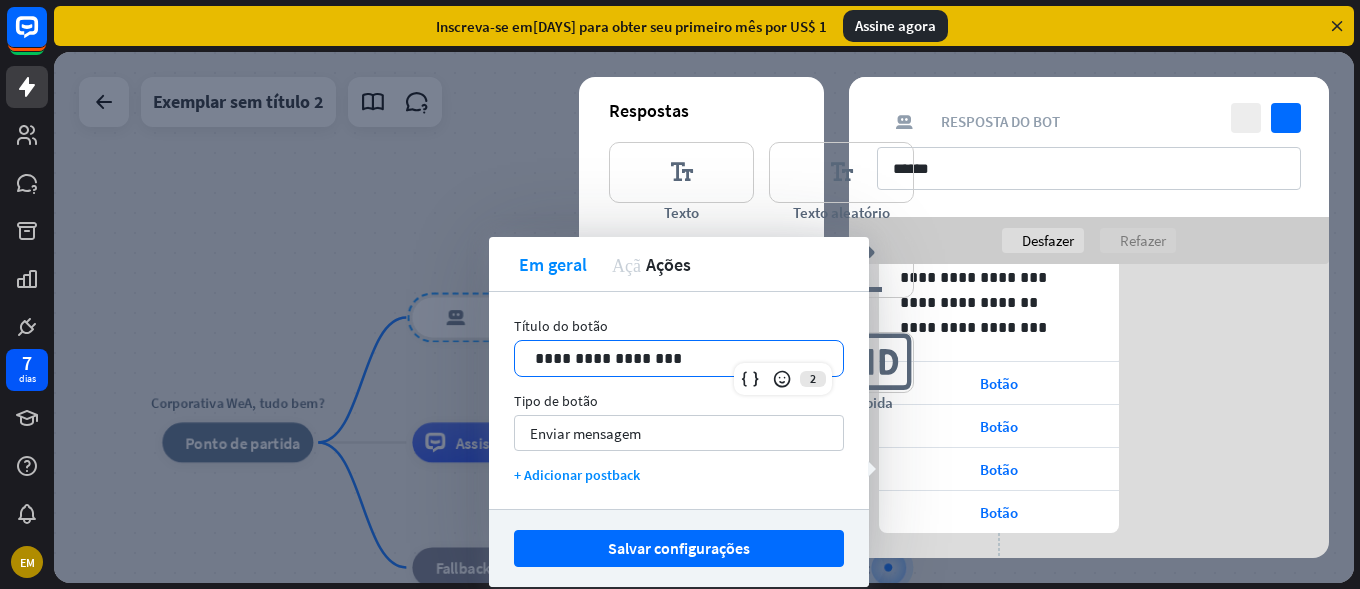click on "Salvar configurações" at bounding box center (679, 548) 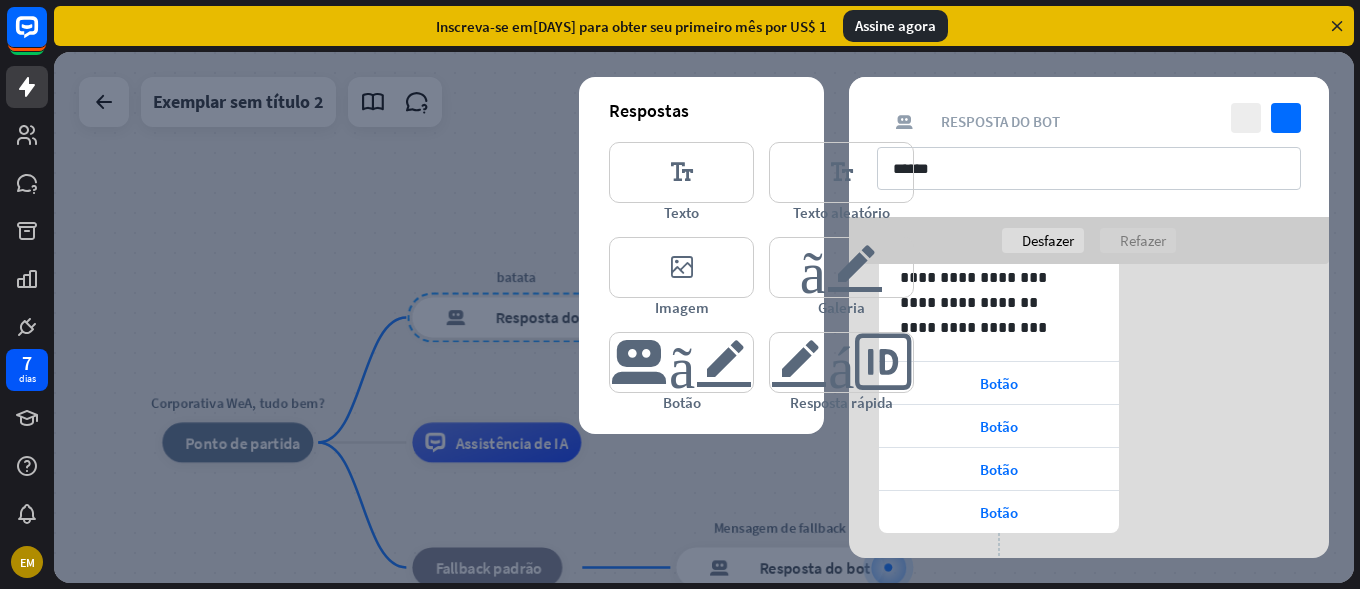 click at bounding box center [704, 317] 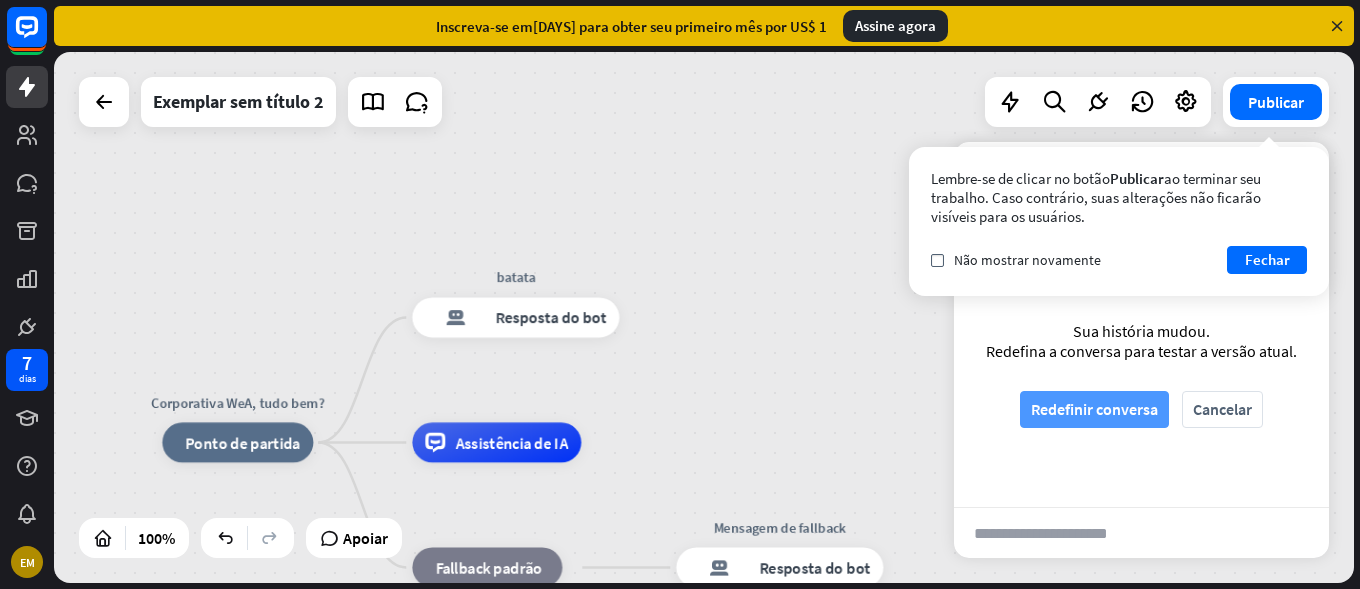 click on "Redefinir conversa" at bounding box center (1094, 409) 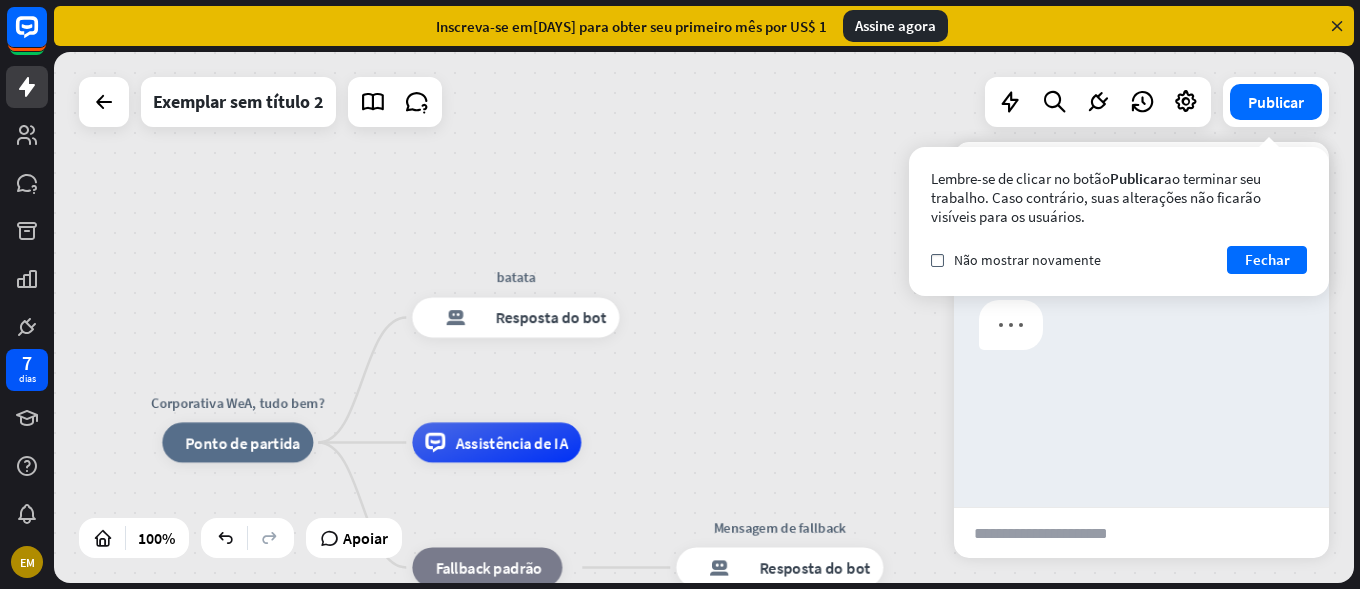scroll, scrollTop: 0, scrollLeft: 0, axis: both 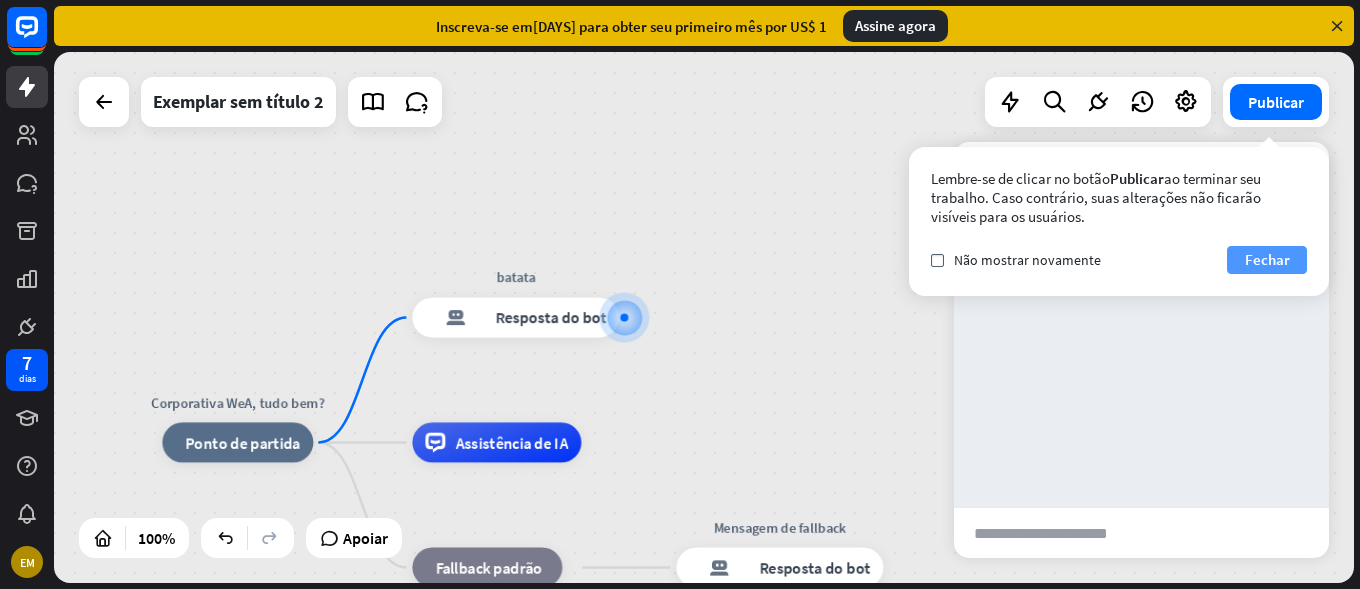 click on "Fechar" at bounding box center (1267, 260) 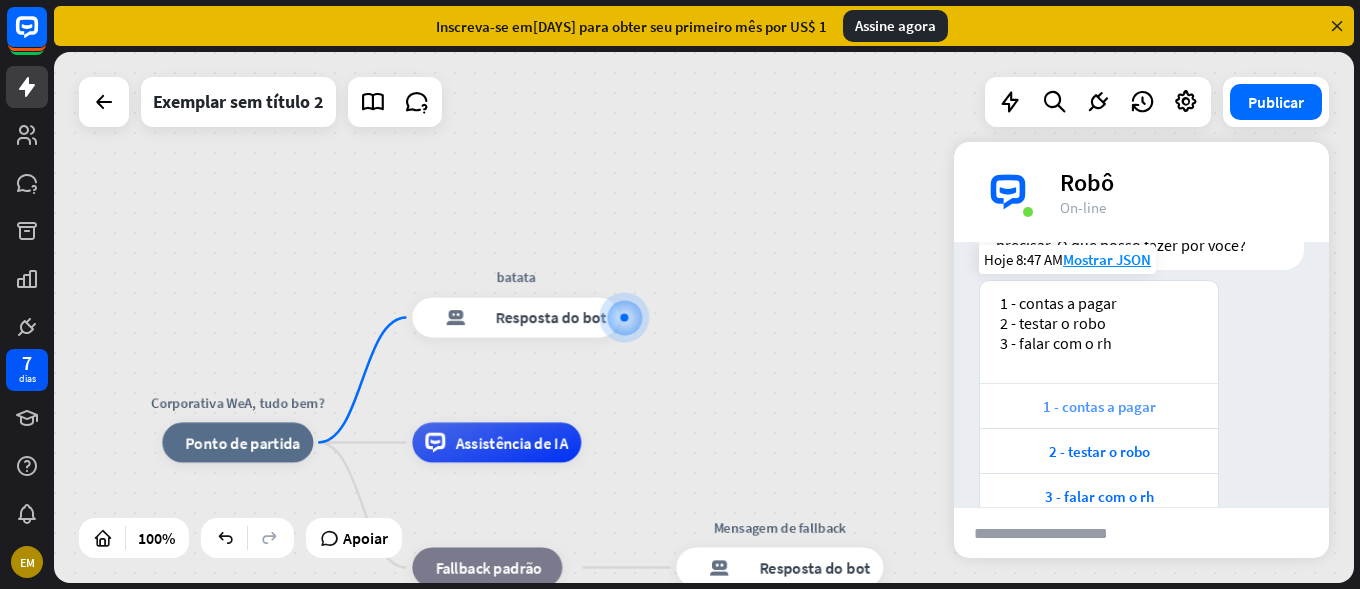 scroll, scrollTop: 187, scrollLeft: 0, axis: vertical 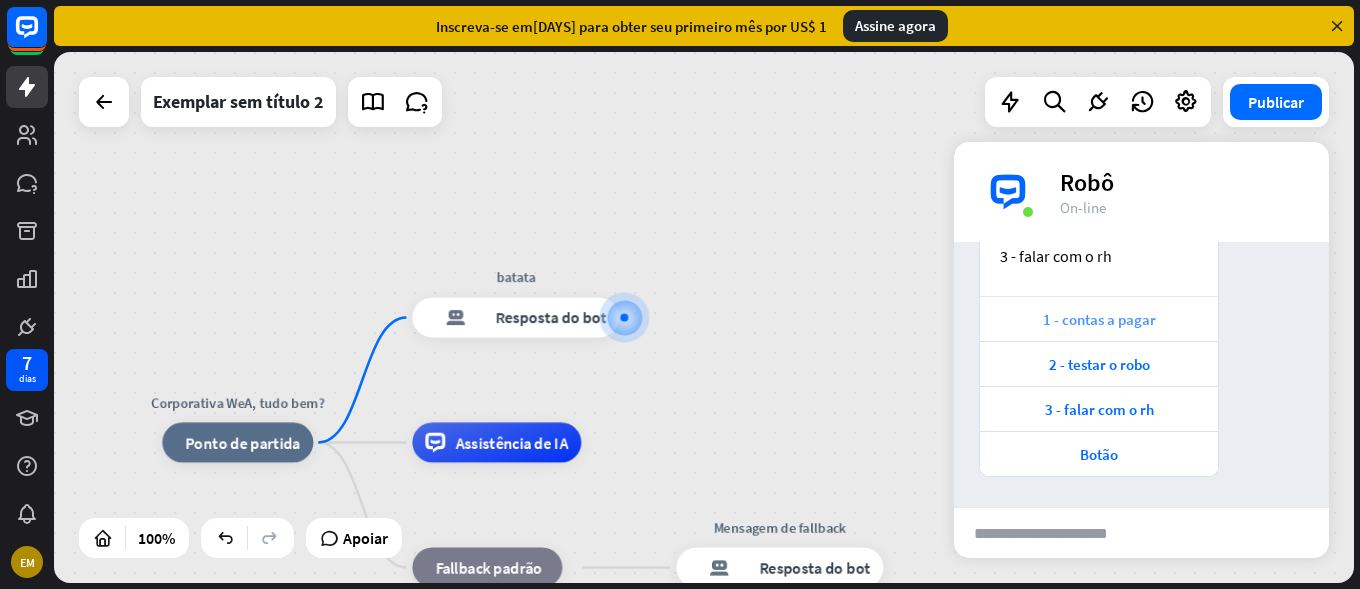 click on "1 - contas a pagar" at bounding box center [1099, 319] 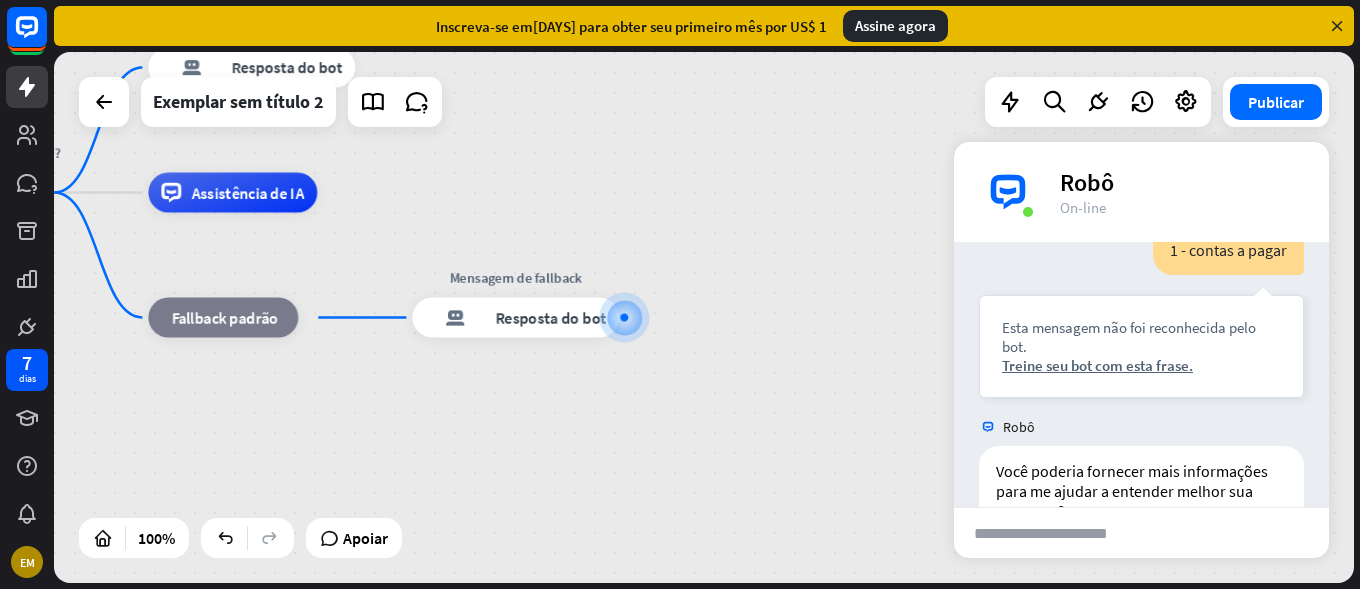 scroll, scrollTop: 426, scrollLeft: 0, axis: vertical 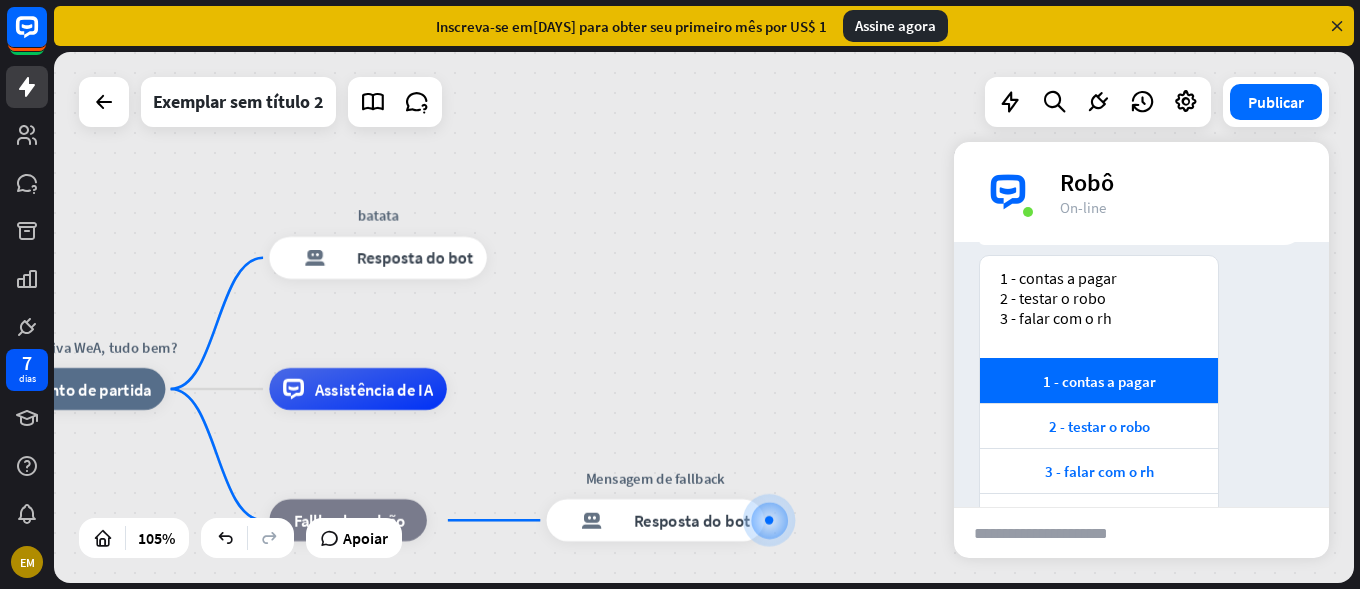 drag, startPoint x: 691, startPoint y: 310, endPoint x: 830, endPoint y: 471, distance: 212.70168 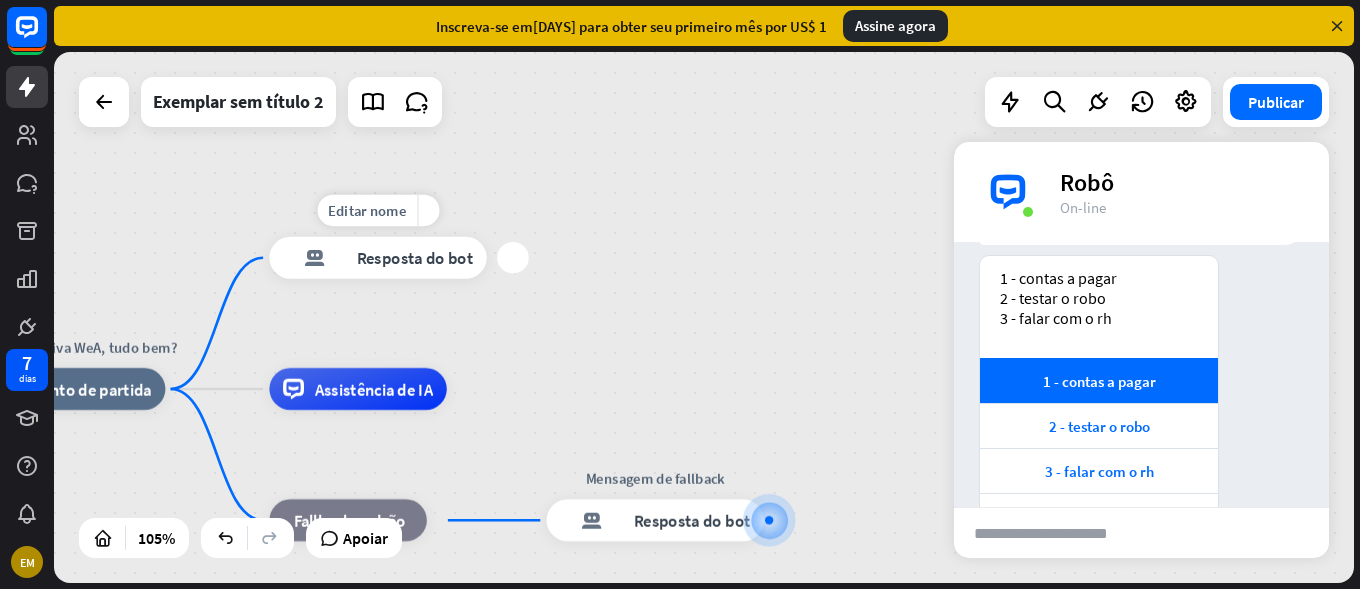 click on "resposta do bot de bloco   Resposta do bot" at bounding box center (377, 258) 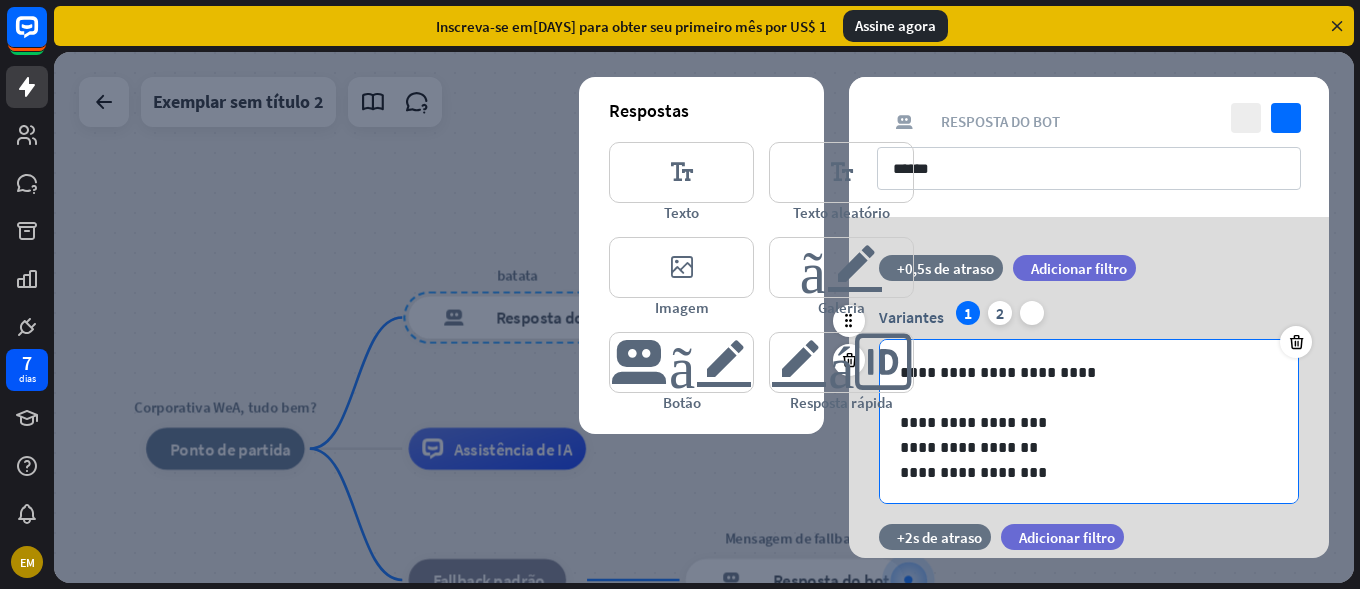 scroll, scrollTop: 2, scrollLeft: 0, axis: vertical 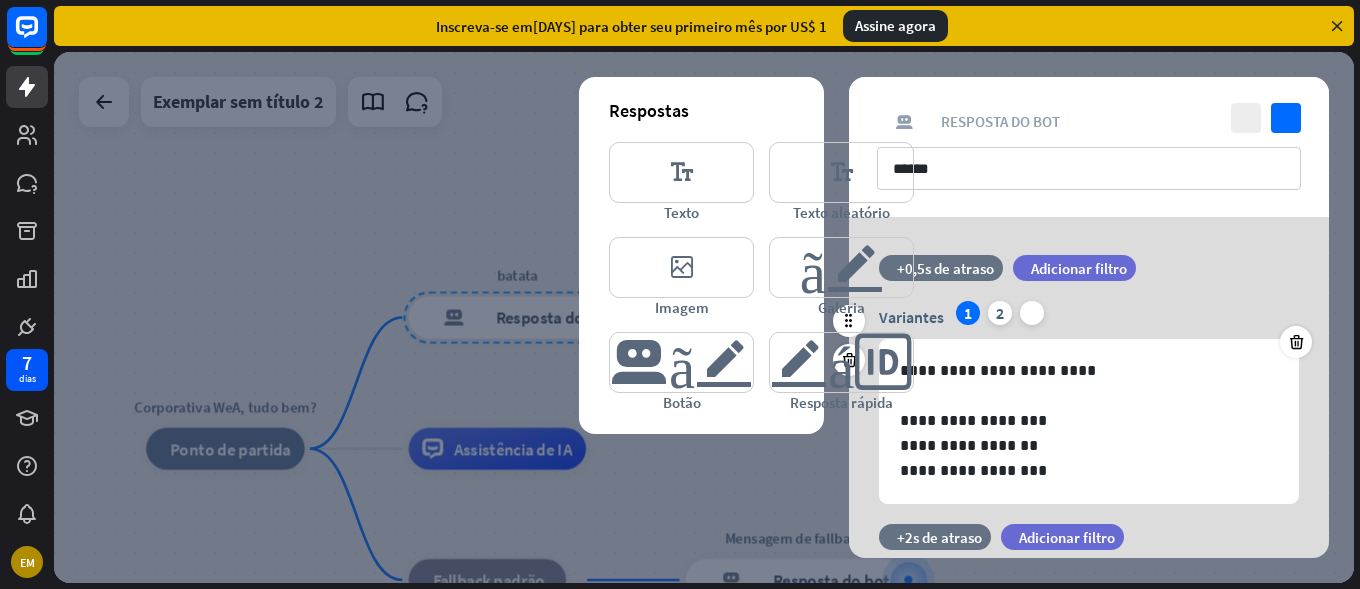 click on "Variantes
1
2
mais" at bounding box center (1089, 317) 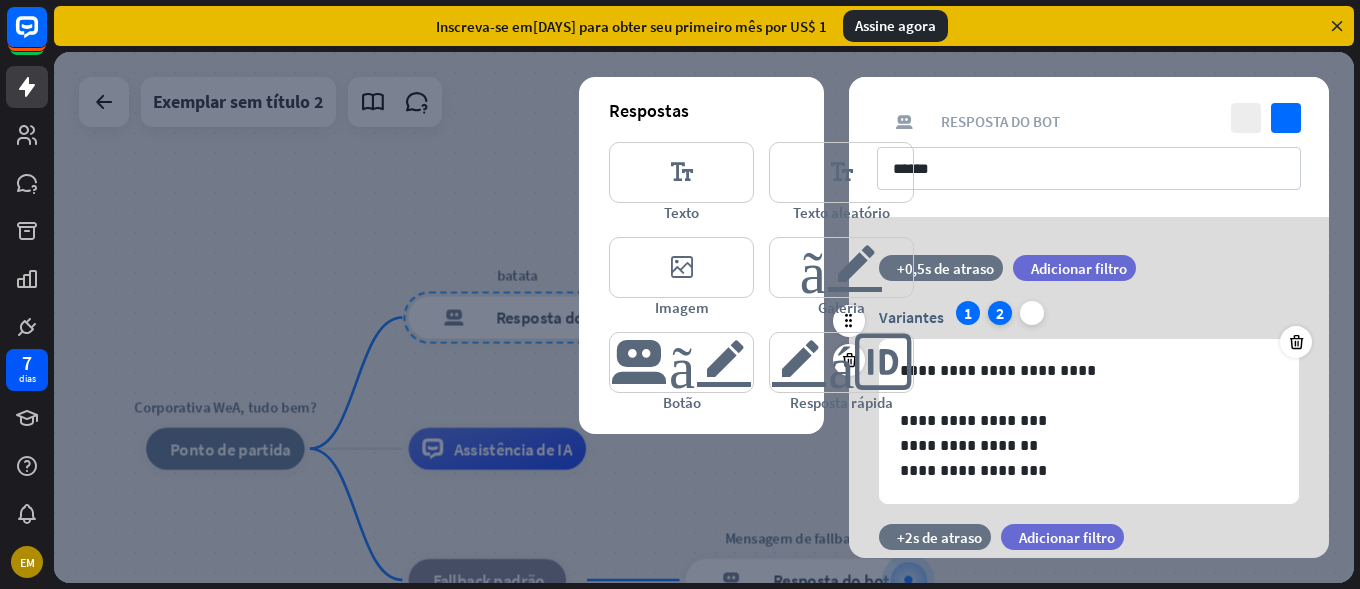click on "2" at bounding box center [1000, 313] 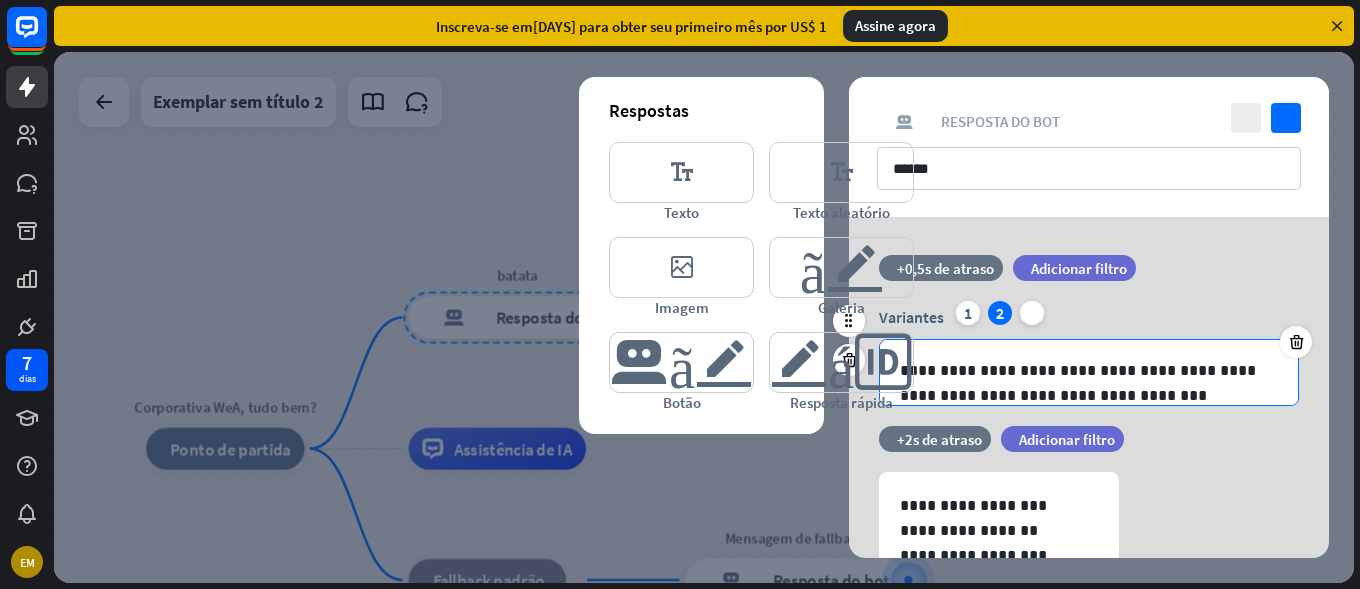 scroll, scrollTop: 0, scrollLeft: 0, axis: both 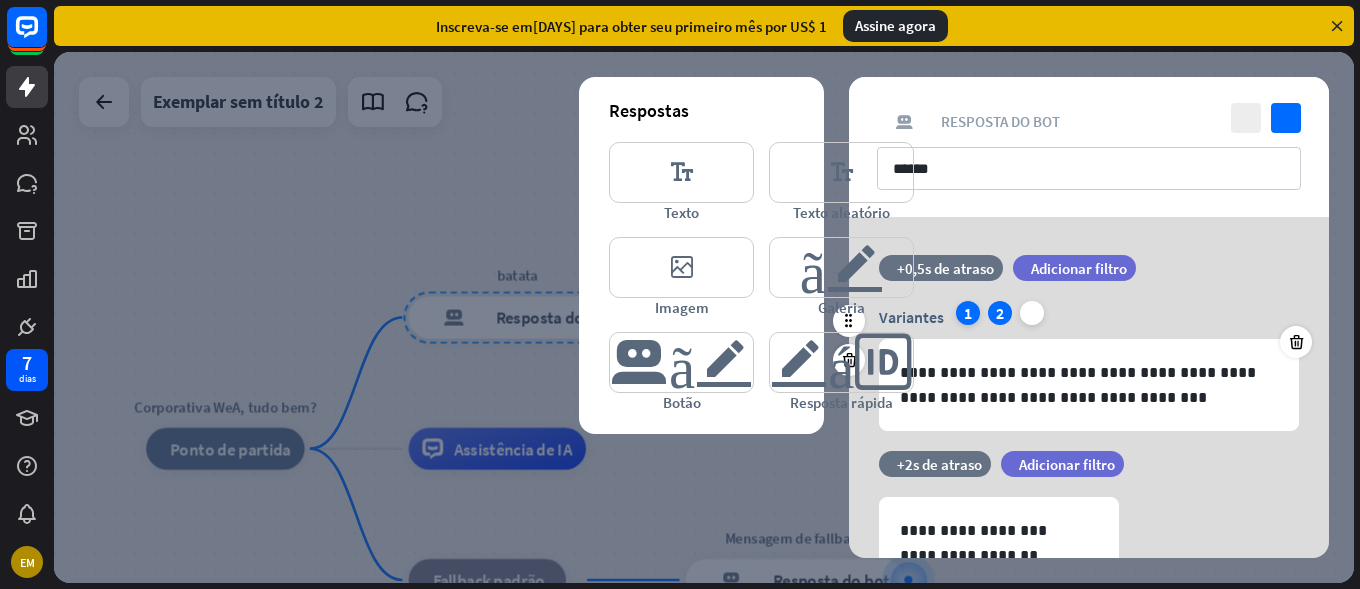 click on "1" at bounding box center [968, 313] 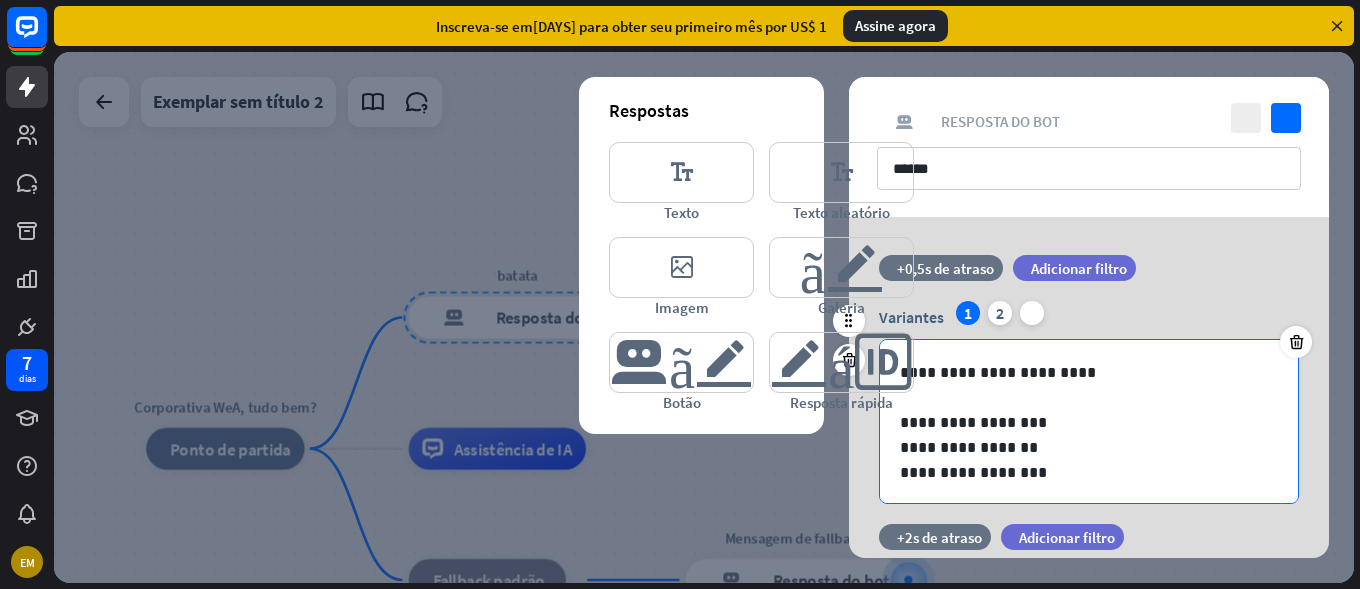 scroll, scrollTop: 2, scrollLeft: 0, axis: vertical 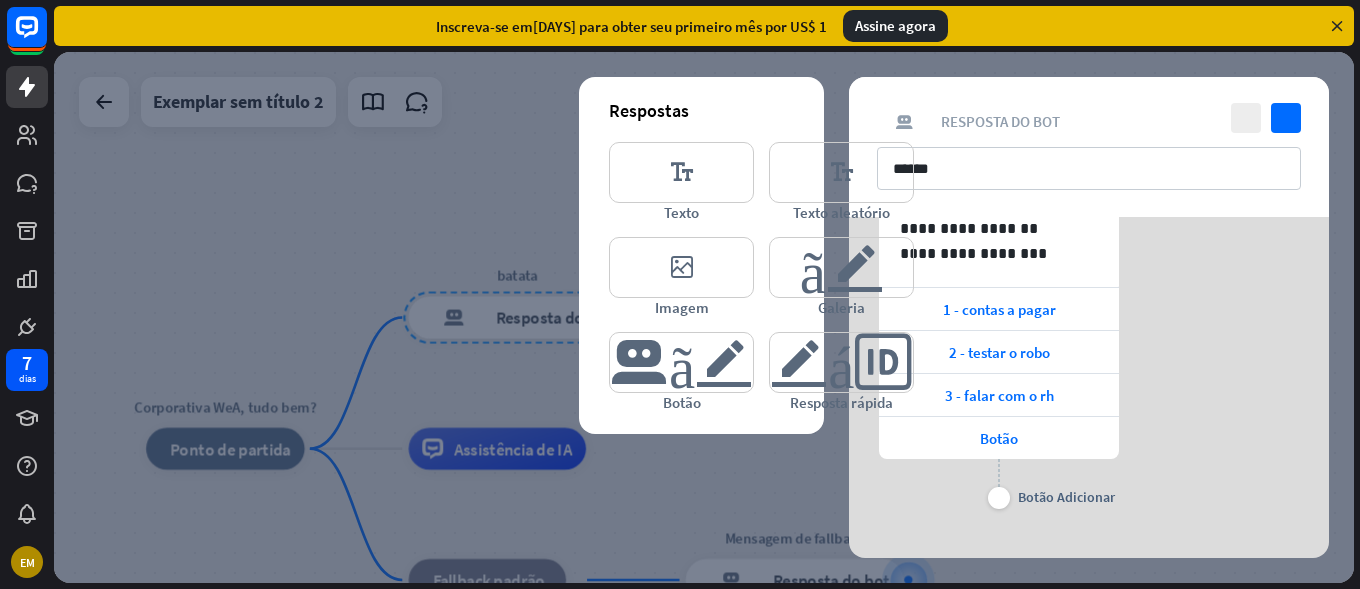 click at bounding box center (704, 317) 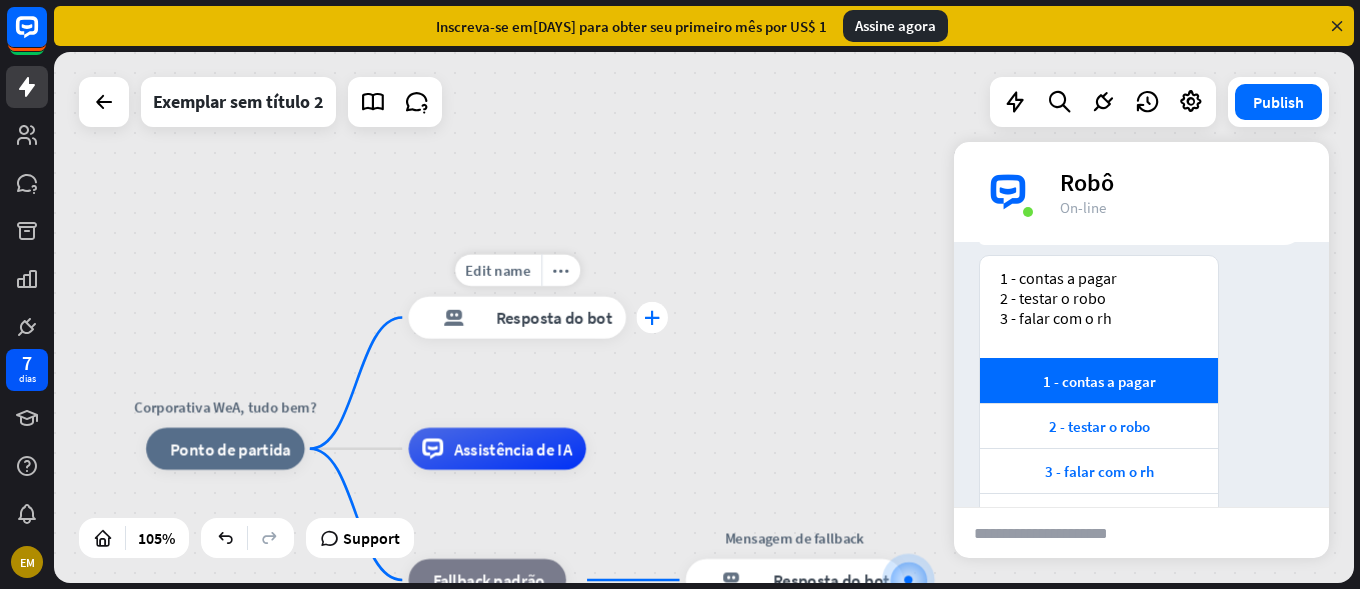 click on "plus" at bounding box center [652, 317] 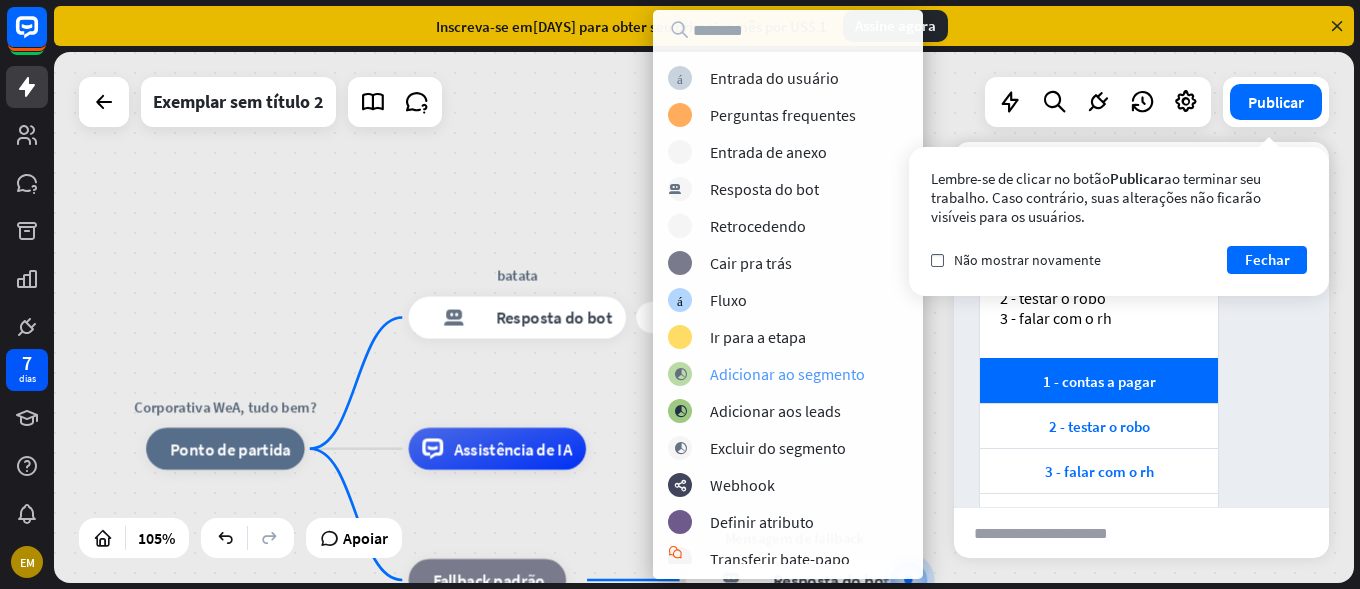 click on "Adicionar ao segmento" at bounding box center [787, 374] 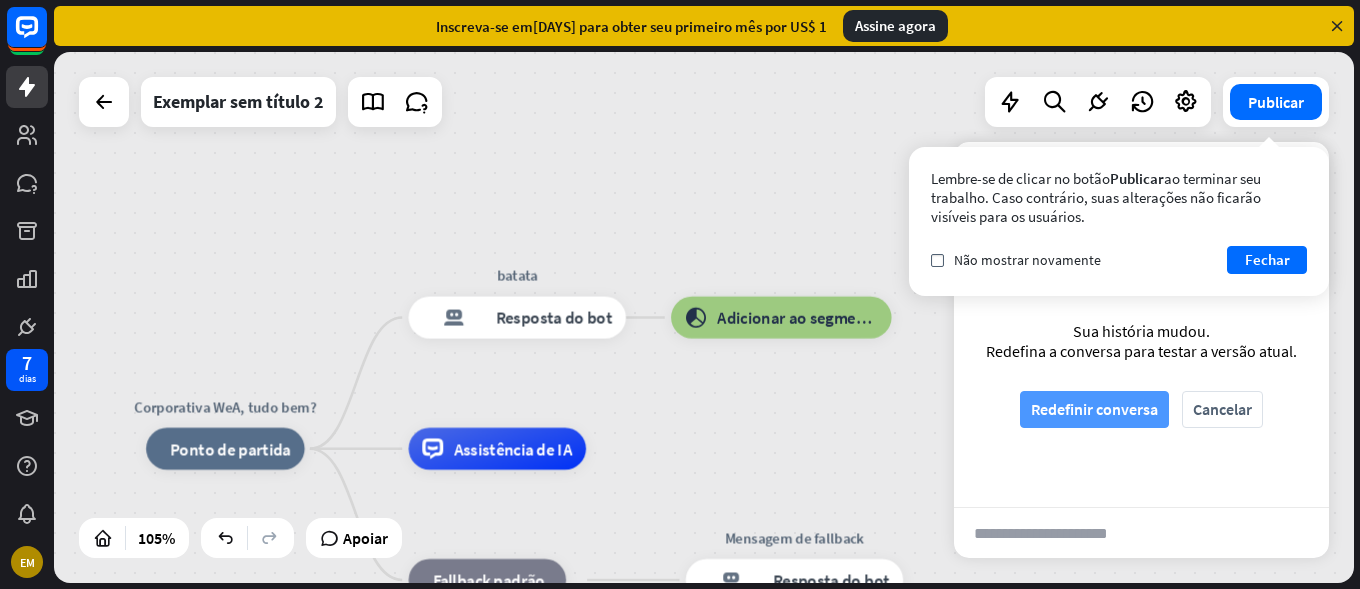click on "Redefinir conversa" at bounding box center (1094, 409) 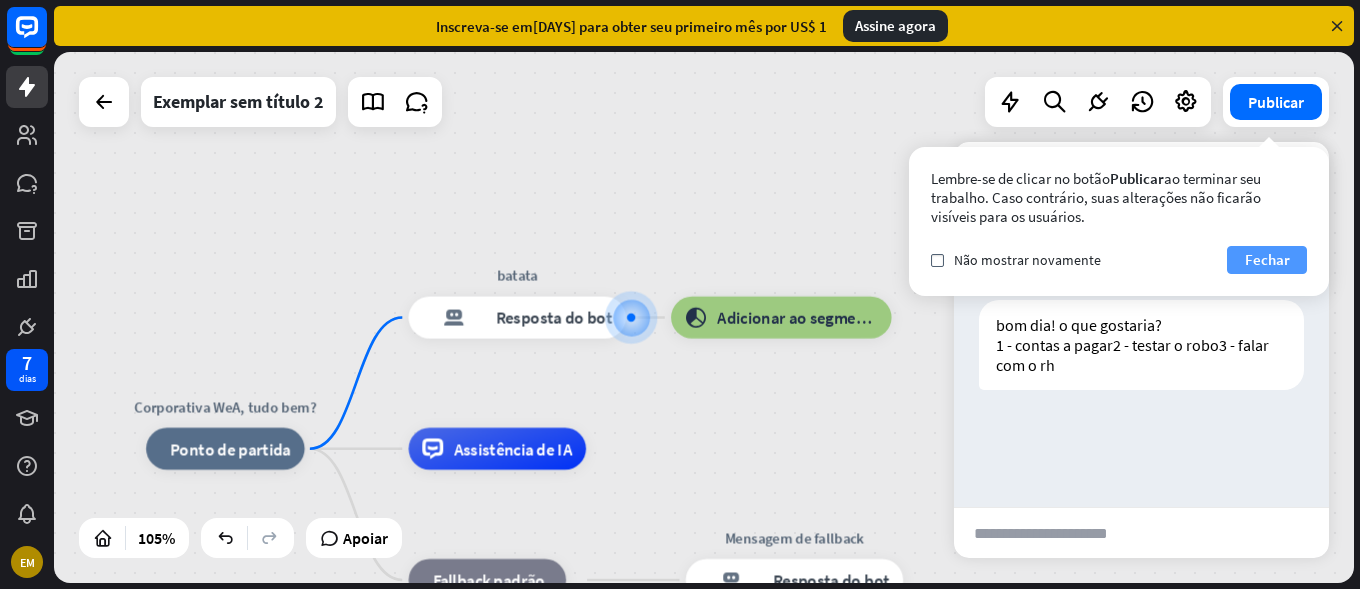 click on "Fechar" at bounding box center [1267, 259] 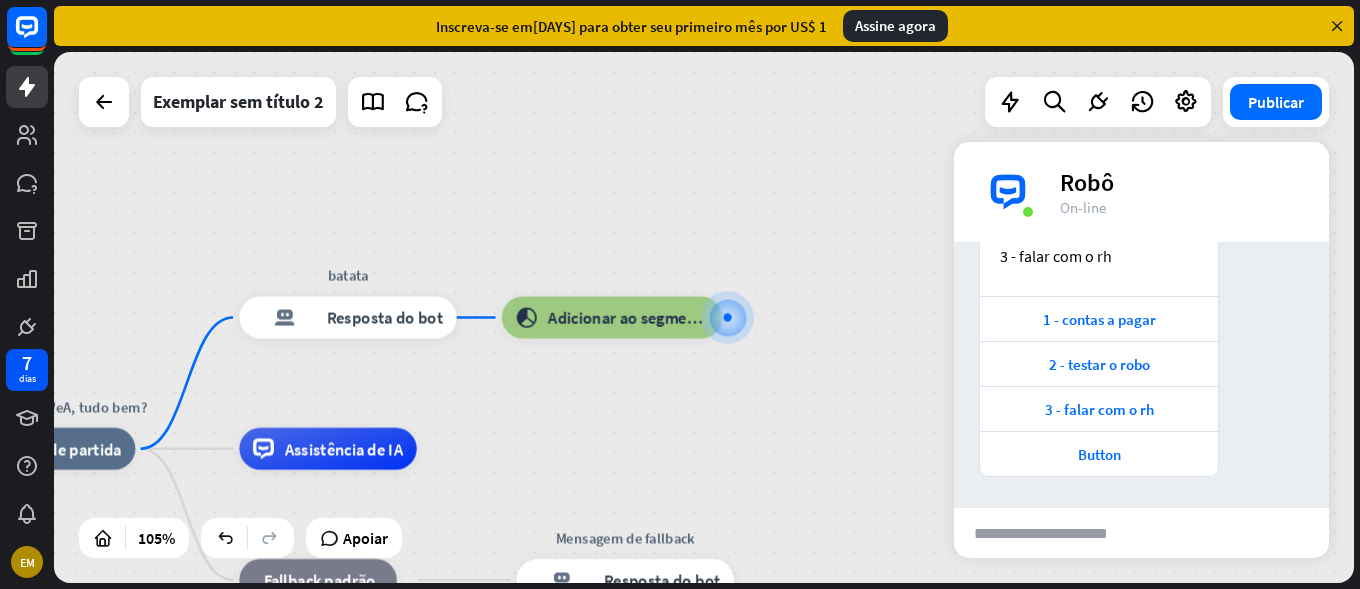 scroll, scrollTop: 247, scrollLeft: 0, axis: vertical 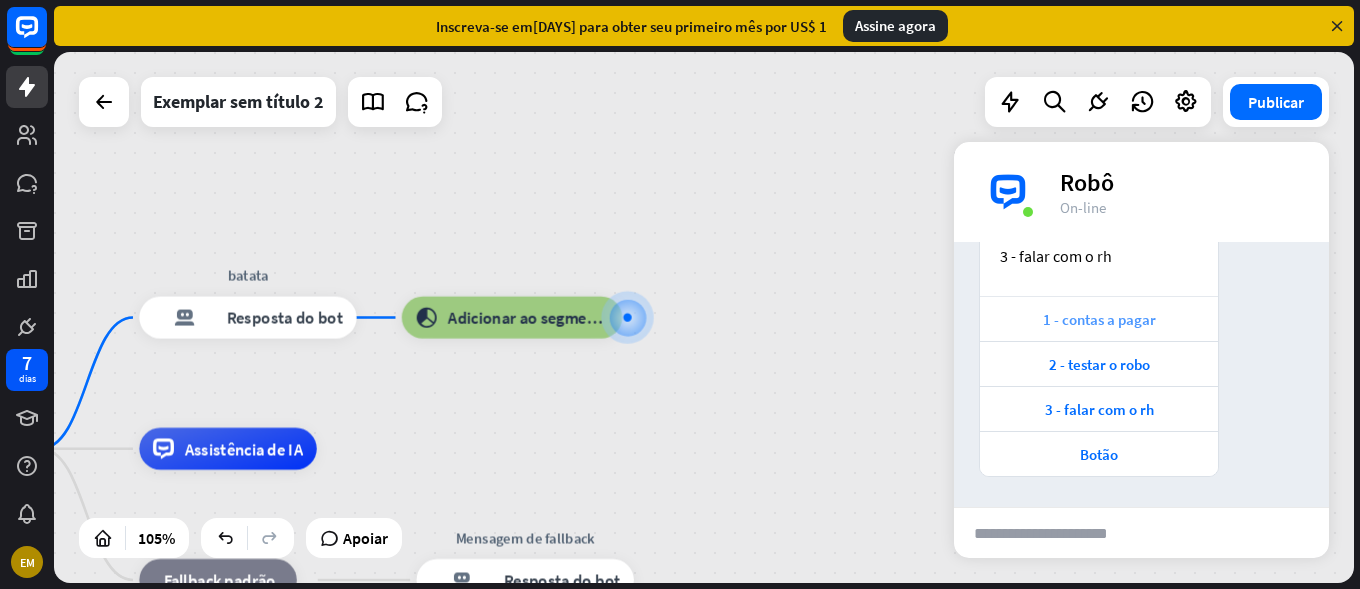 click on "1 - contas a pagar" at bounding box center (1099, 319) 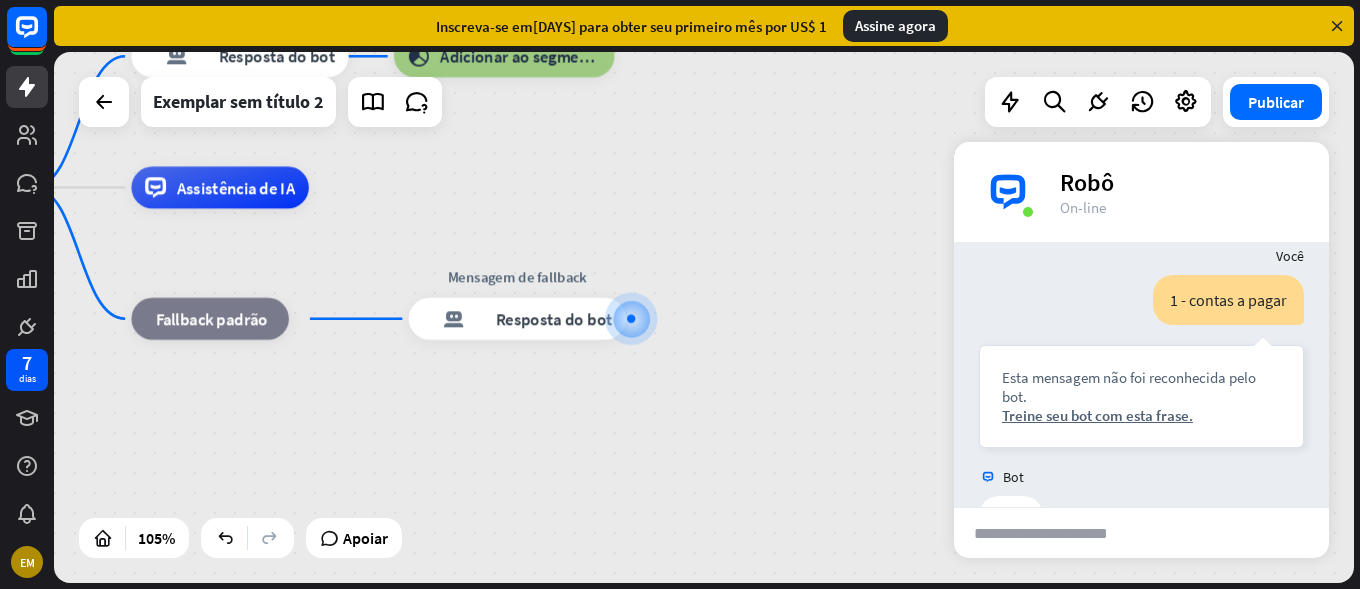 scroll, scrollTop: 566, scrollLeft: 0, axis: vertical 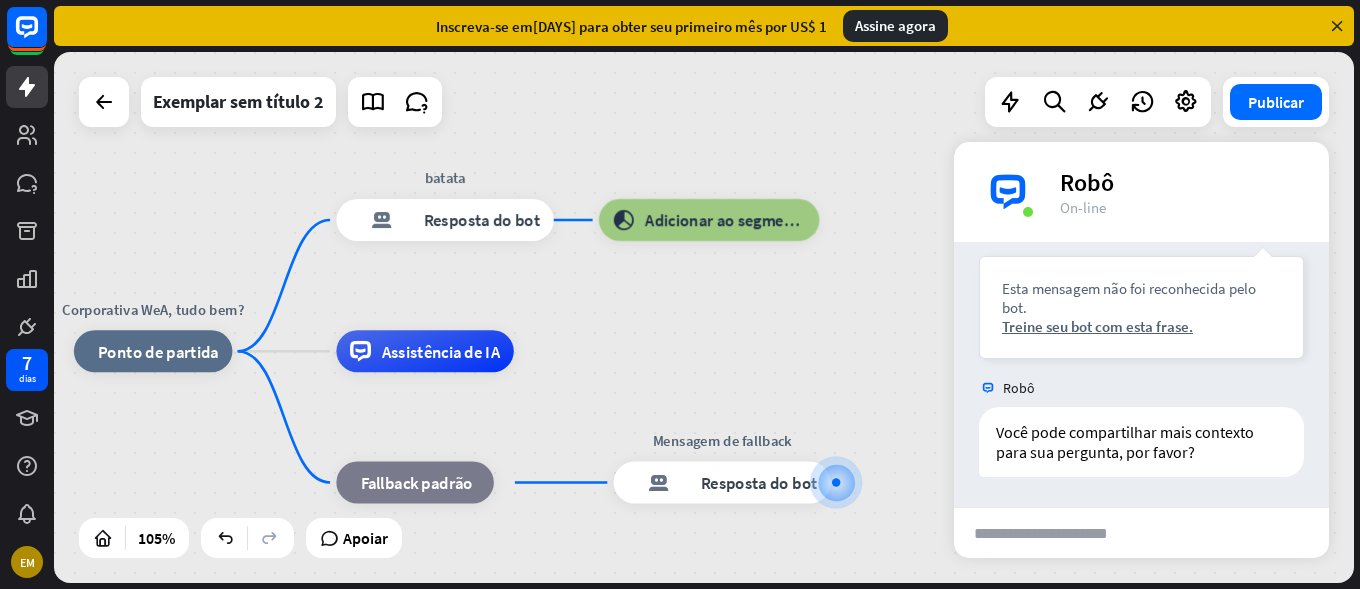 drag, startPoint x: 567, startPoint y: 168, endPoint x: 1037, endPoint y: 594, distance: 634.3311 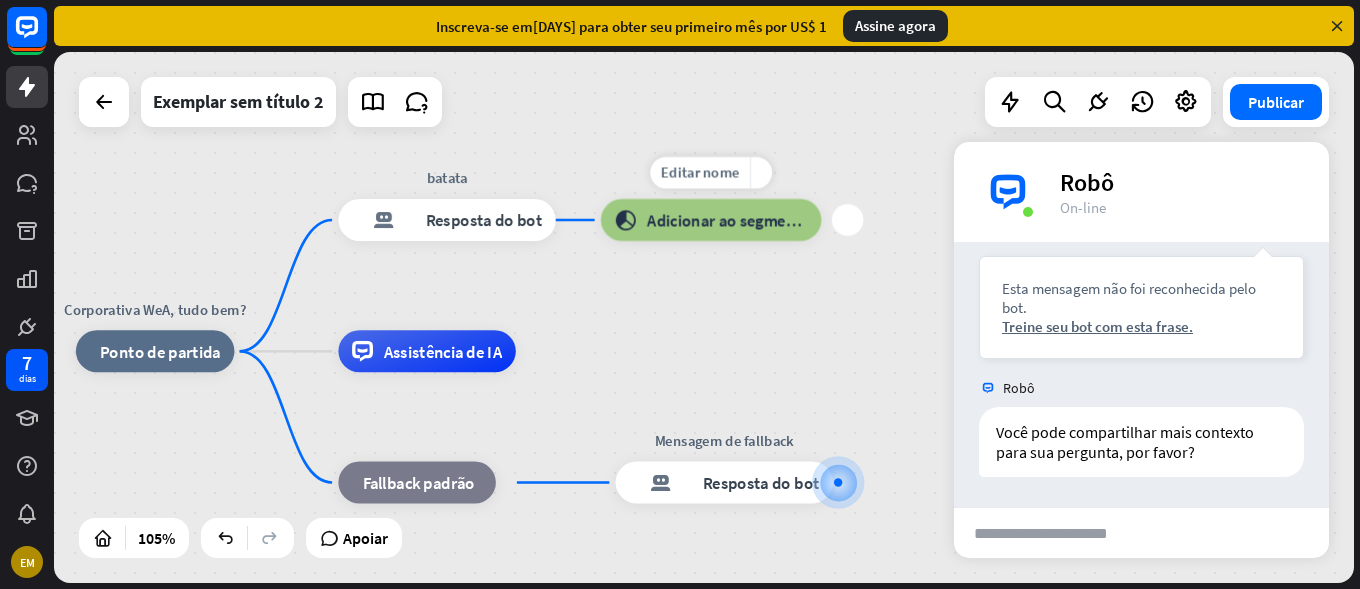 click on "mais_amarelo" at bounding box center (761, 172) 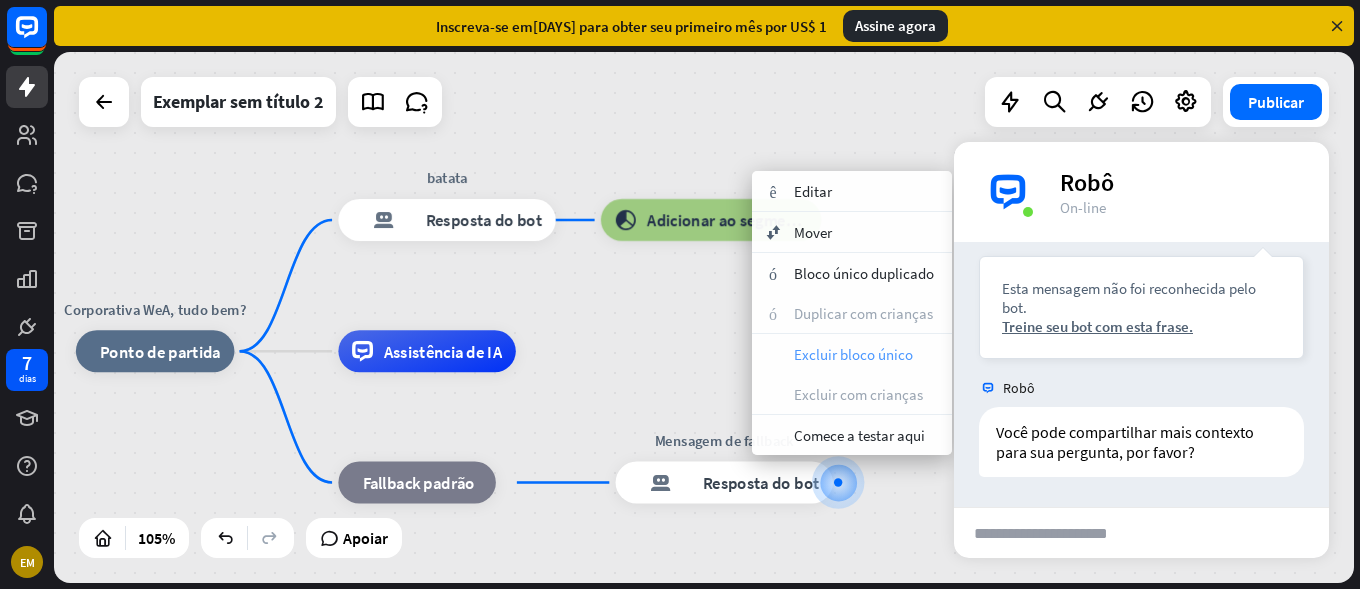 click on "Excluir bloco único" at bounding box center (853, 354) 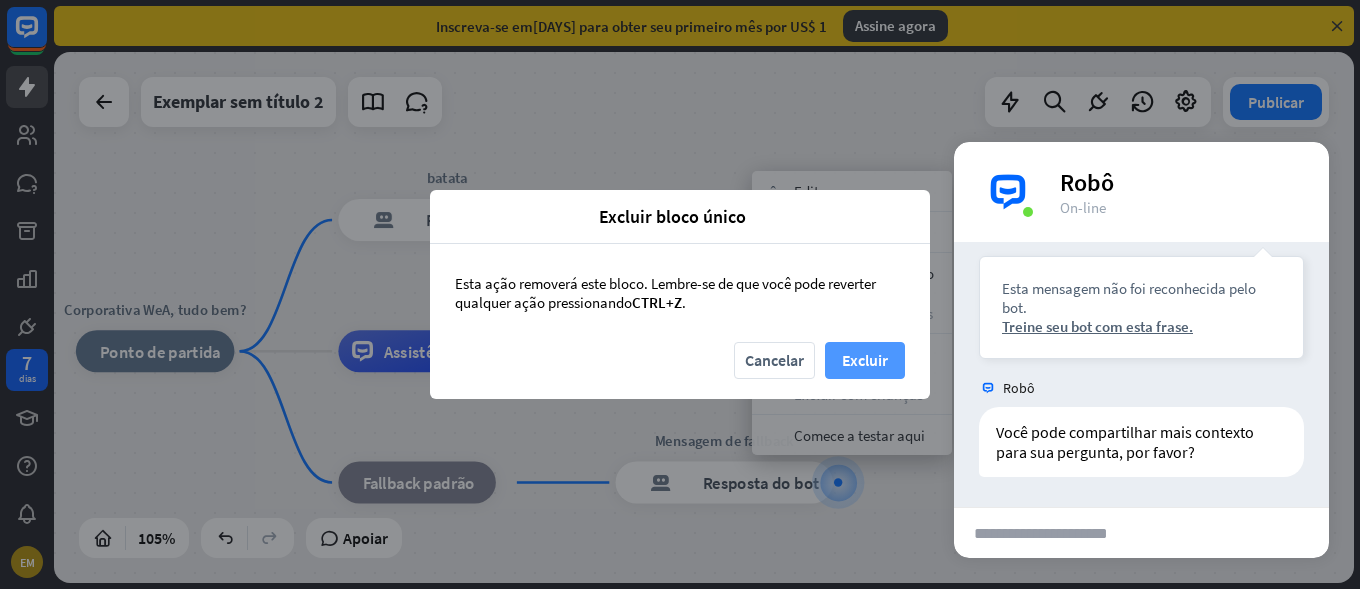 click on "Excluir" at bounding box center [865, 360] 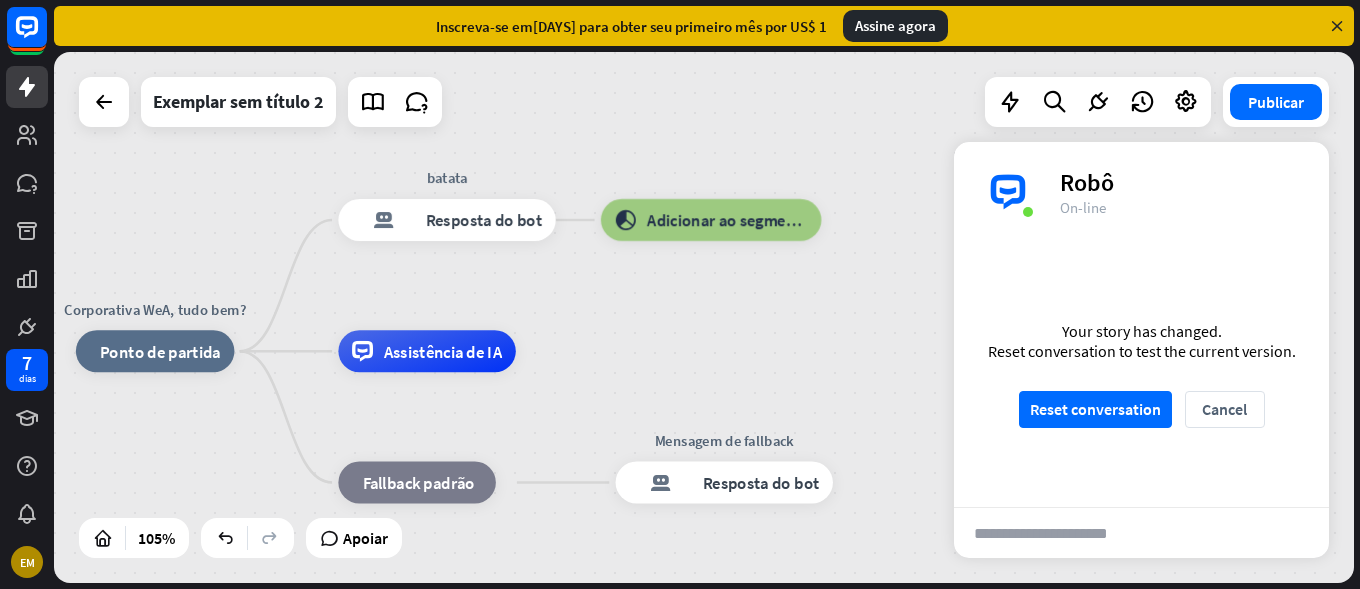 click at bounding box center (704, 317) 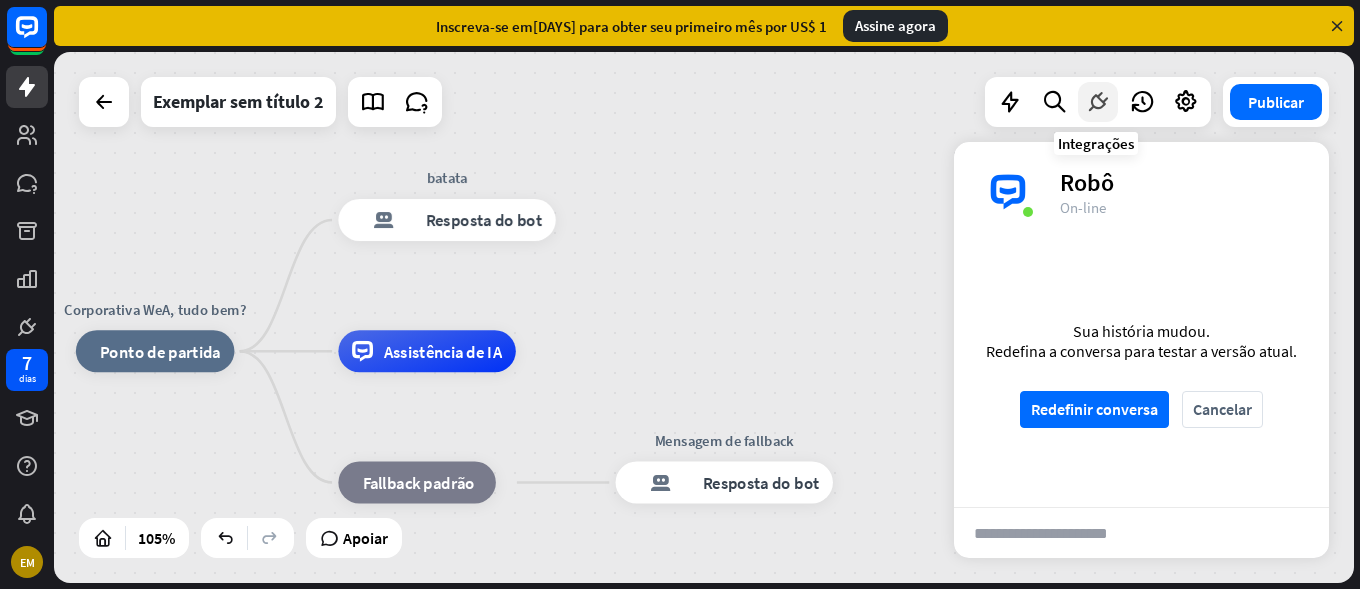click at bounding box center [1098, 102] 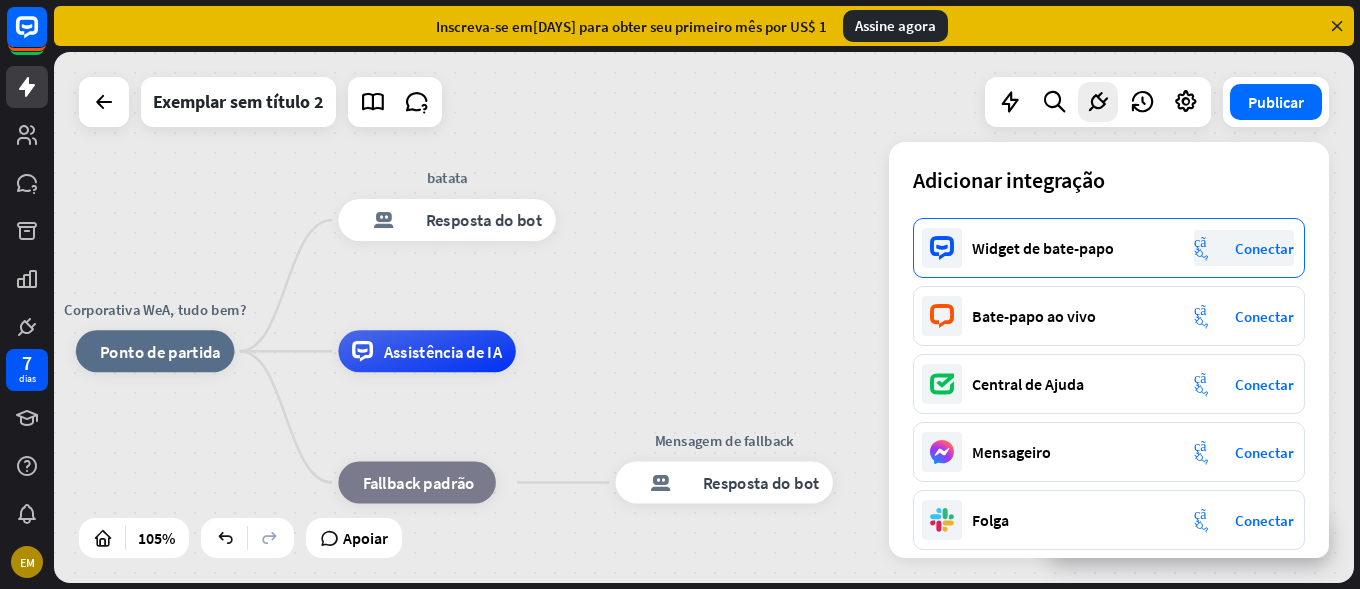 click on "Conectar" at bounding box center (1264, 248) 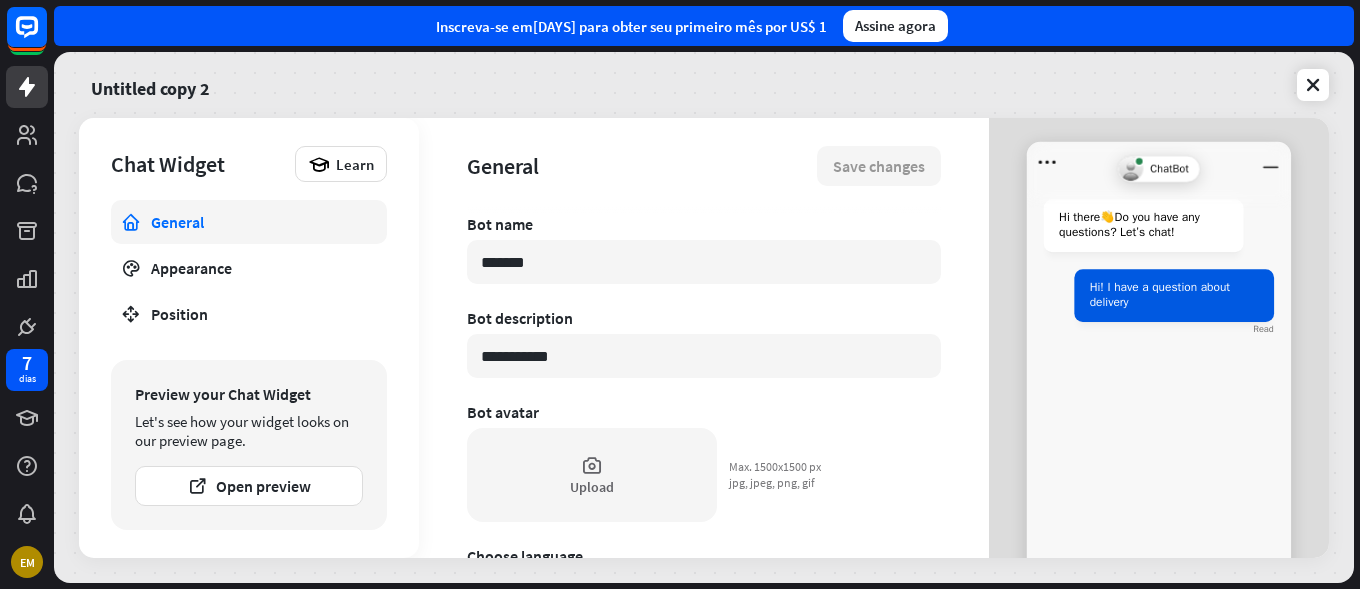 type on "*" 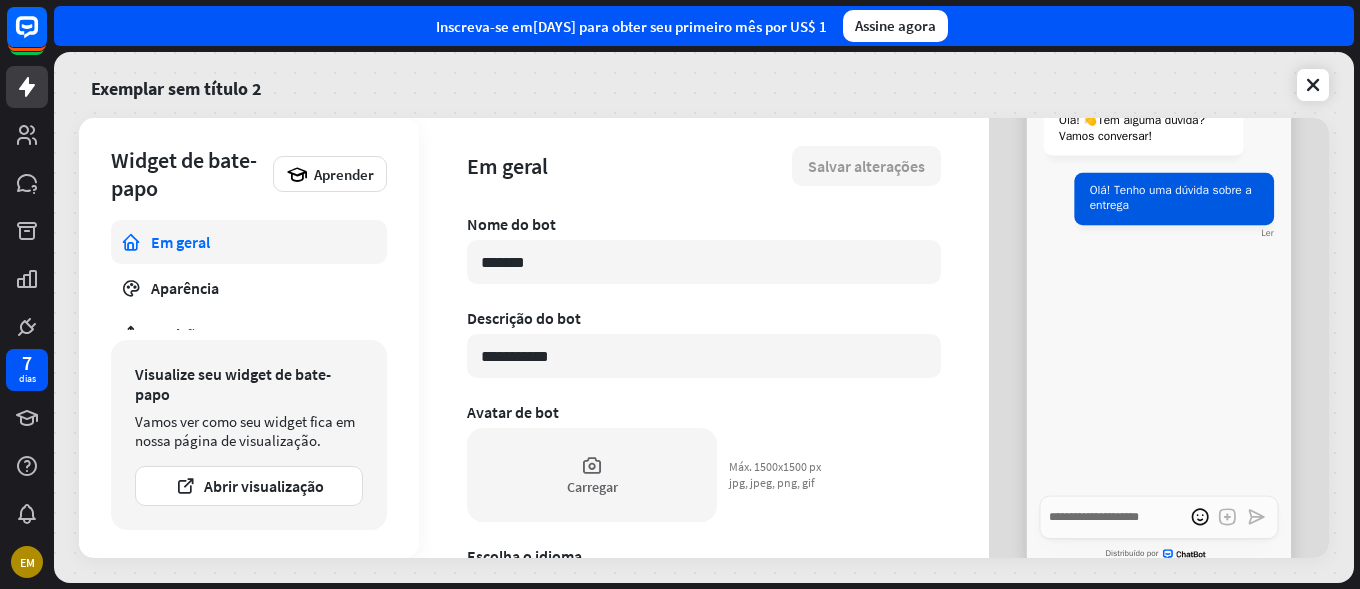 scroll, scrollTop: 0, scrollLeft: 0, axis: both 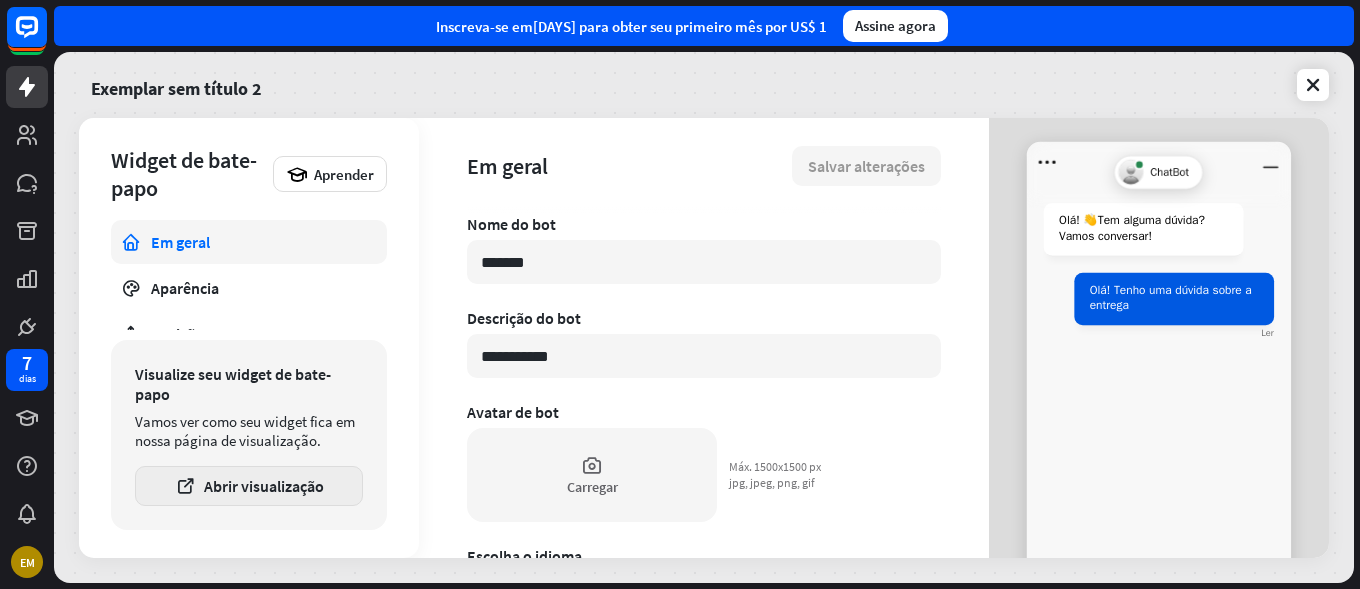 click on "Abrir visualização" at bounding box center [264, 486] 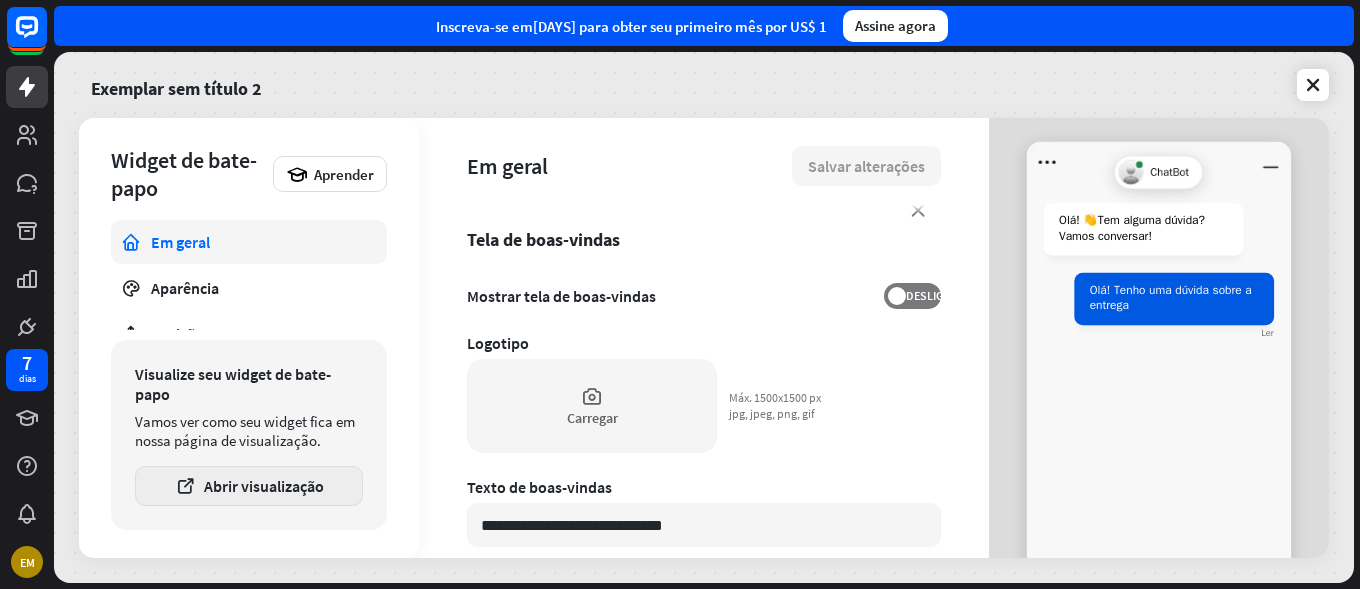 scroll, scrollTop: 228, scrollLeft: 0, axis: vertical 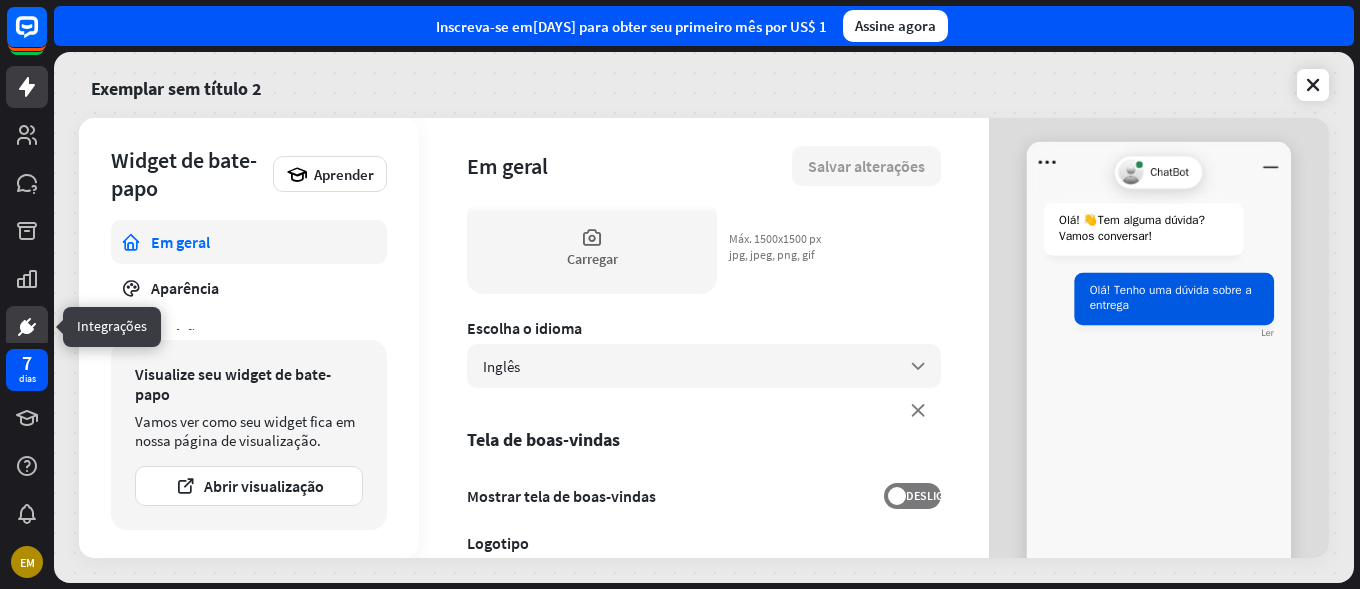 click 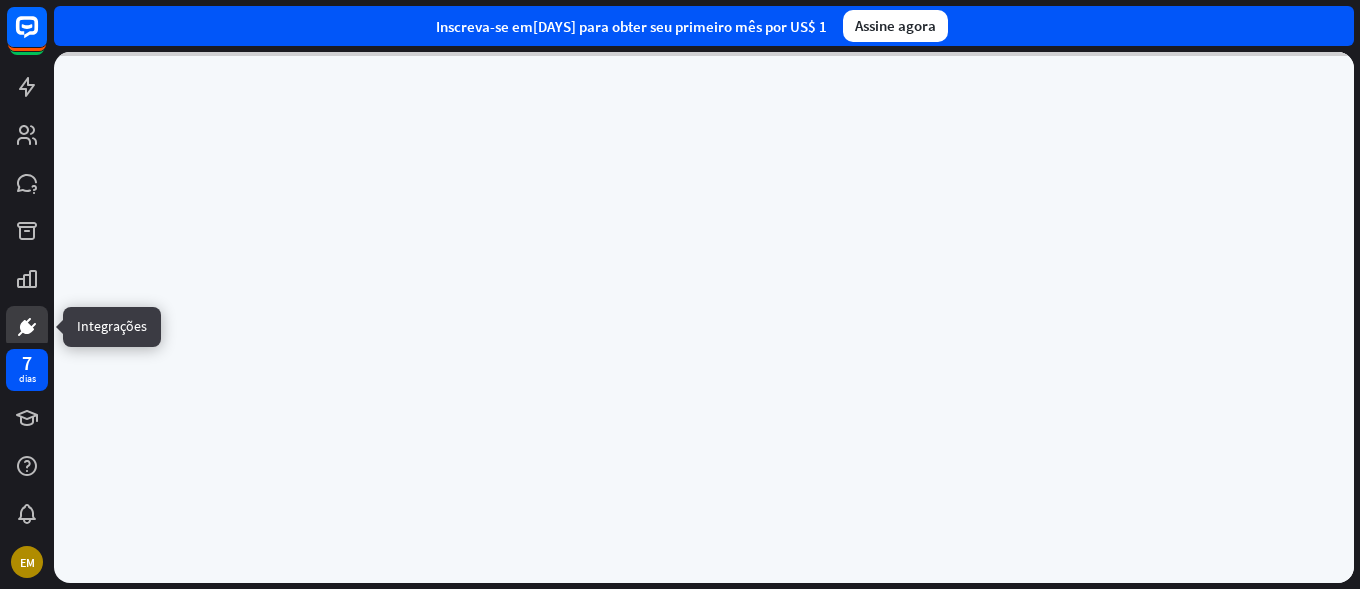 click 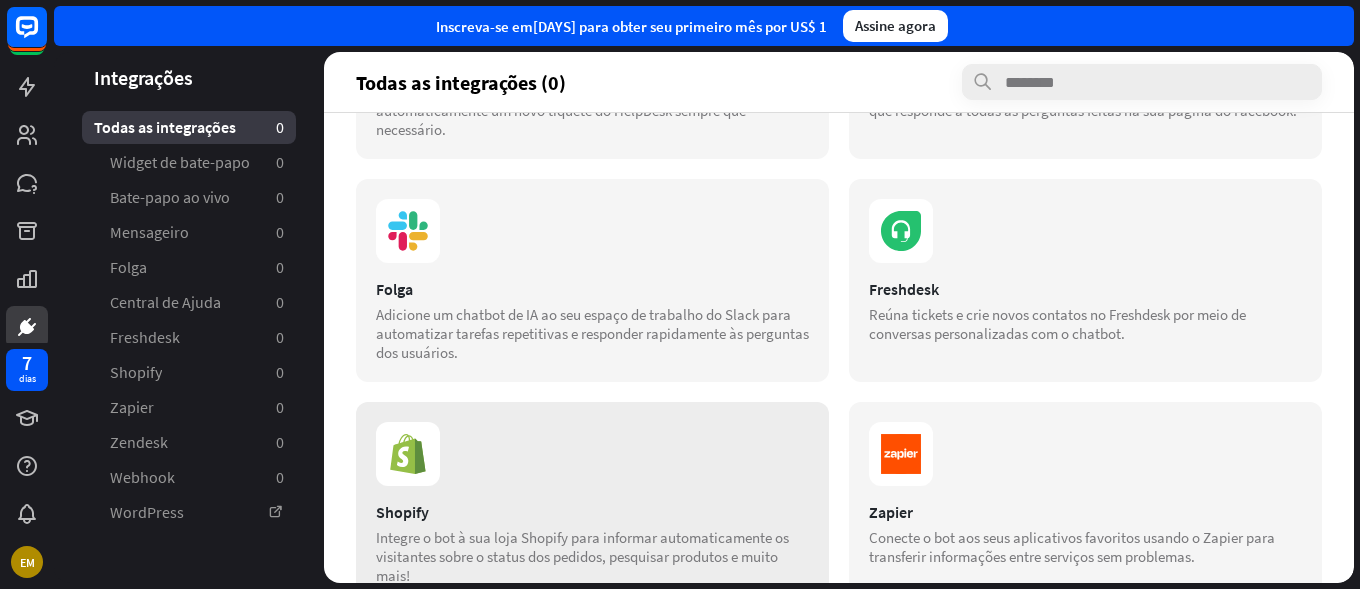 scroll, scrollTop: 0, scrollLeft: 0, axis: both 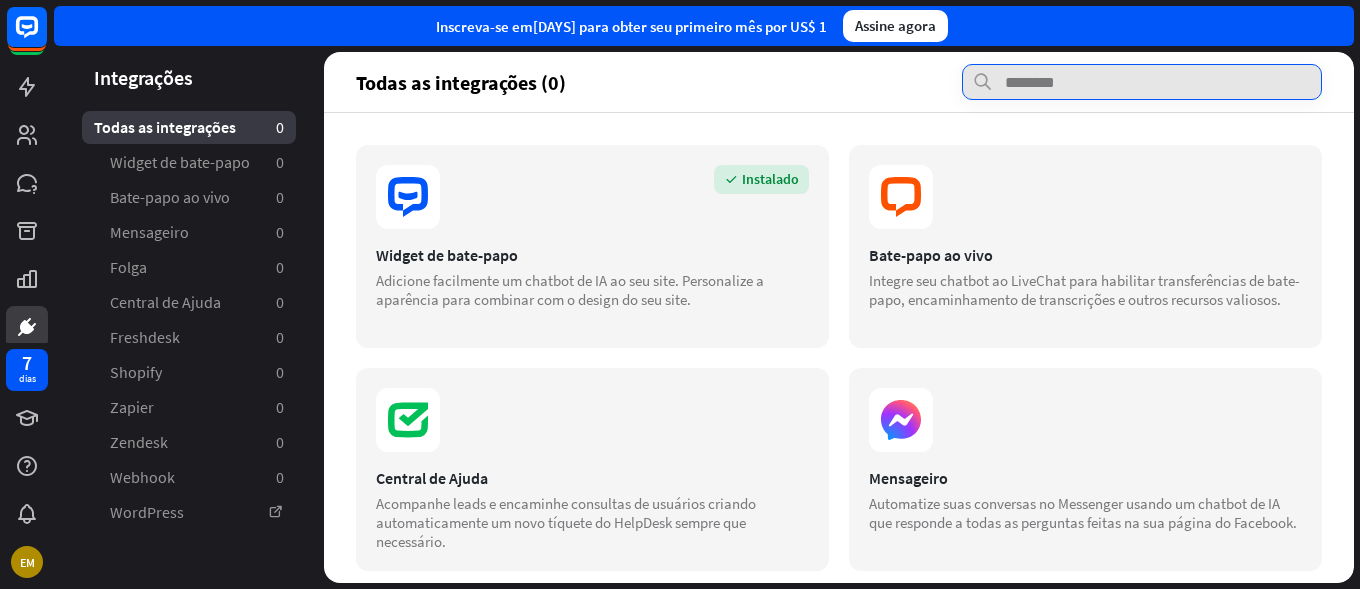 click at bounding box center [1142, 82] 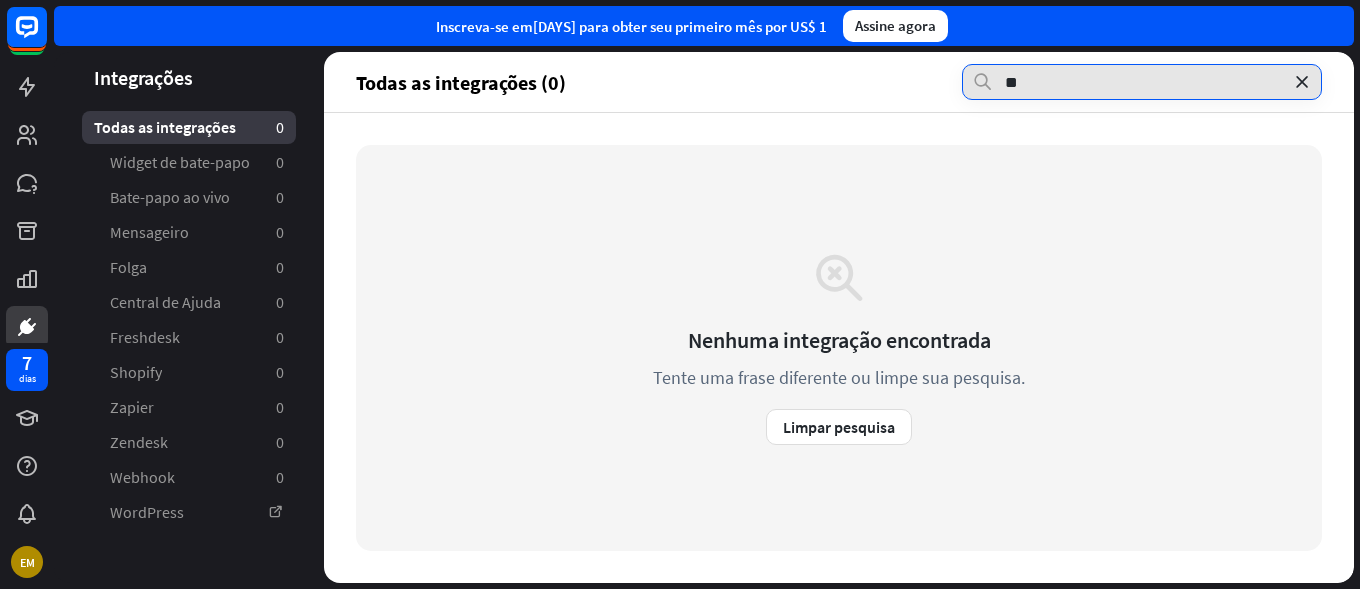 type on "*" 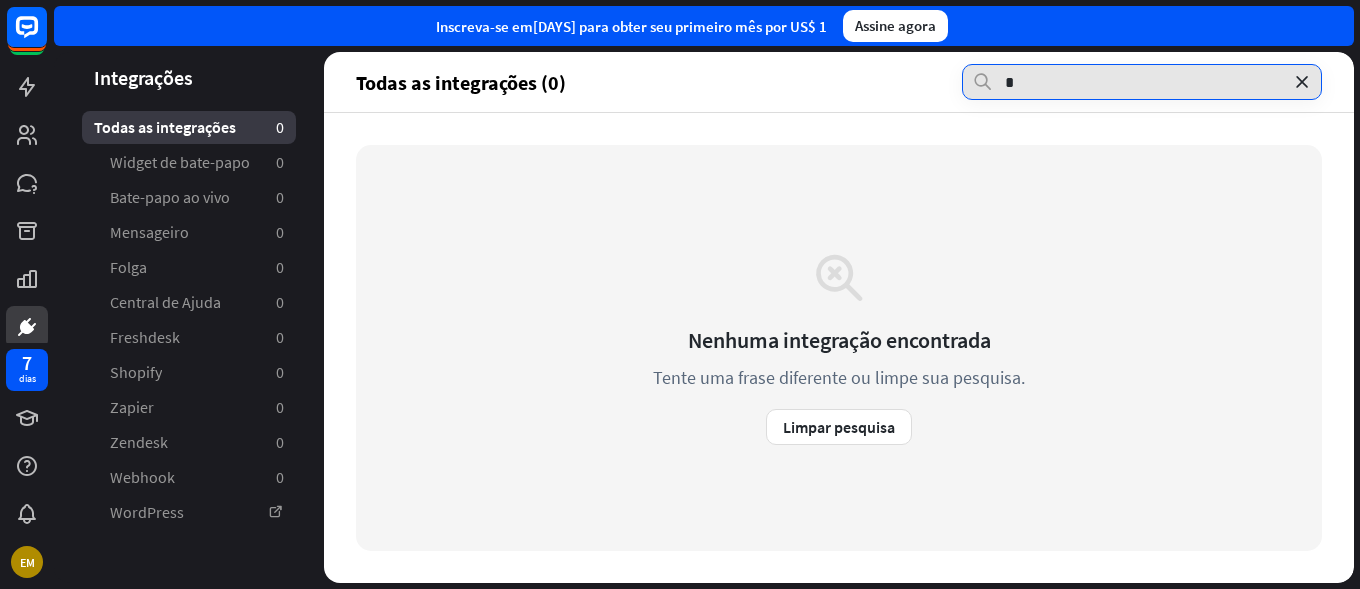 type 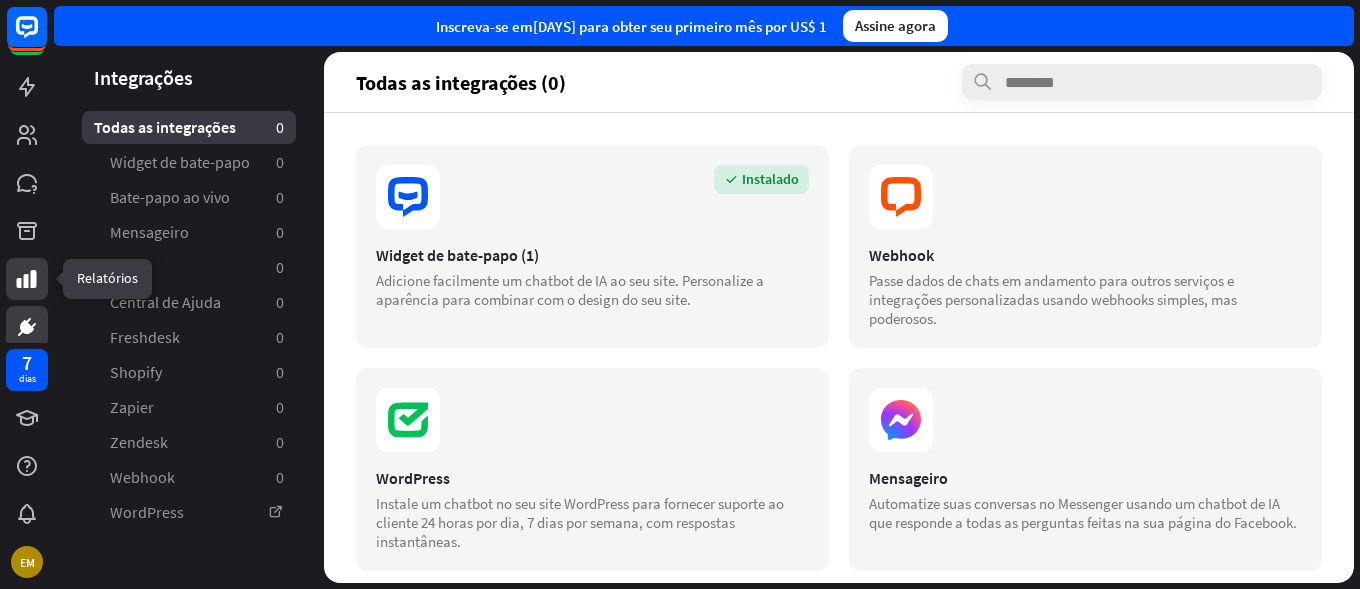 click 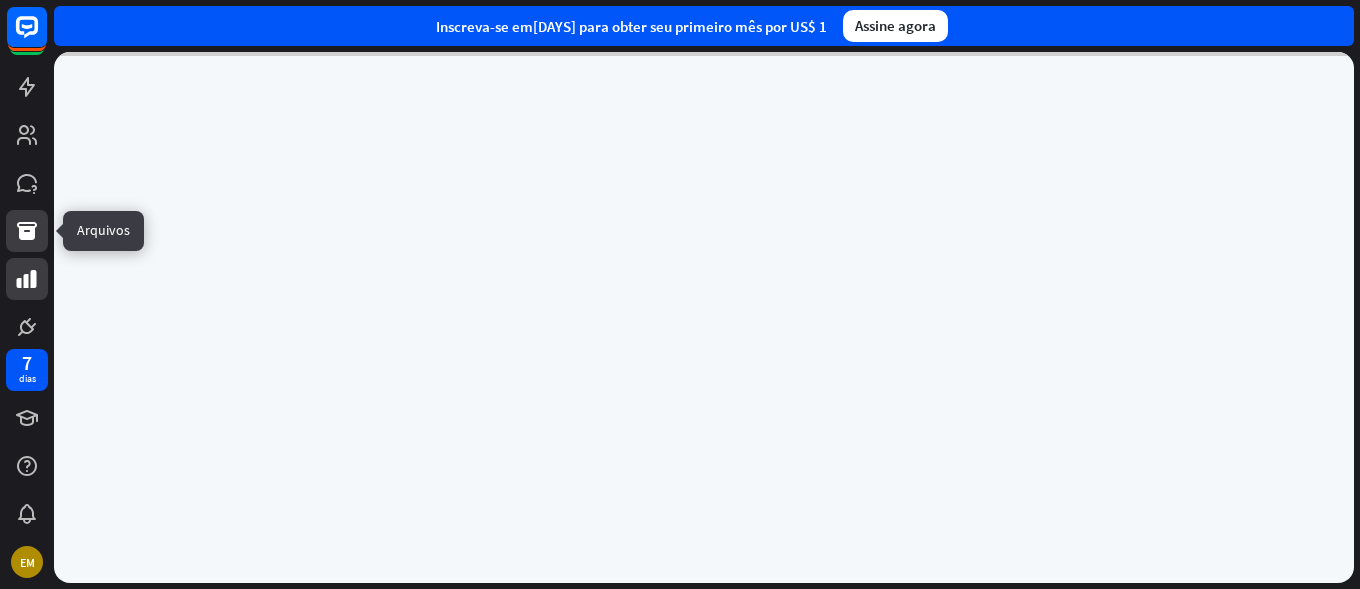 drag, startPoint x: 22, startPoint y: 238, endPoint x: 26, endPoint y: 224, distance: 14.56022 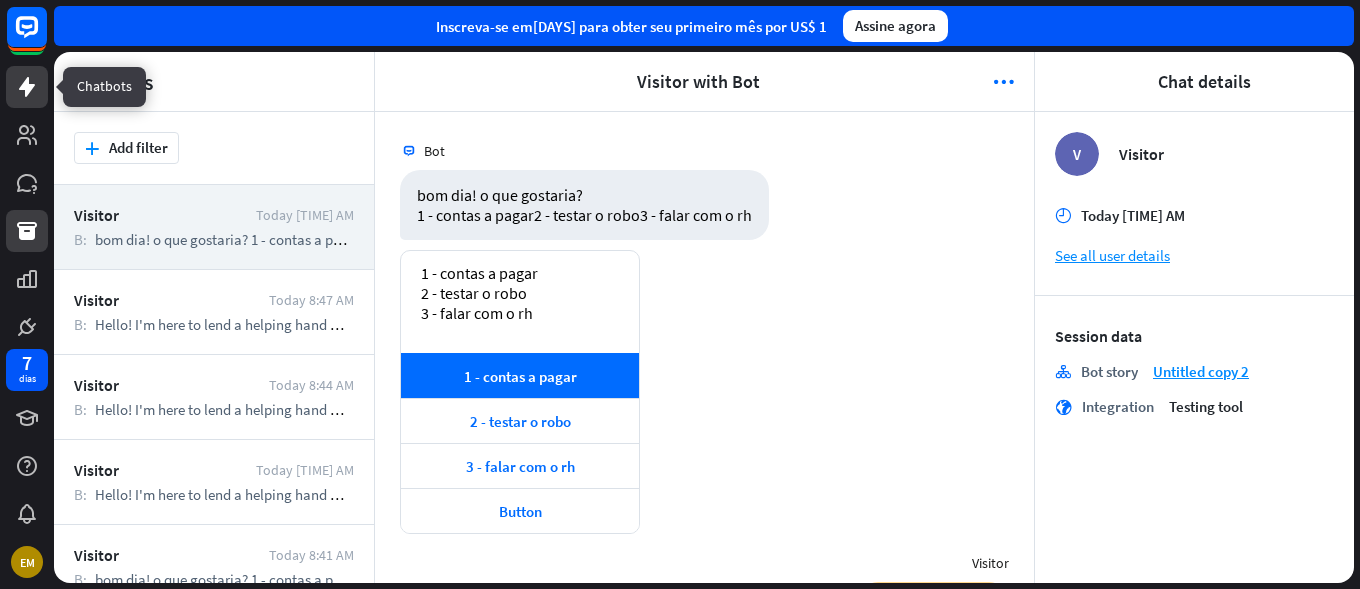 scroll, scrollTop: 341, scrollLeft: 0, axis: vertical 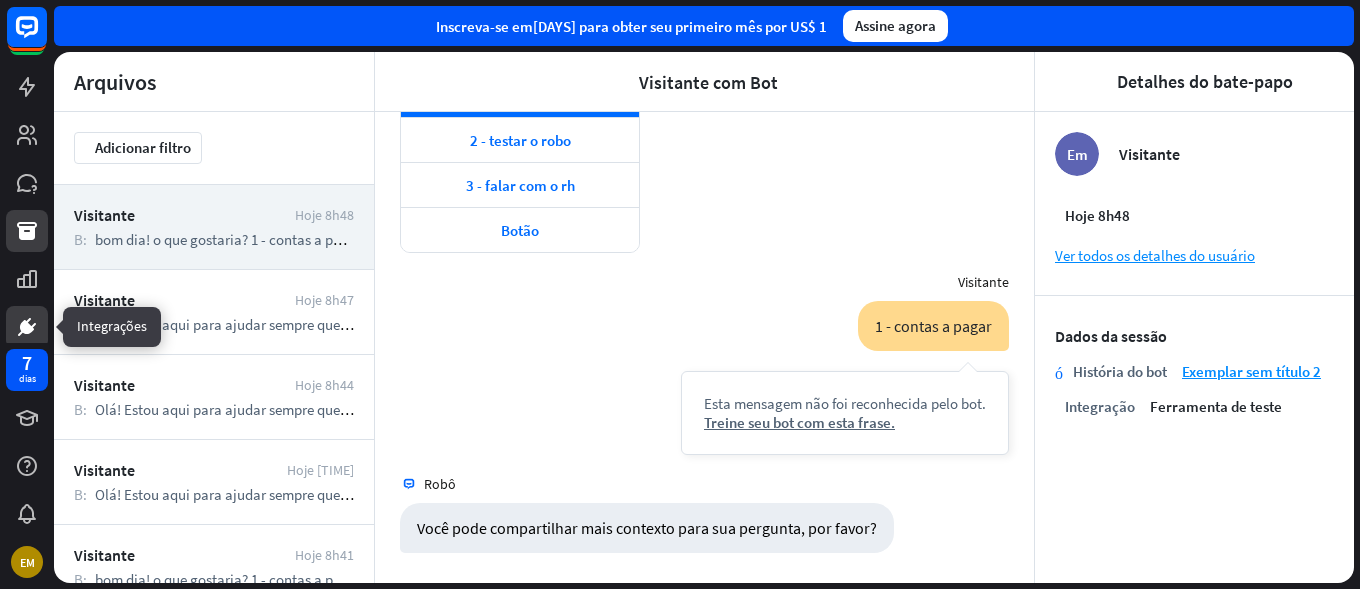 click 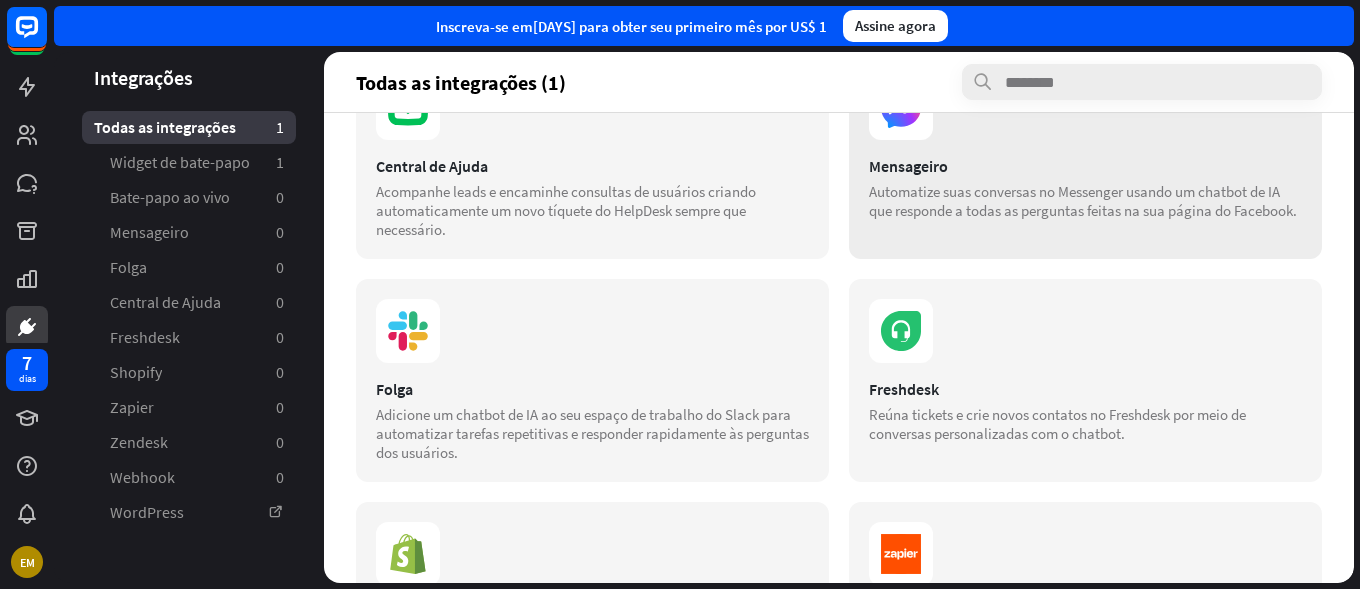 scroll, scrollTop: 212, scrollLeft: 0, axis: vertical 